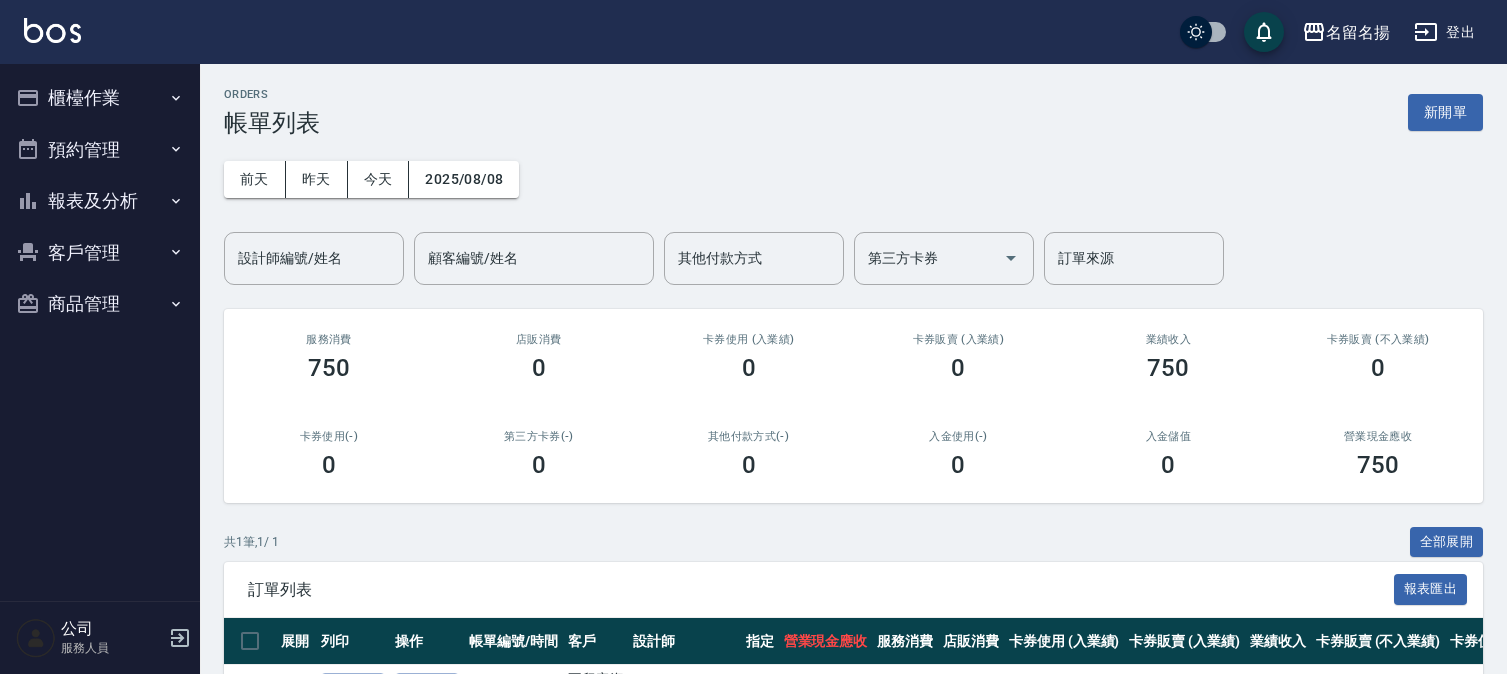 scroll, scrollTop: 0, scrollLeft: 0, axis: both 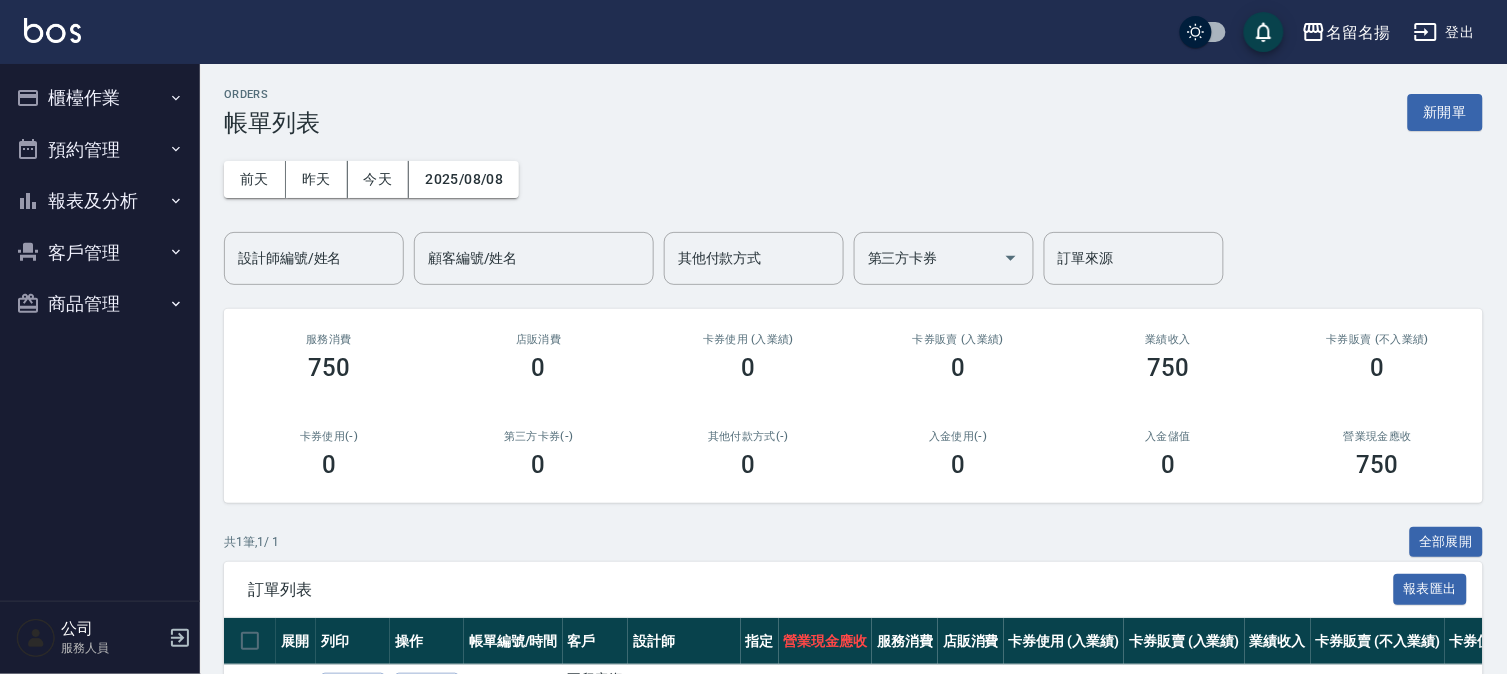 click on "報表及分析" at bounding box center [100, 201] 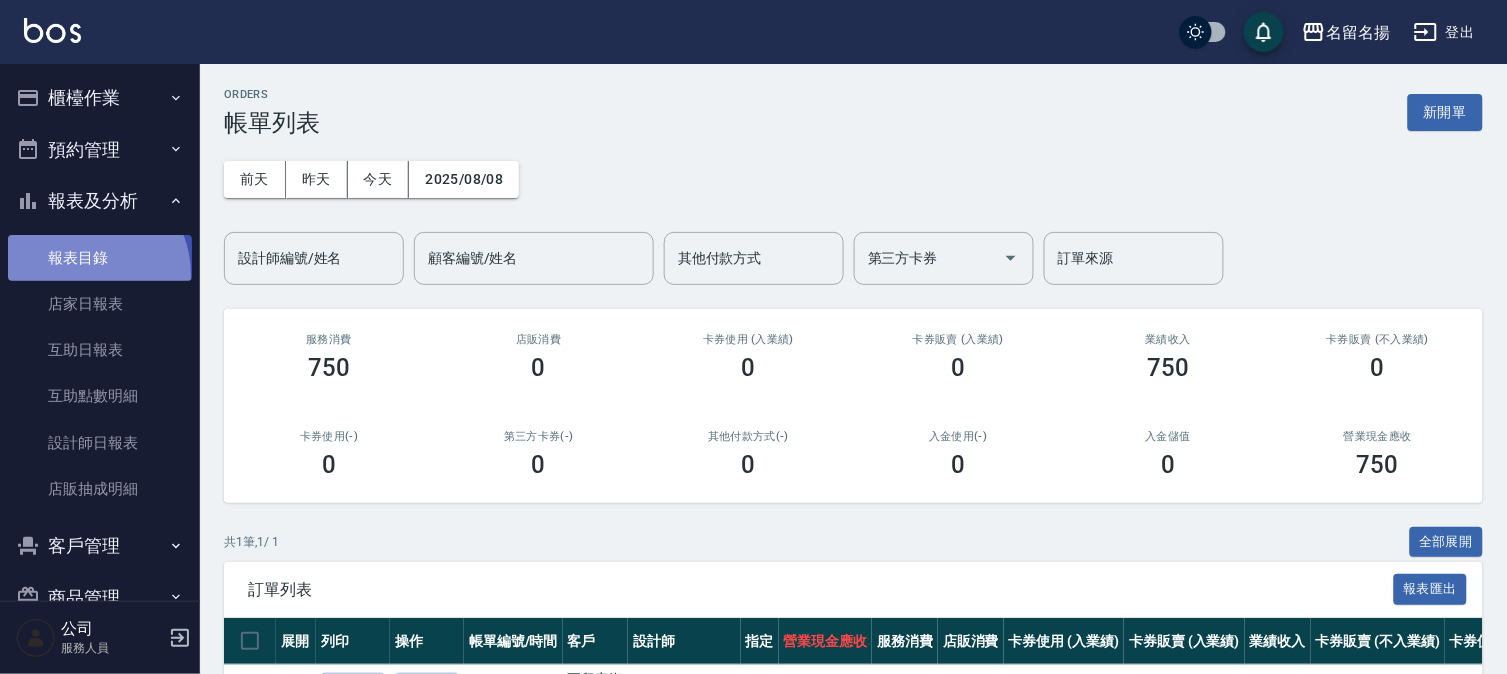 click on "報表目錄" at bounding box center (100, 258) 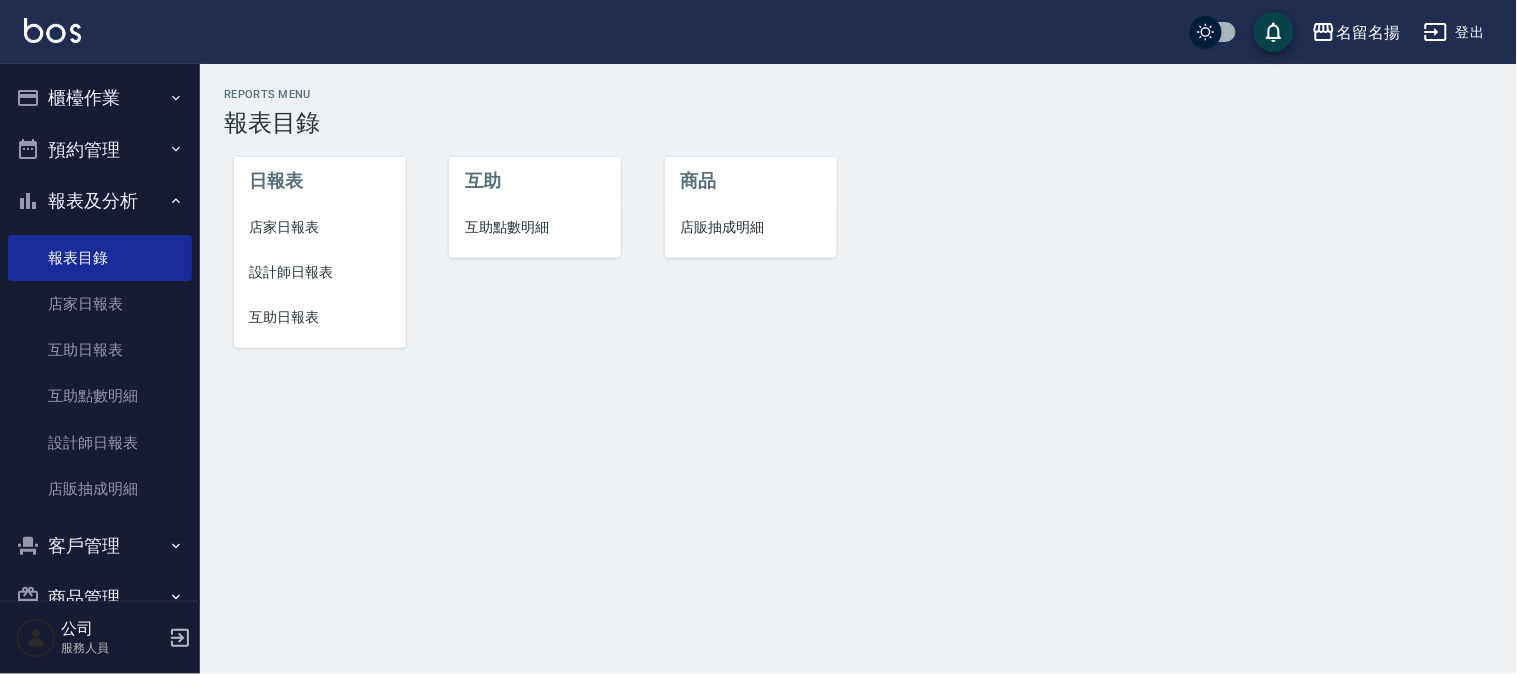 click on "互助日報表" at bounding box center (320, 317) 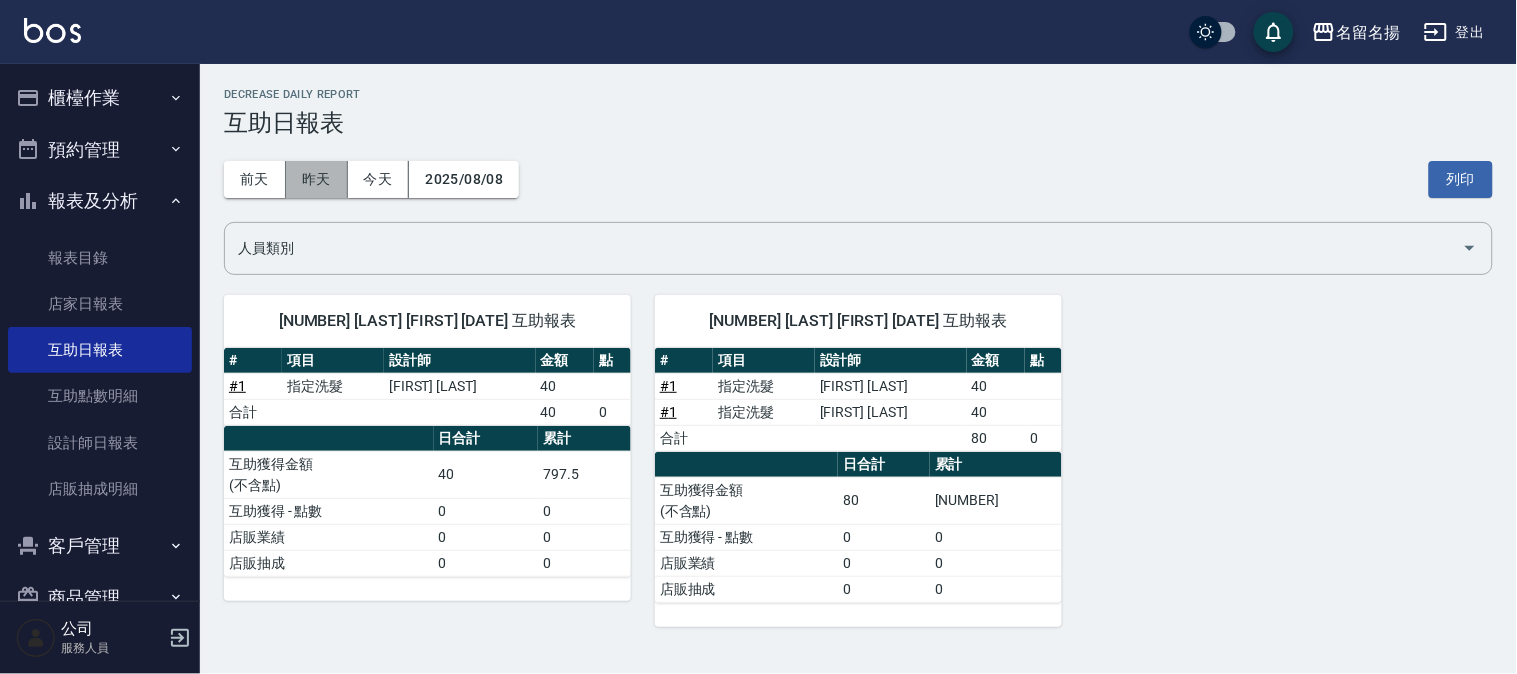 click on "昨天" at bounding box center (317, 179) 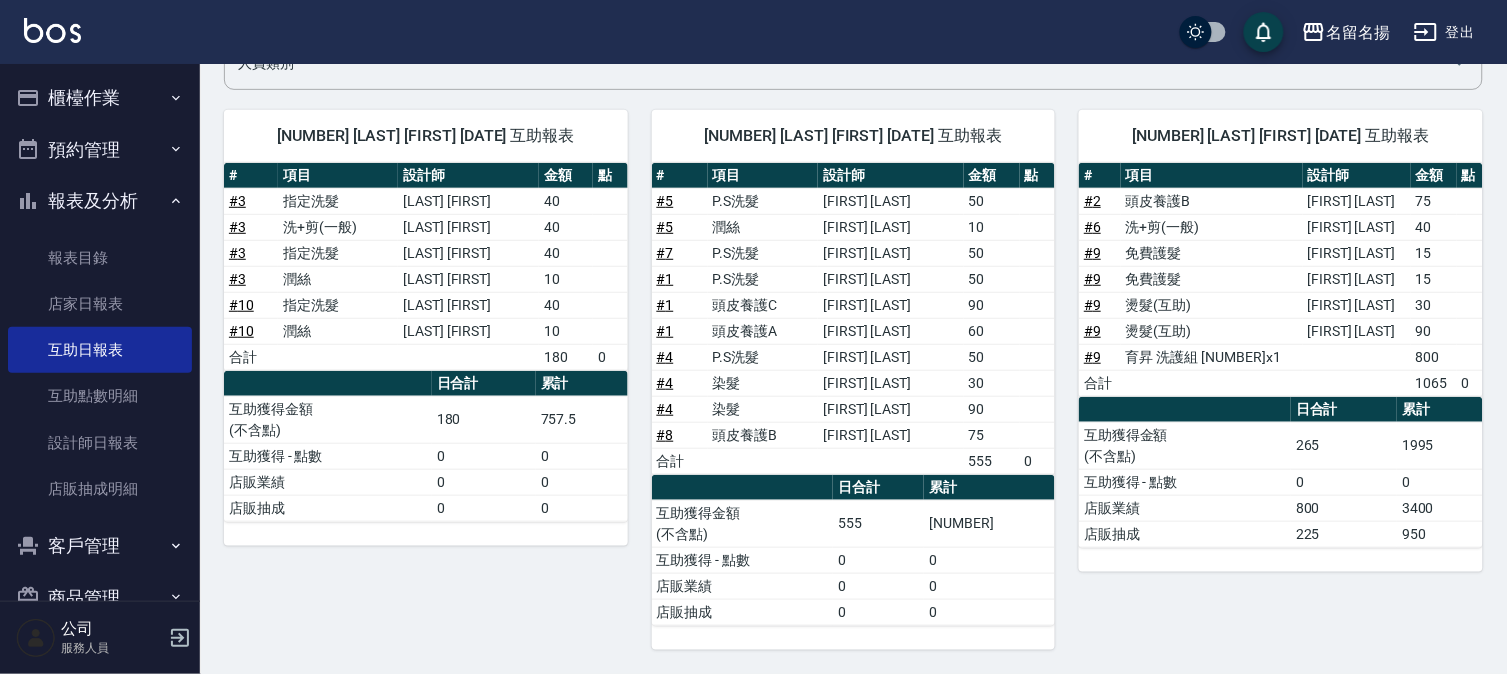 scroll, scrollTop: 0, scrollLeft: 0, axis: both 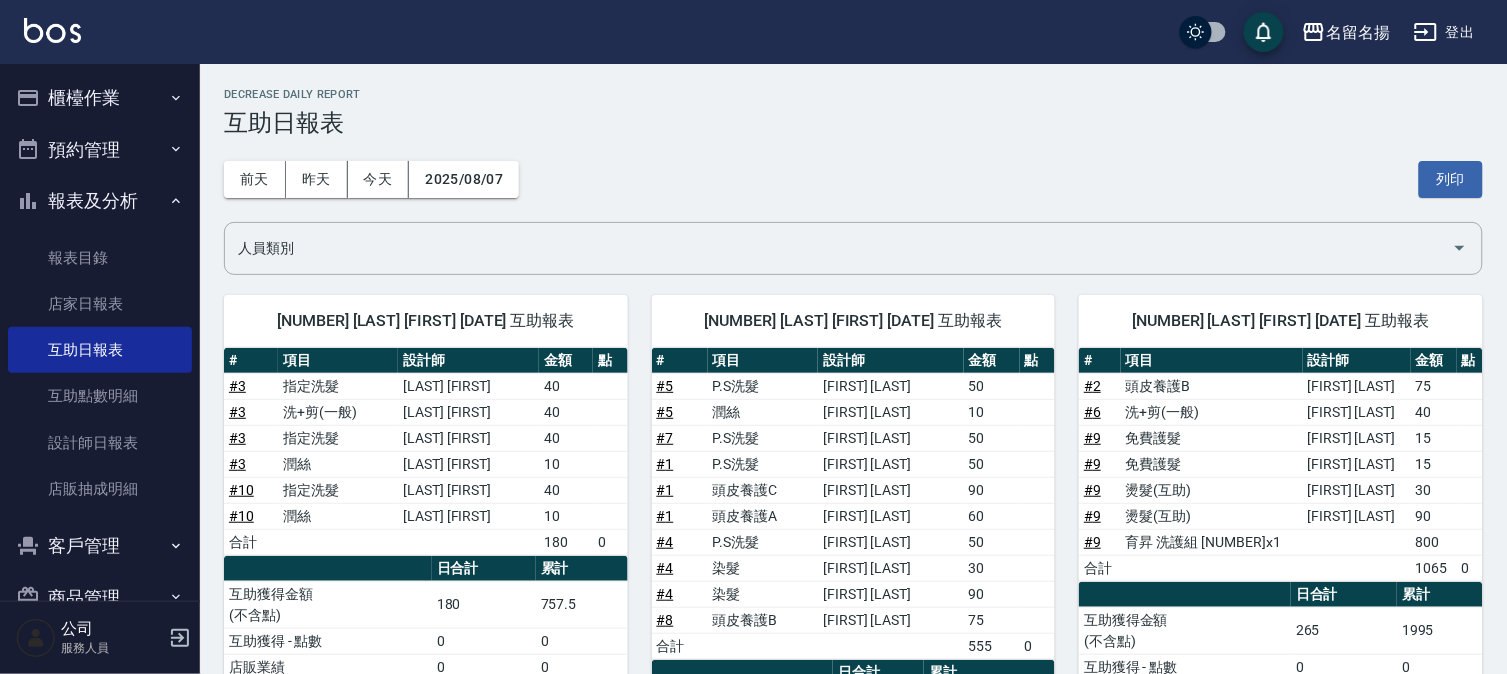 click on "櫃檯作業" at bounding box center [100, 98] 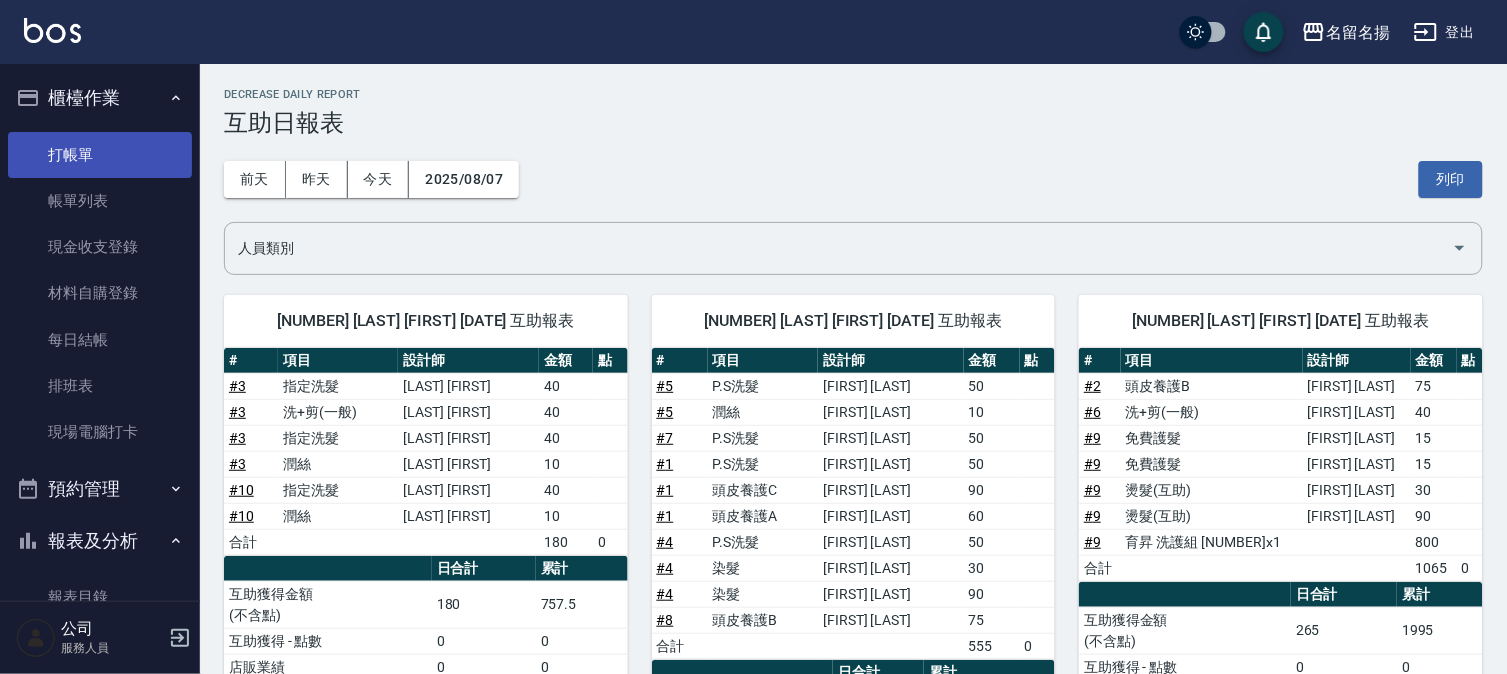 click on "打帳單" at bounding box center (100, 155) 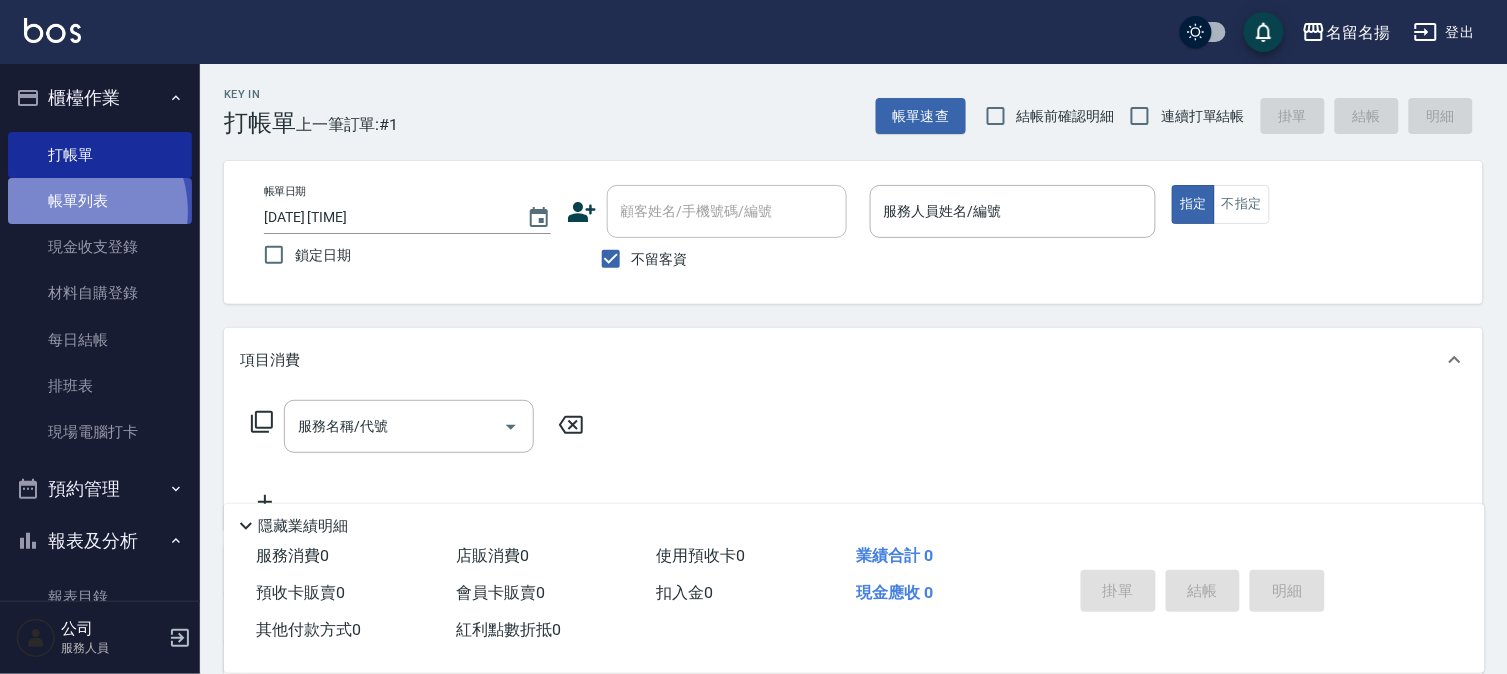 click on "帳單列表" at bounding box center [100, 201] 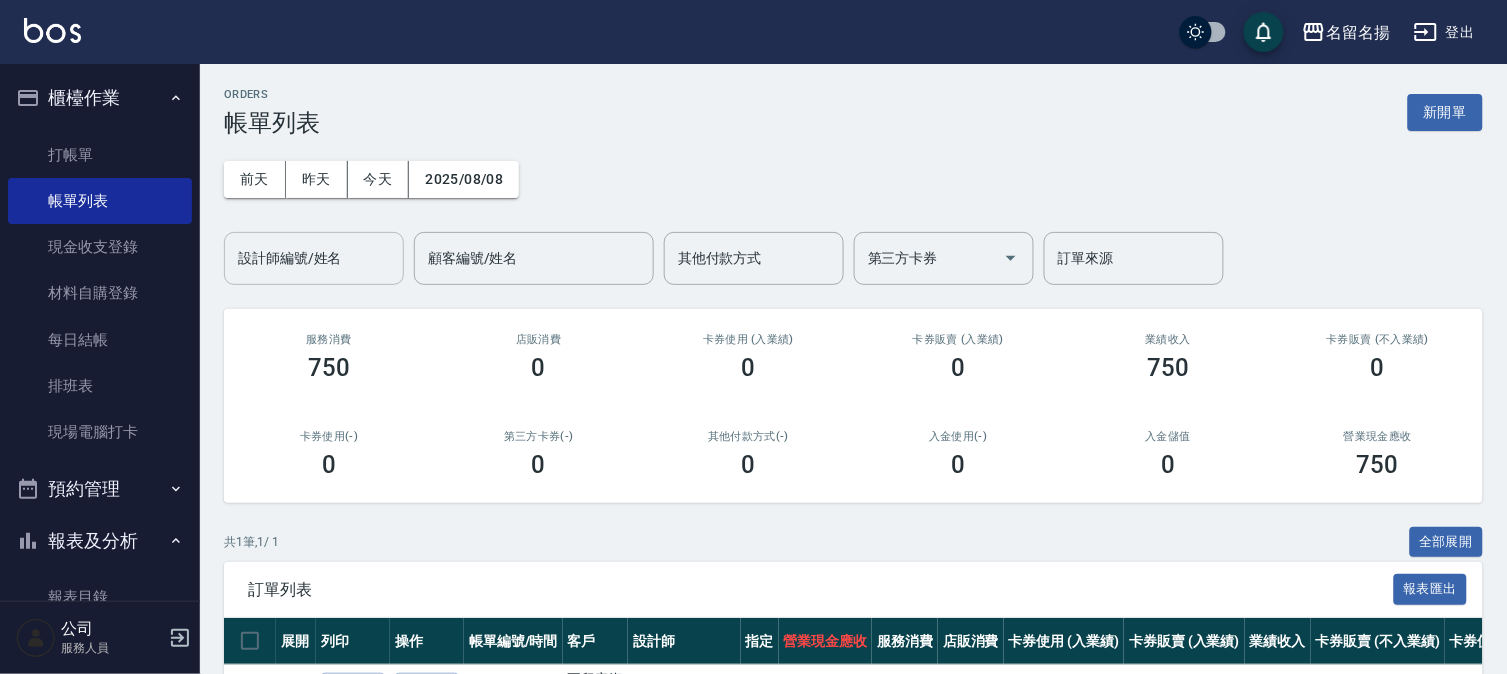 click on "設計師編號/姓名" at bounding box center (314, 258) 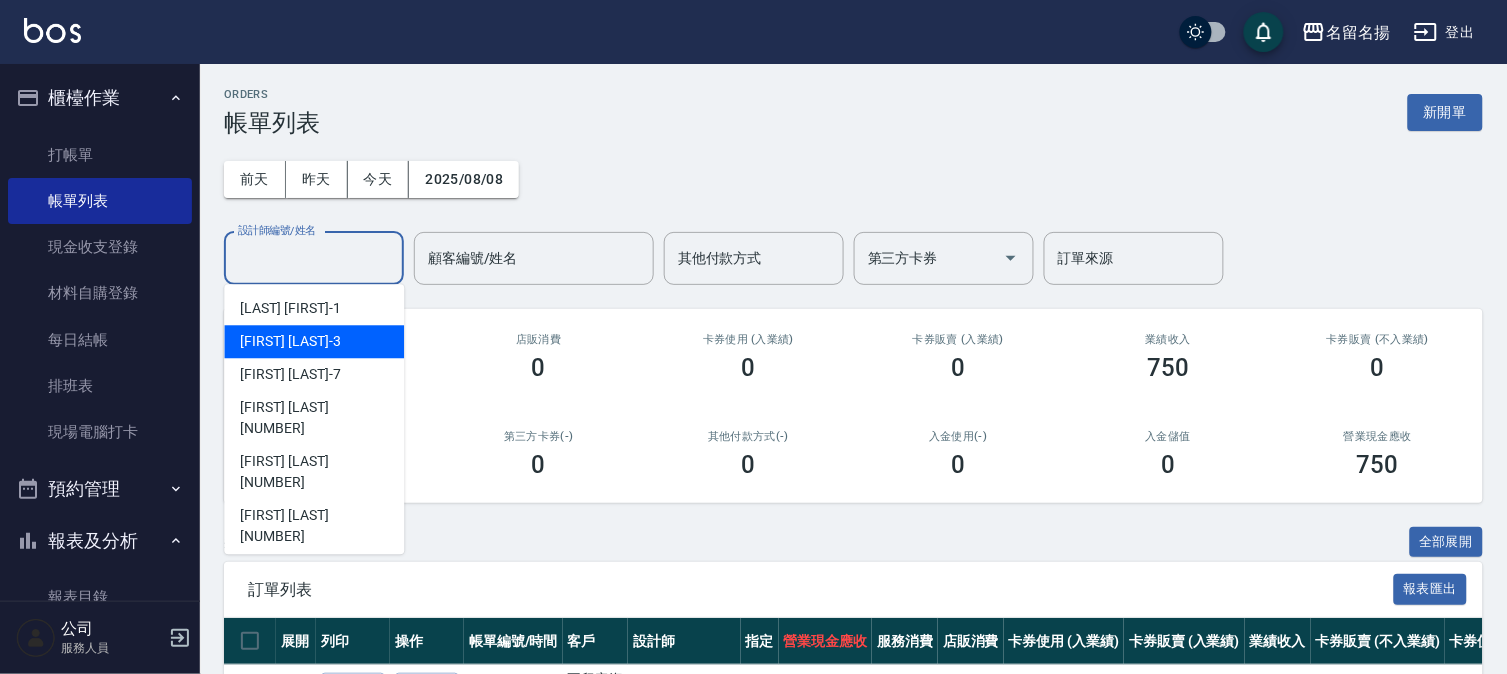 drag, startPoint x: 281, startPoint y: 343, endPoint x: 330, endPoint y: 335, distance: 49.648766 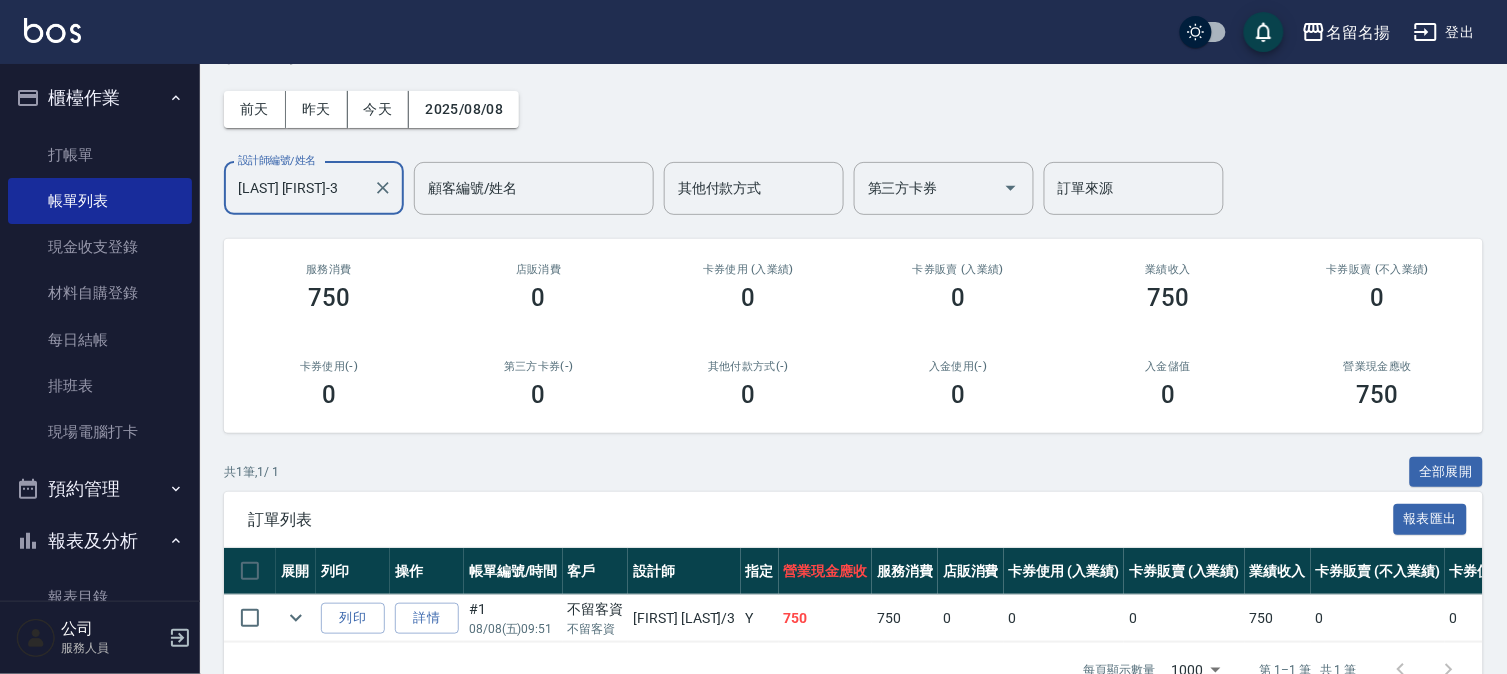scroll, scrollTop: 133, scrollLeft: 0, axis: vertical 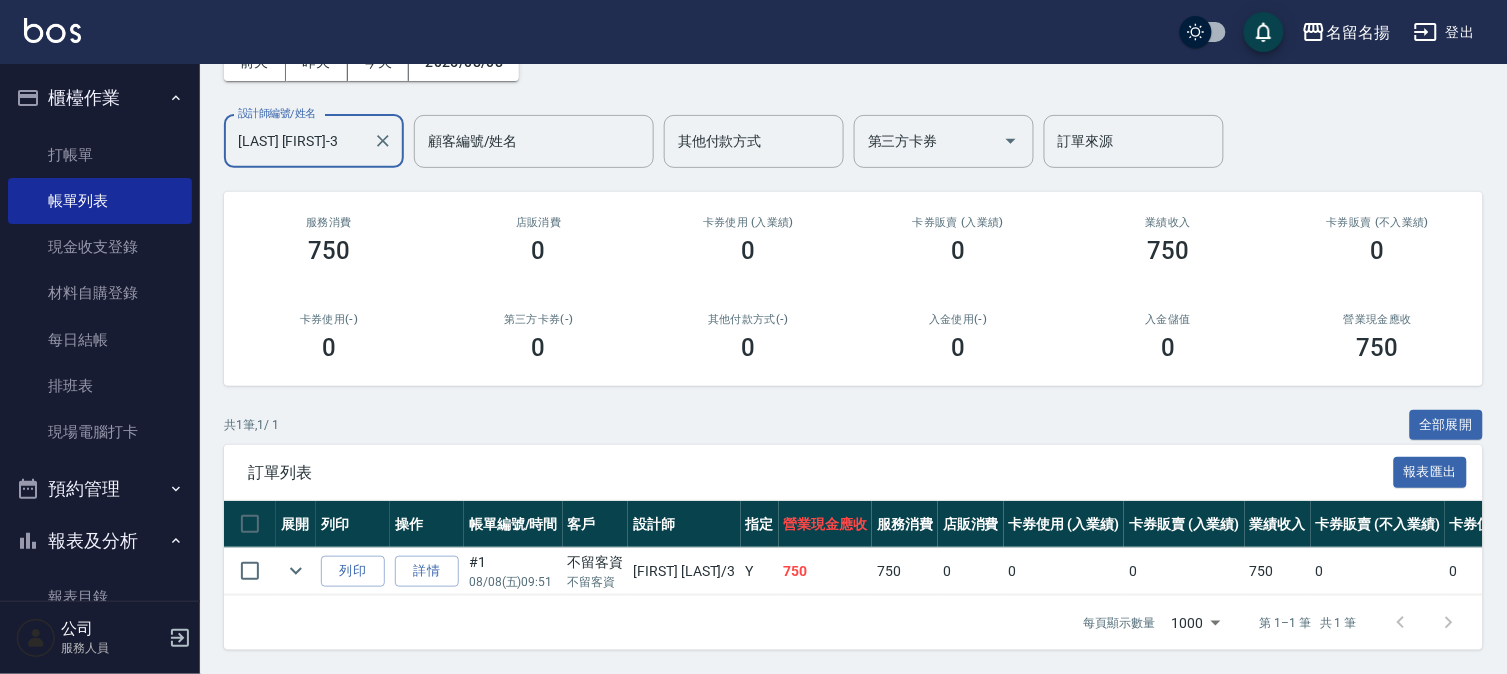 click on "詳情" at bounding box center [427, 571] 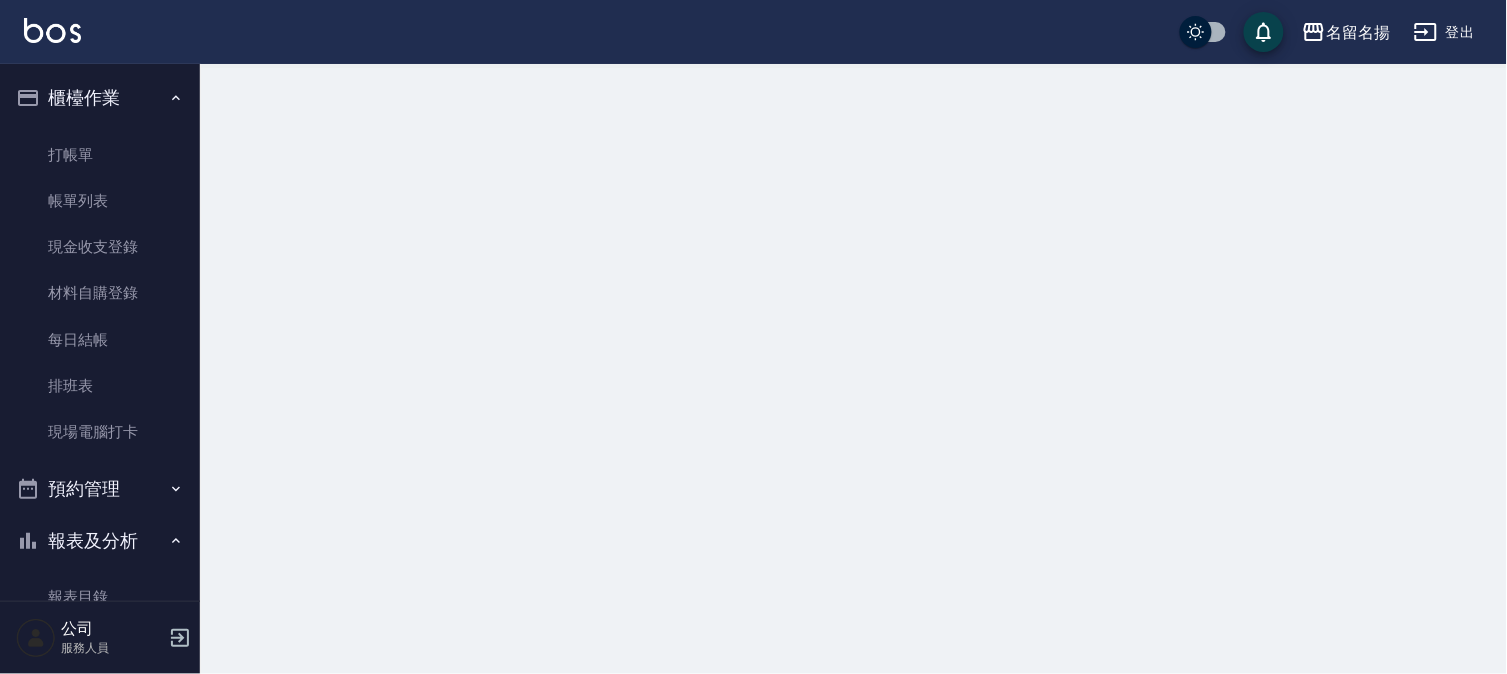 scroll, scrollTop: 0, scrollLeft: 0, axis: both 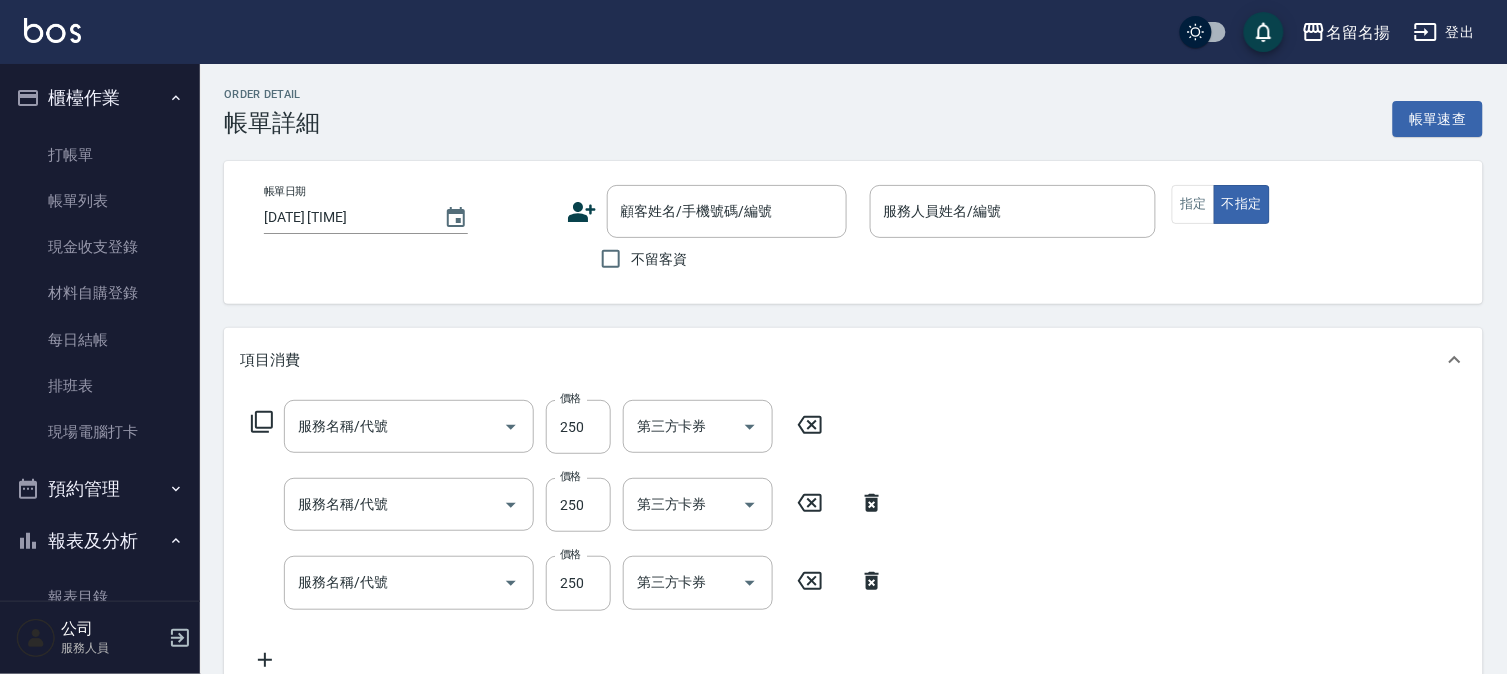 type on "[DATE] [TIME]" 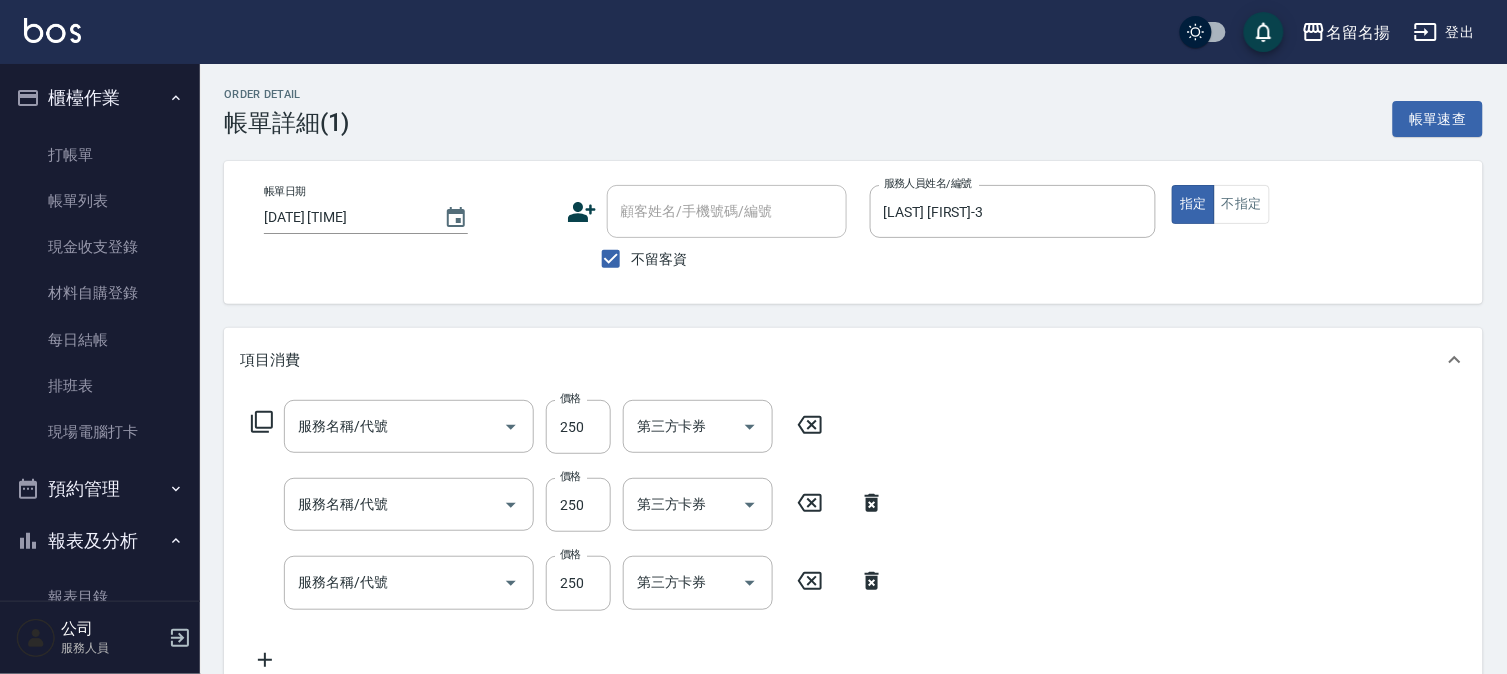type on "指定洗髮(503)" 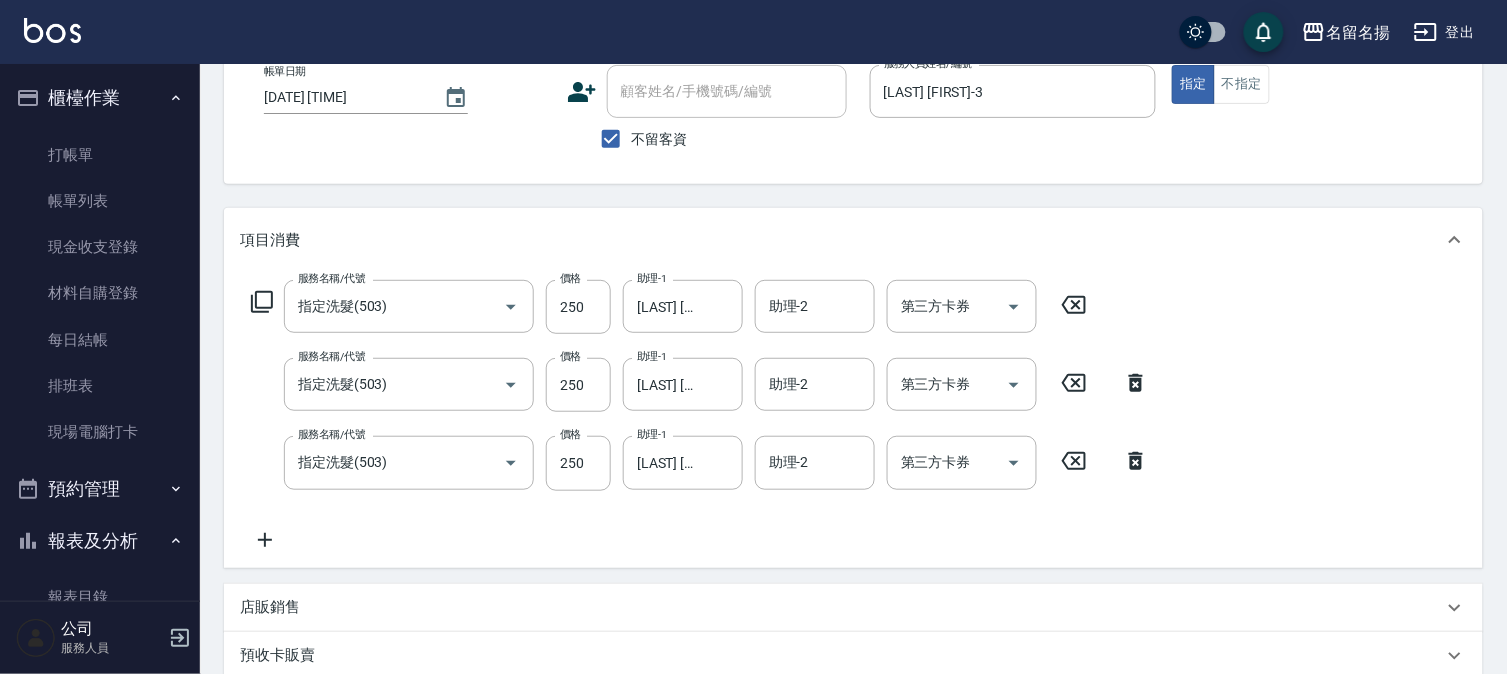 scroll, scrollTop: 444, scrollLeft: 0, axis: vertical 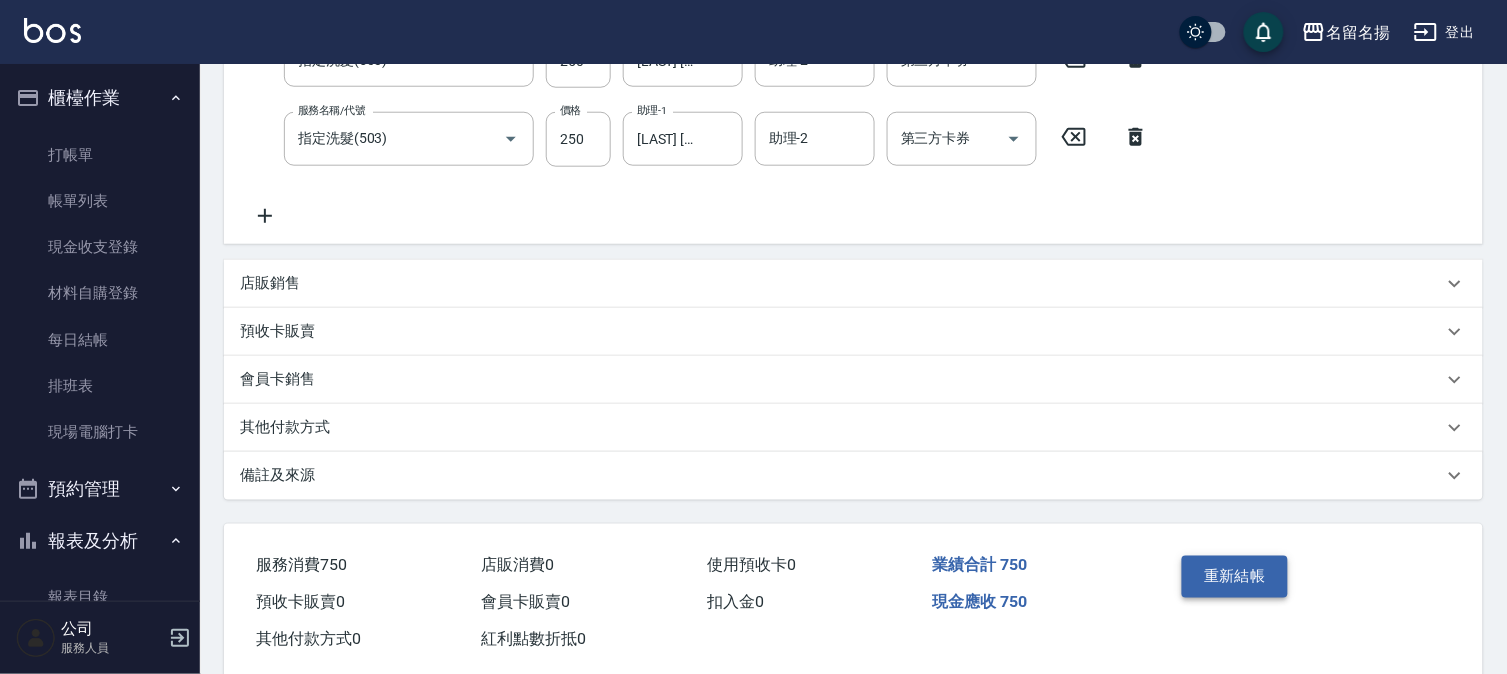 click on "重新結帳" at bounding box center [1235, 577] 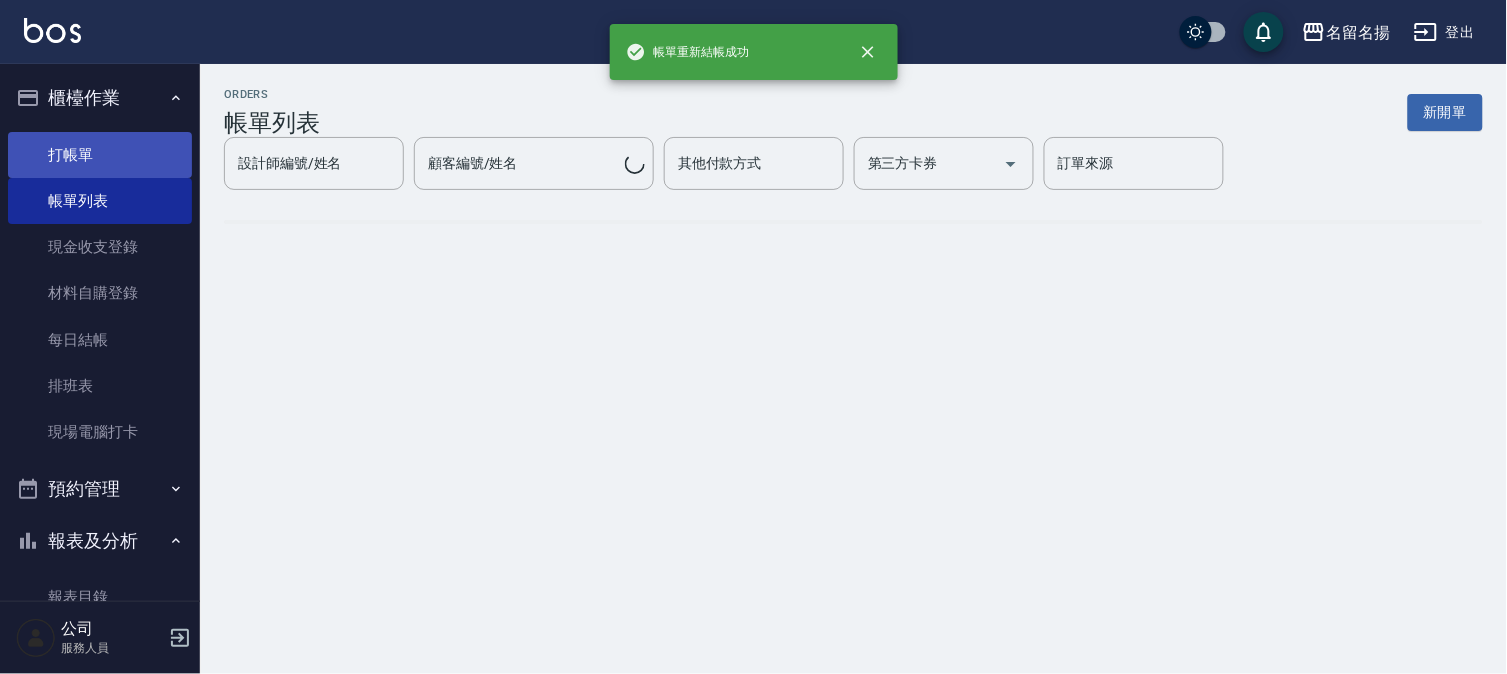 scroll, scrollTop: 0, scrollLeft: 0, axis: both 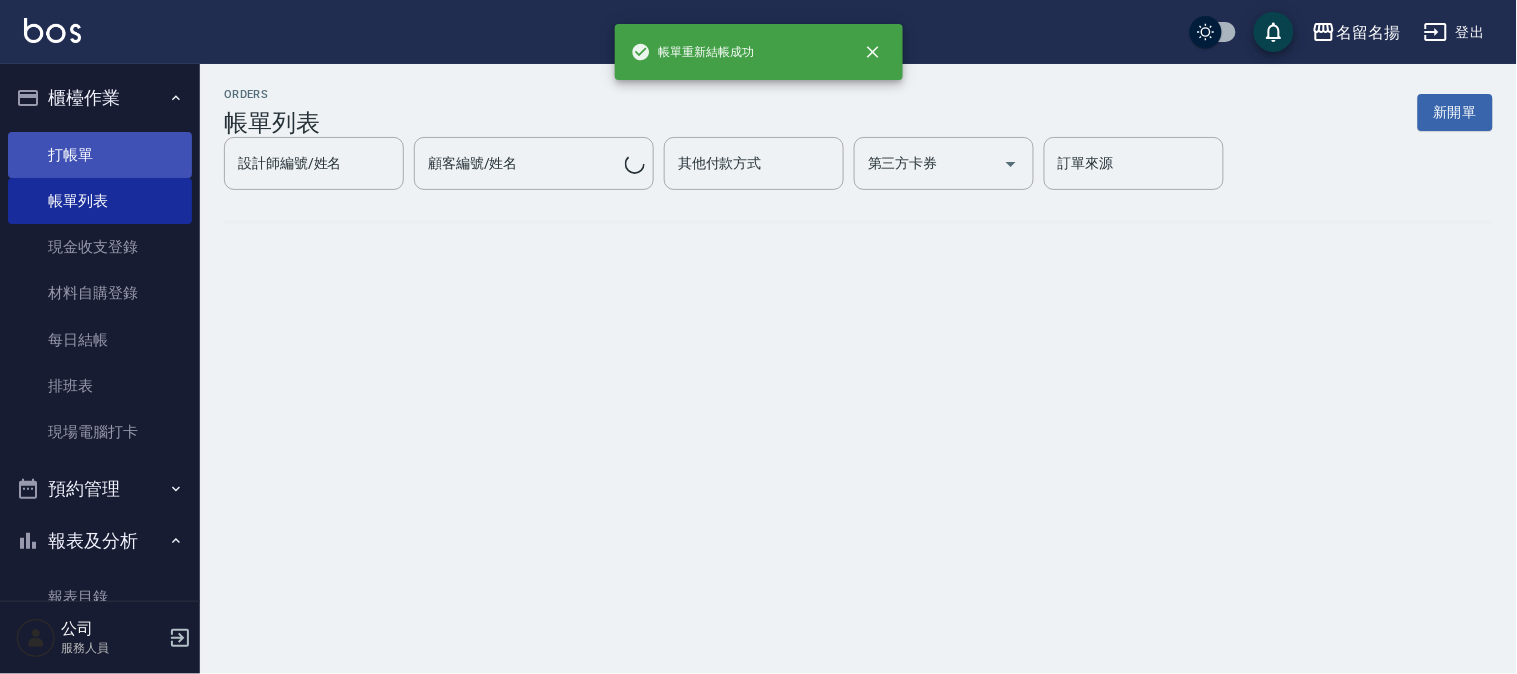 click on "打帳單" at bounding box center (100, 155) 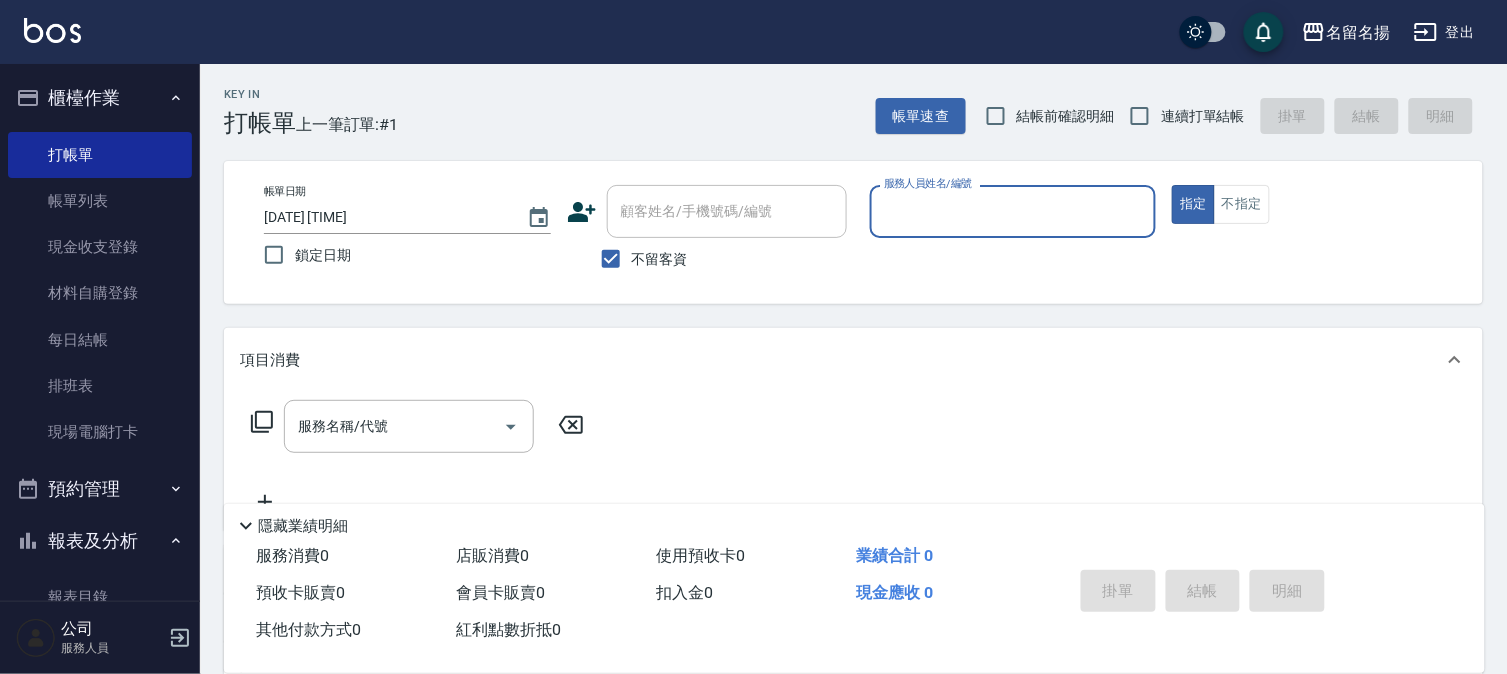 click on "服務人員姓名/編號" at bounding box center (1013, 211) 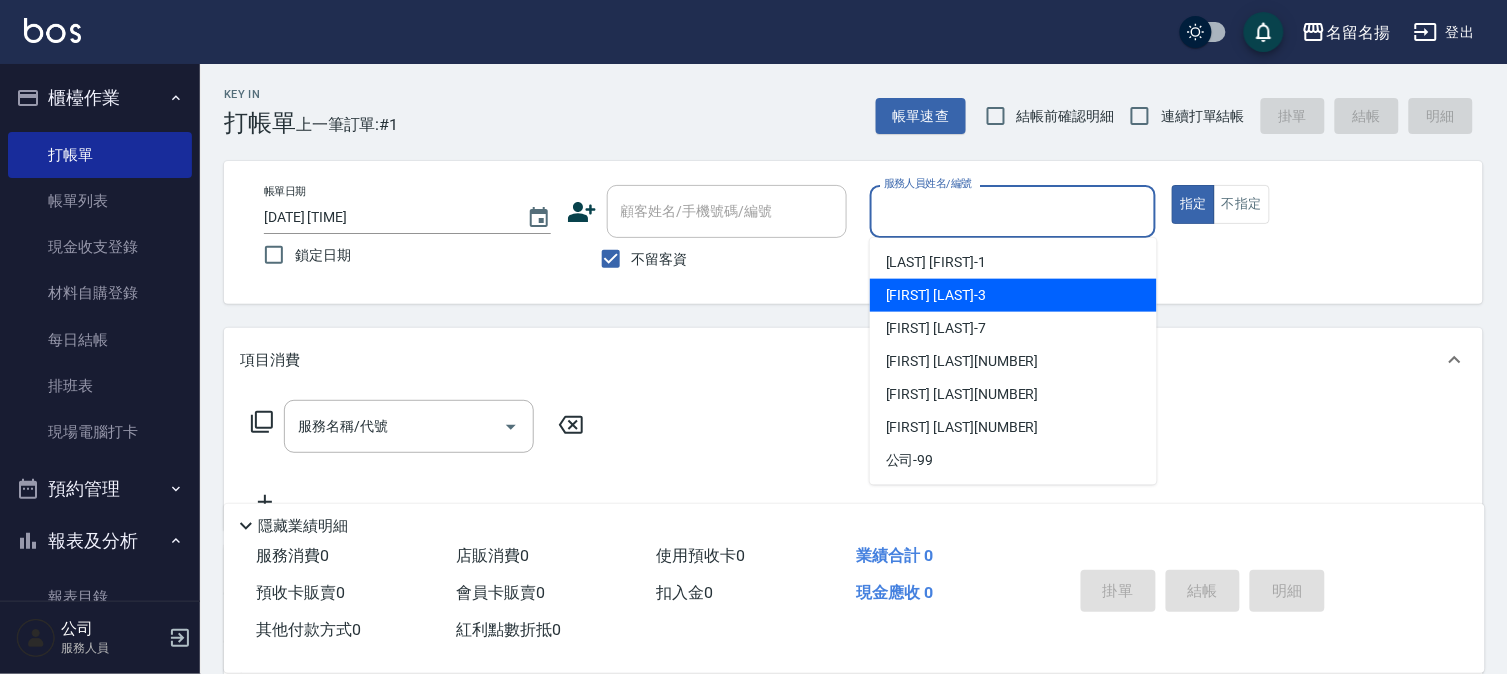 click on "[LAST] [FIRST] [NUMBER]" at bounding box center [936, 295] 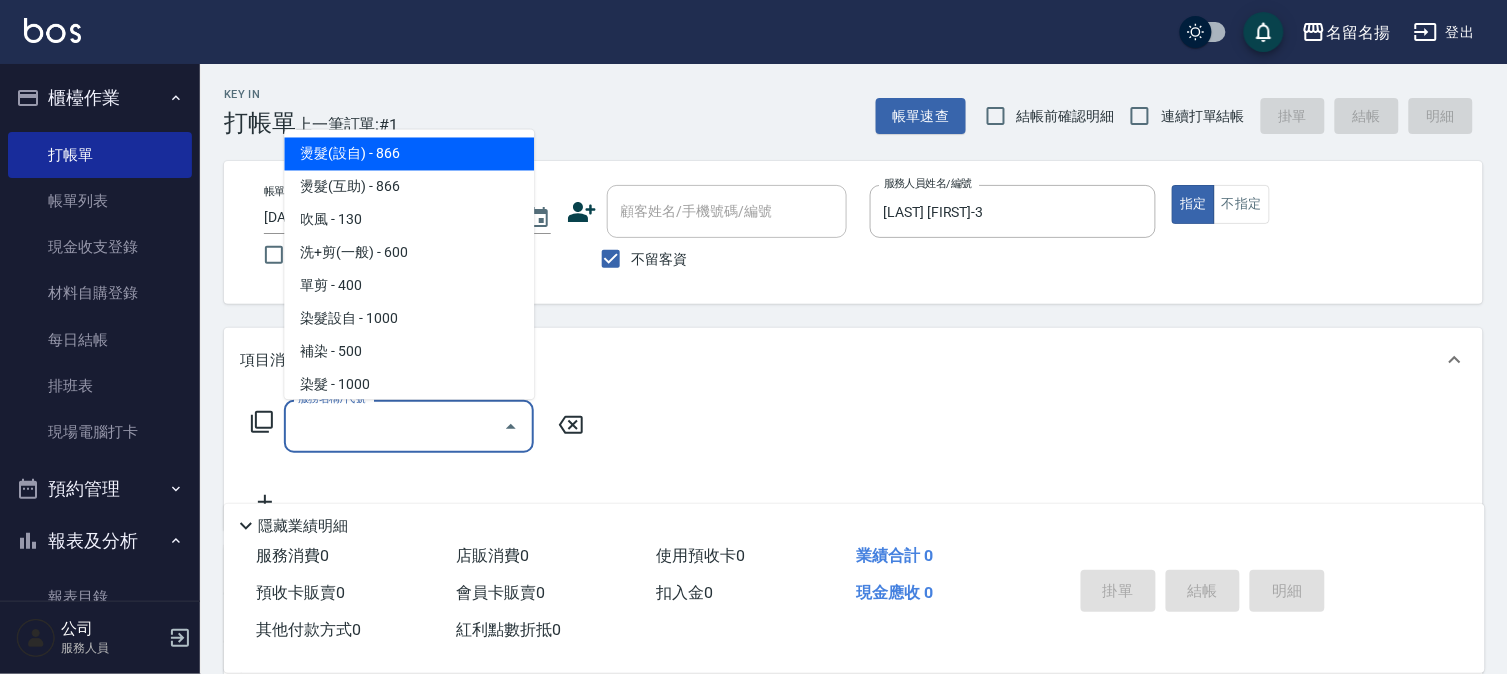click on "服務名稱/代號" at bounding box center (394, 426) 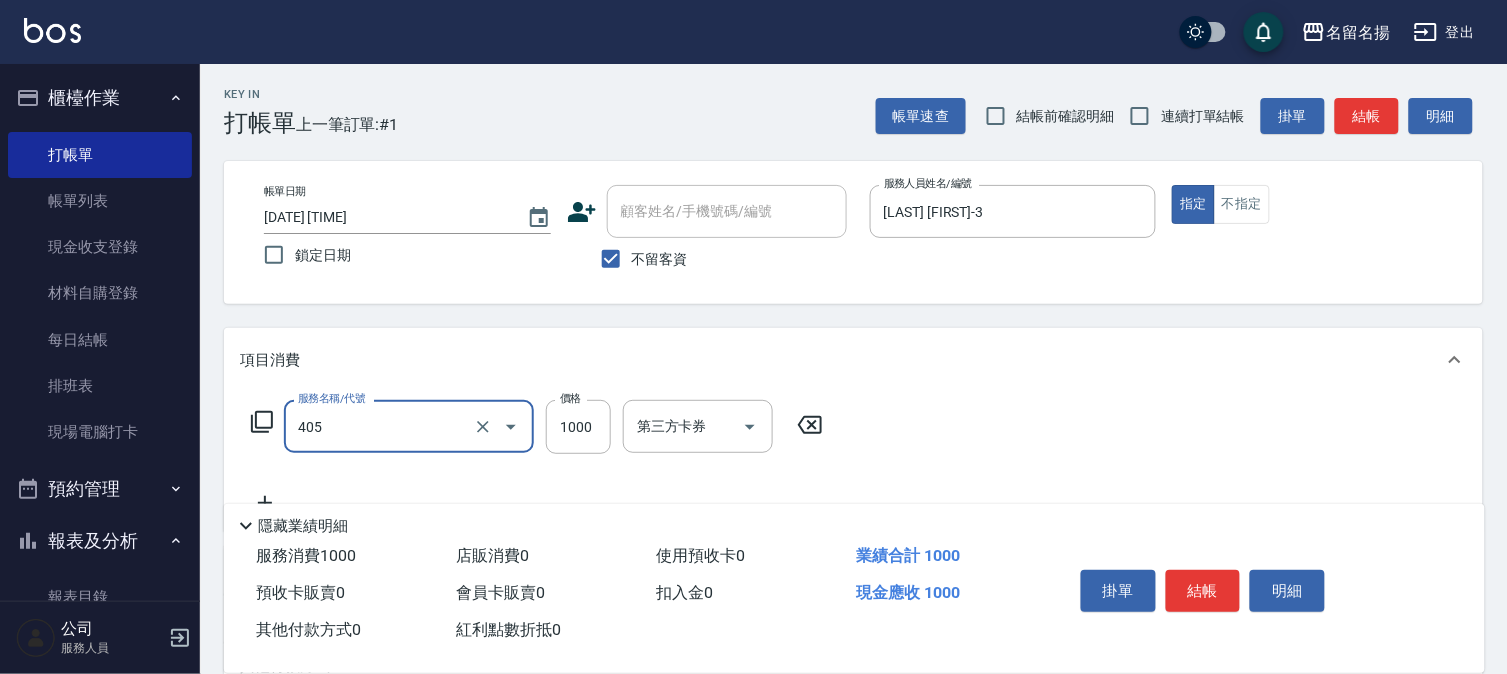 type on "染髮(405)" 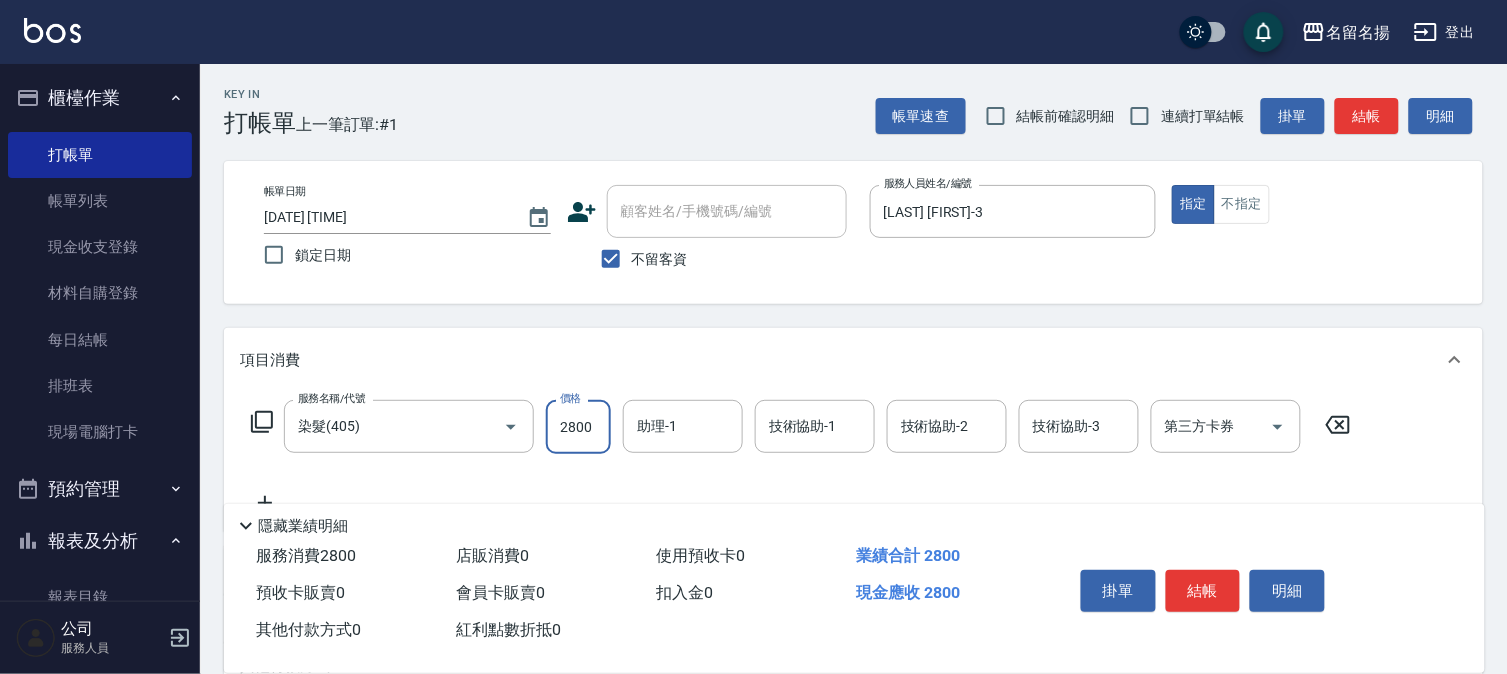 type on "2800" 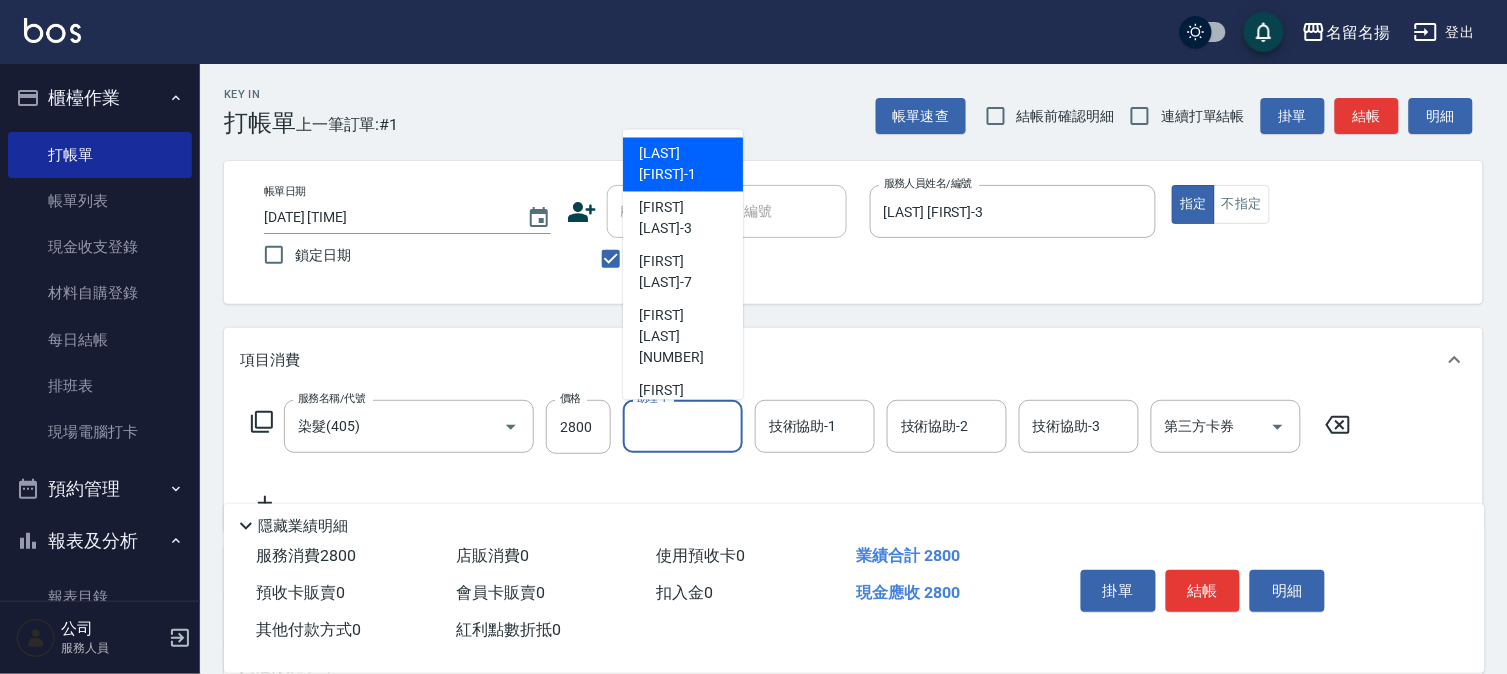 click on "助理-1" at bounding box center (683, 426) 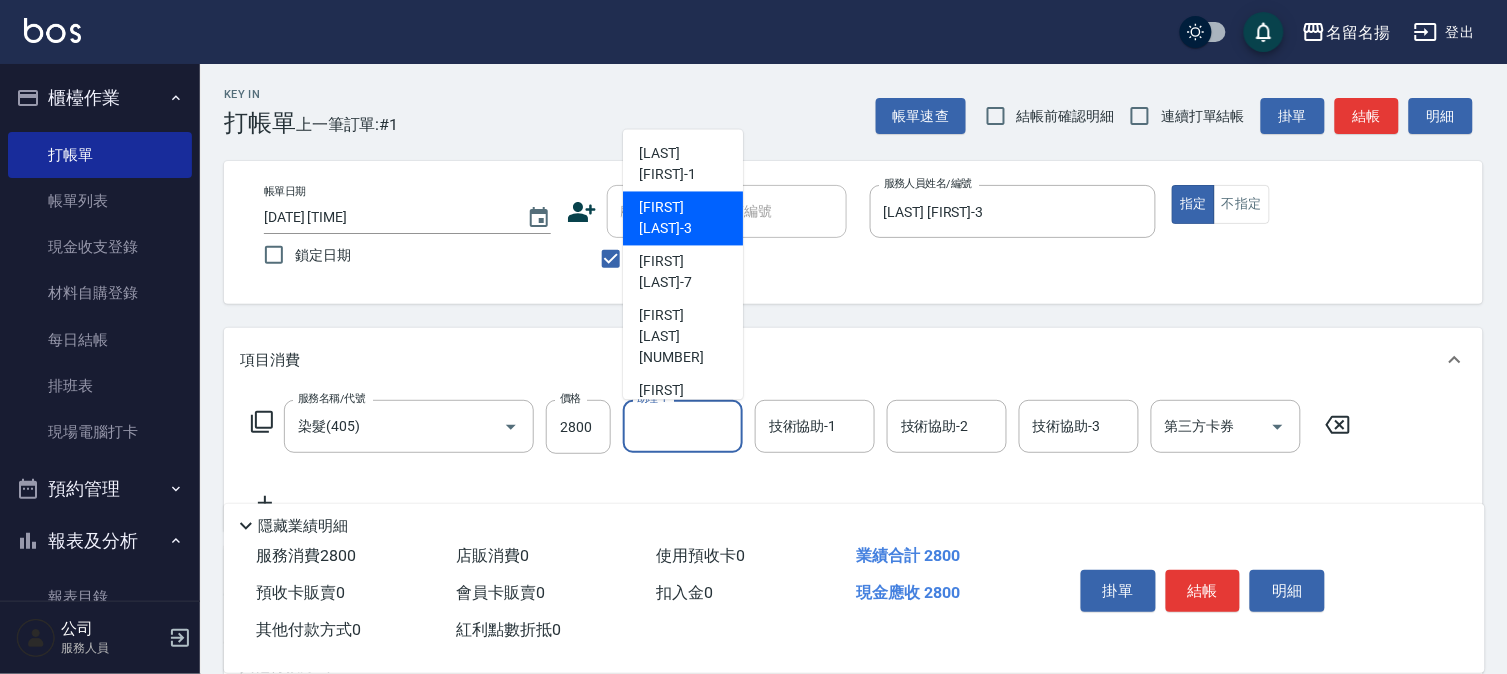 click on "[LAST] [FIRST] [NUMBER]" at bounding box center (683, 219) 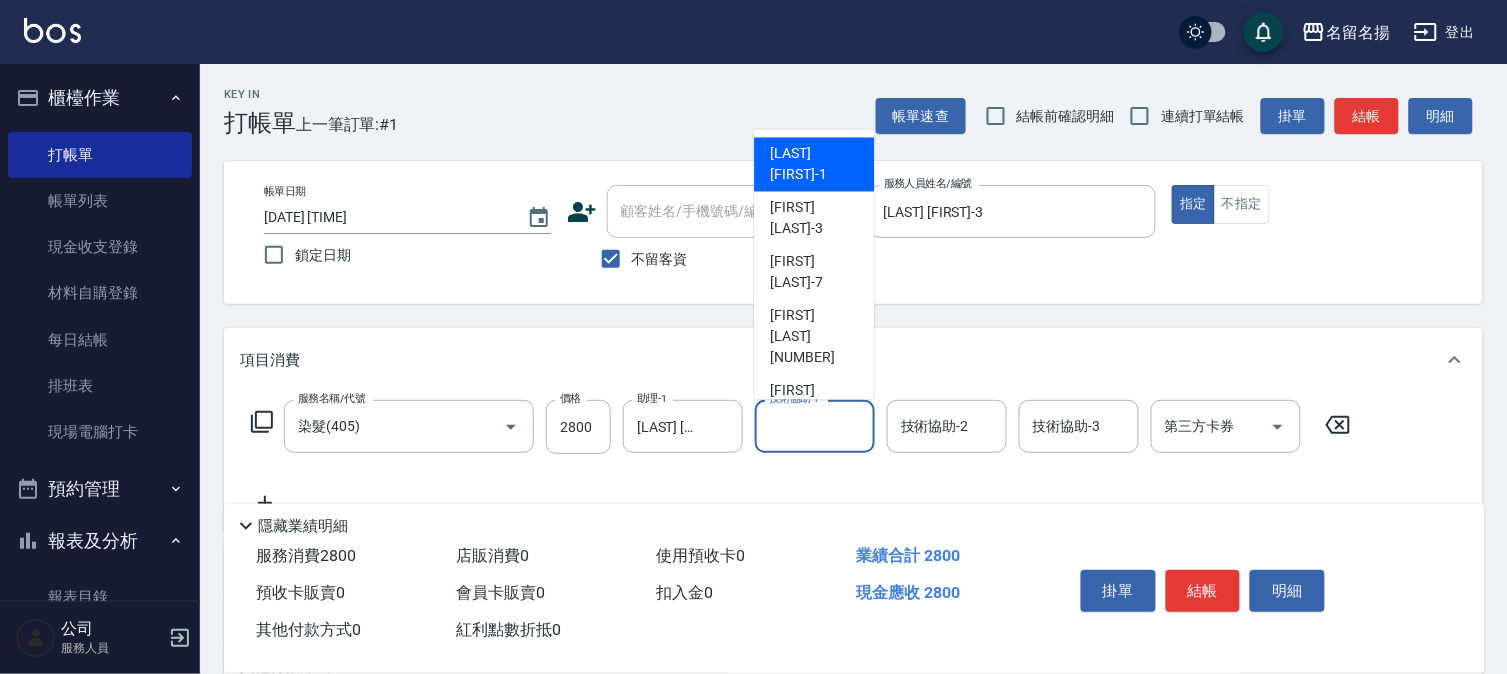 drag, startPoint x: 833, startPoint y: 418, endPoint x: 811, endPoint y: 336, distance: 84.89994 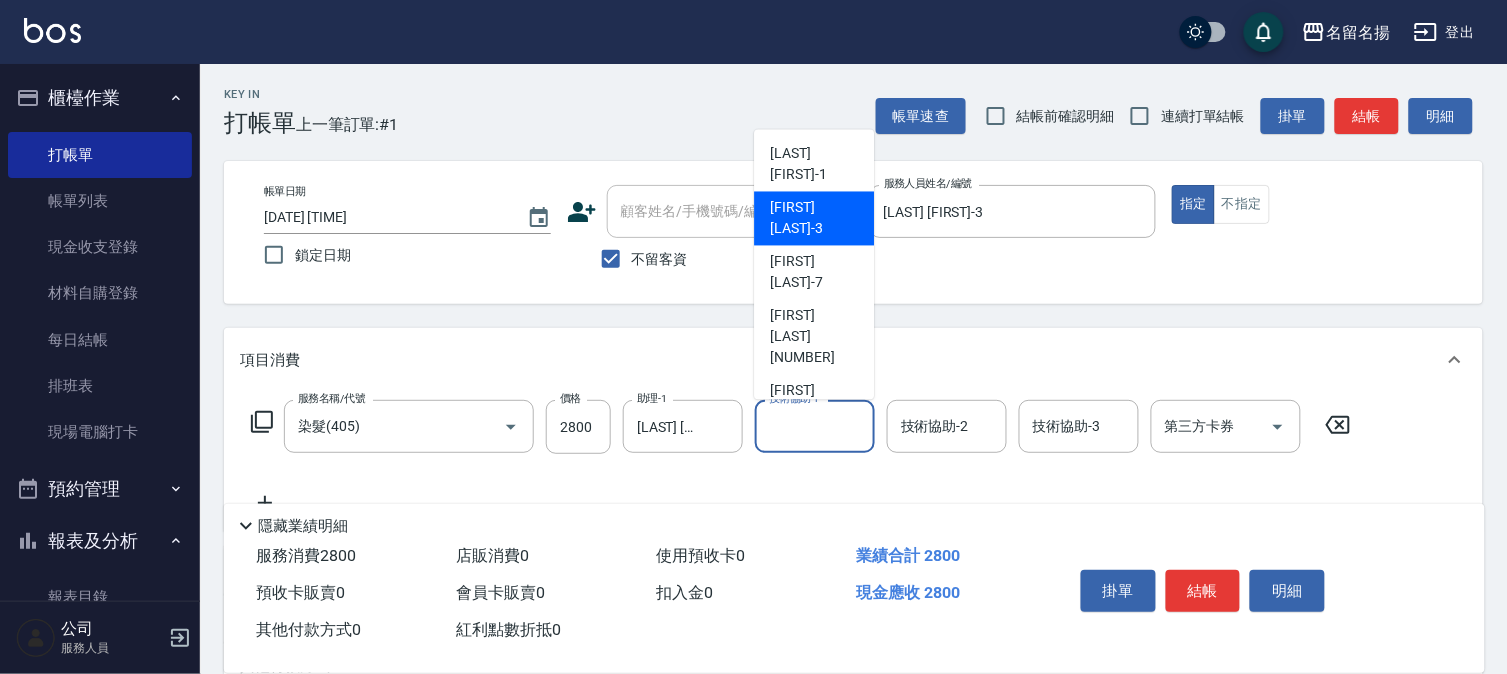 click on "[LAST] [FIRST] [NUMBER]" at bounding box center [814, 219] 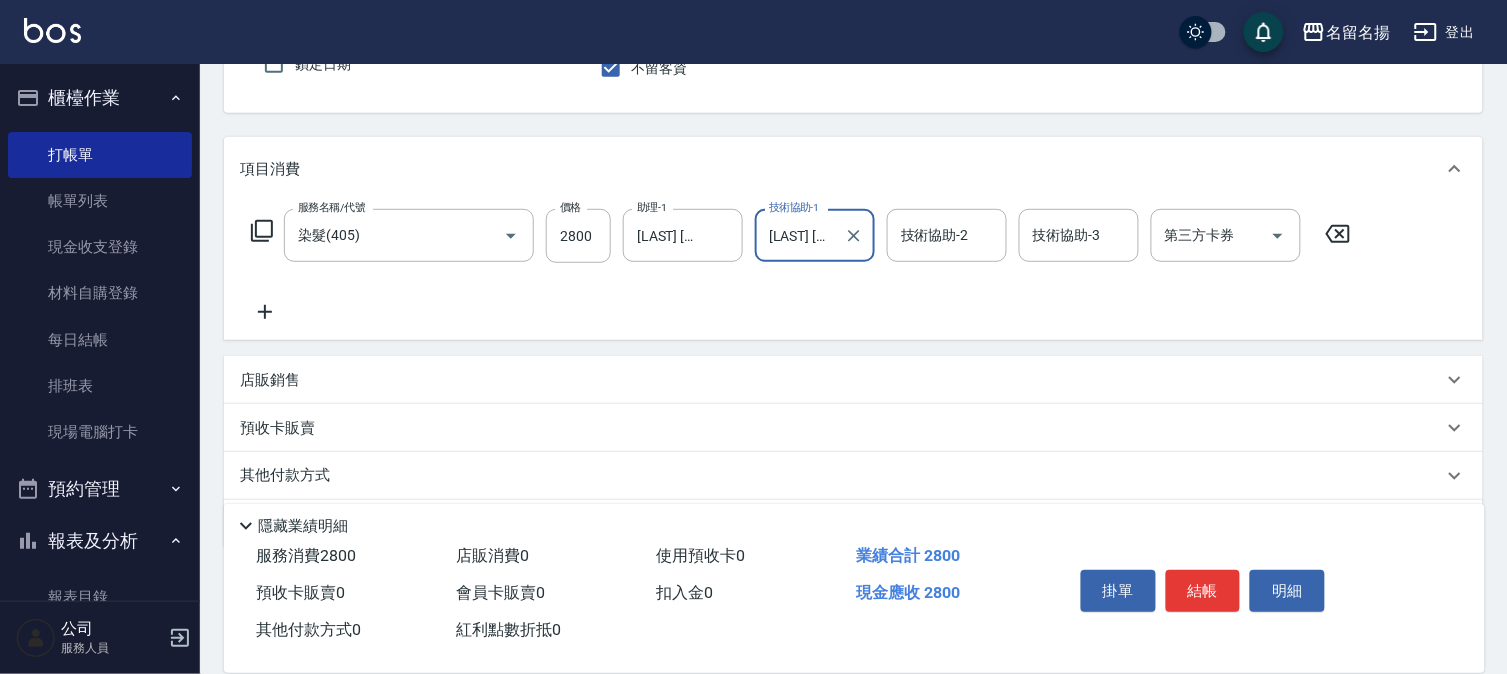 scroll, scrollTop: 254, scrollLeft: 0, axis: vertical 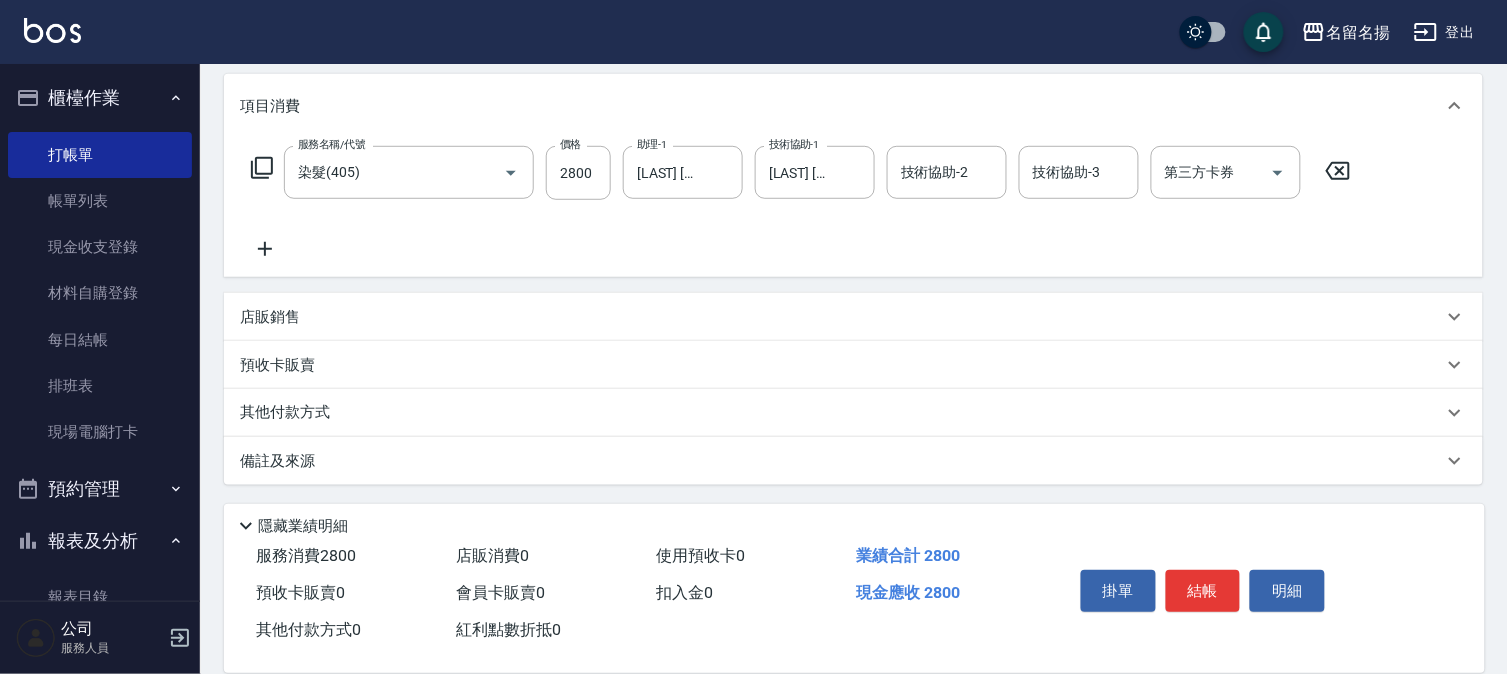 click 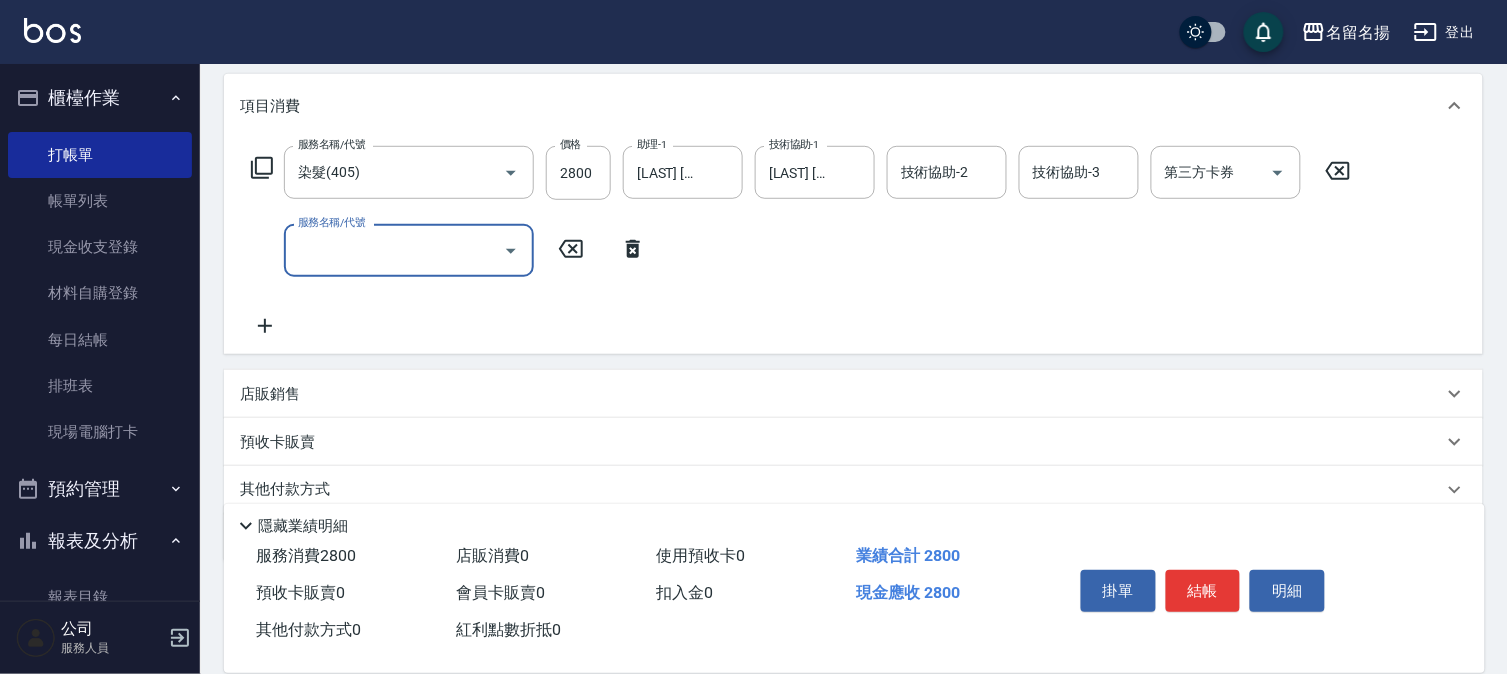 click on "服務名稱/代號" at bounding box center (394, 250) 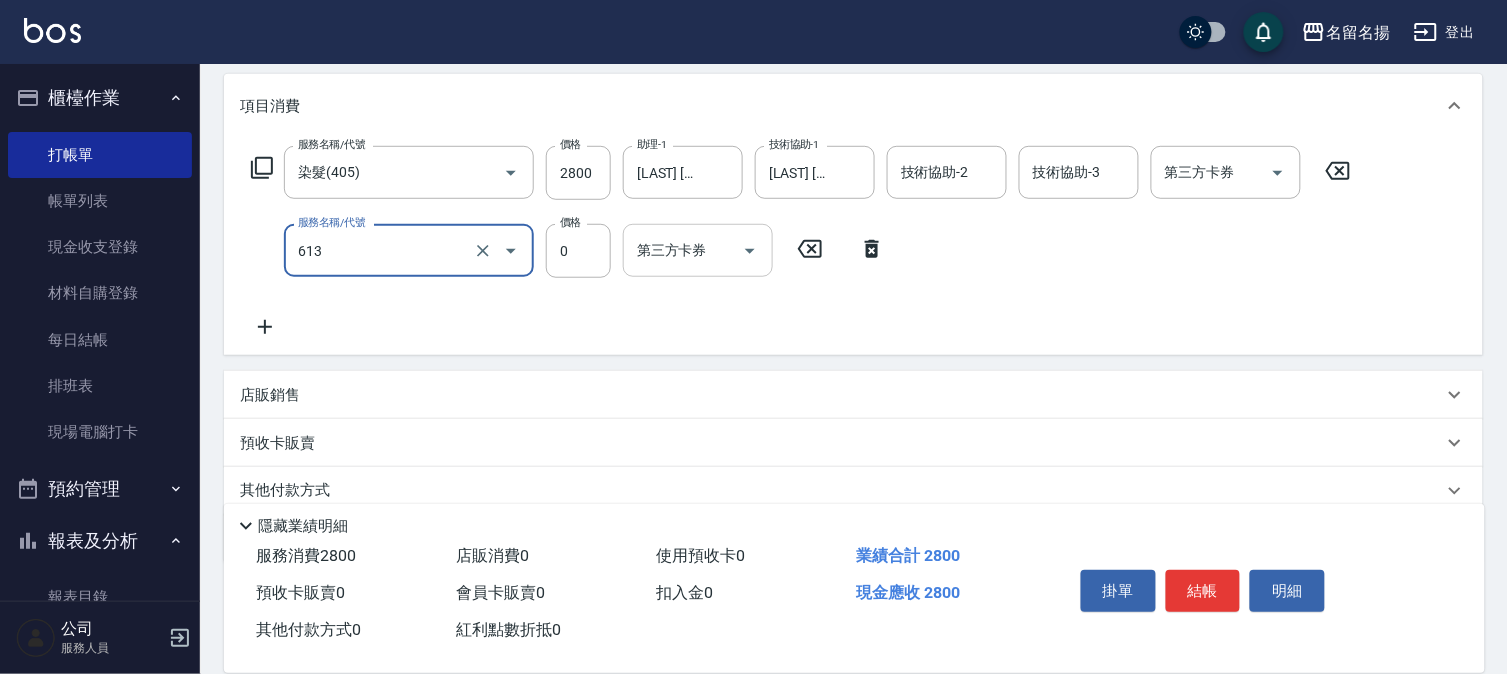type on "免費雪恆護髮(613)" 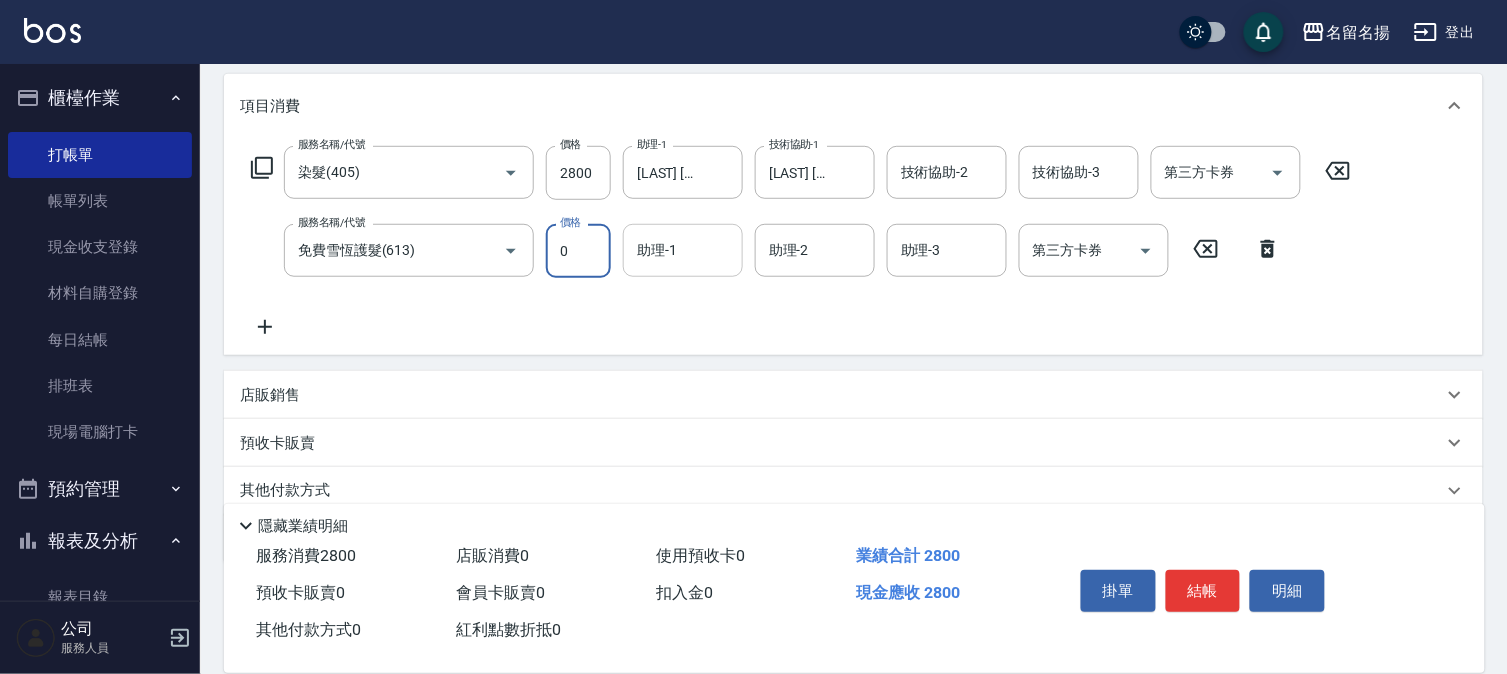 click on "助理-1" at bounding box center (683, 250) 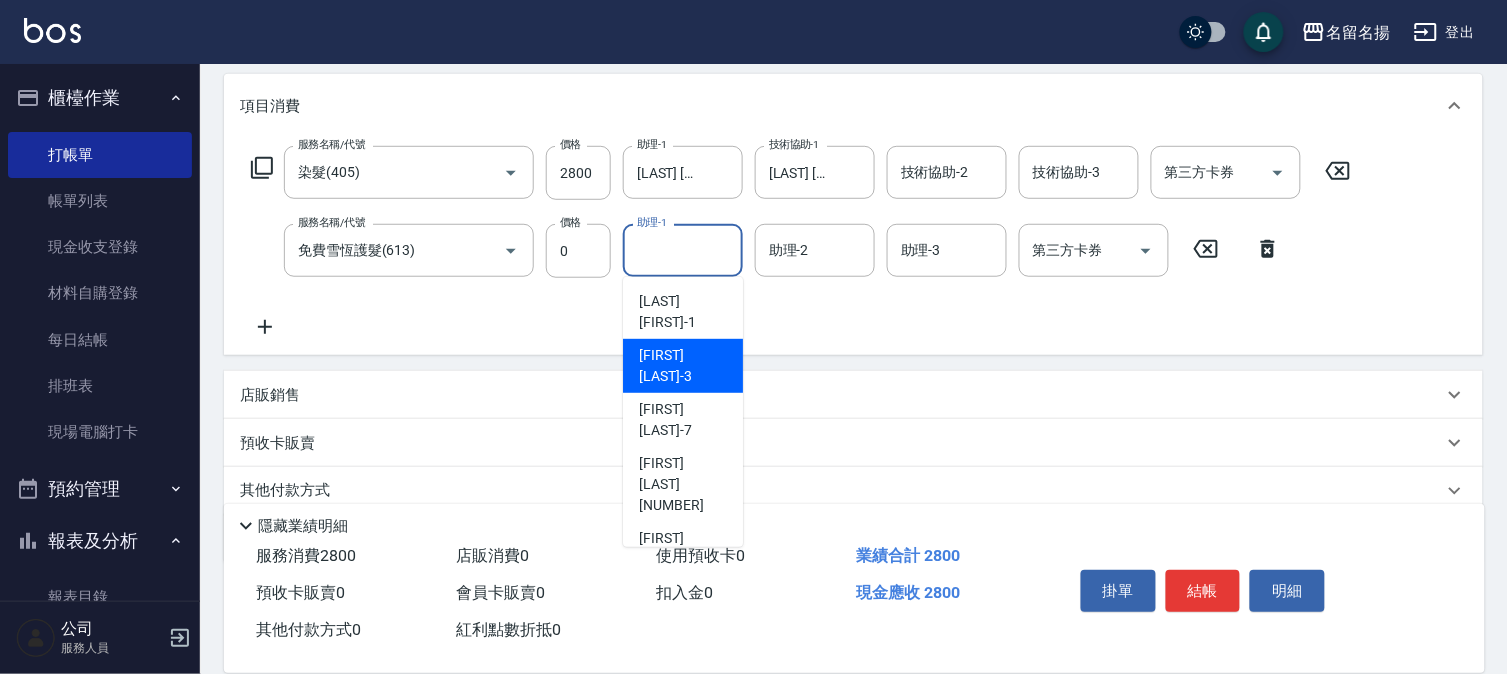 click on "[LAST] [FIRST] [NUMBER]" at bounding box center [683, 366] 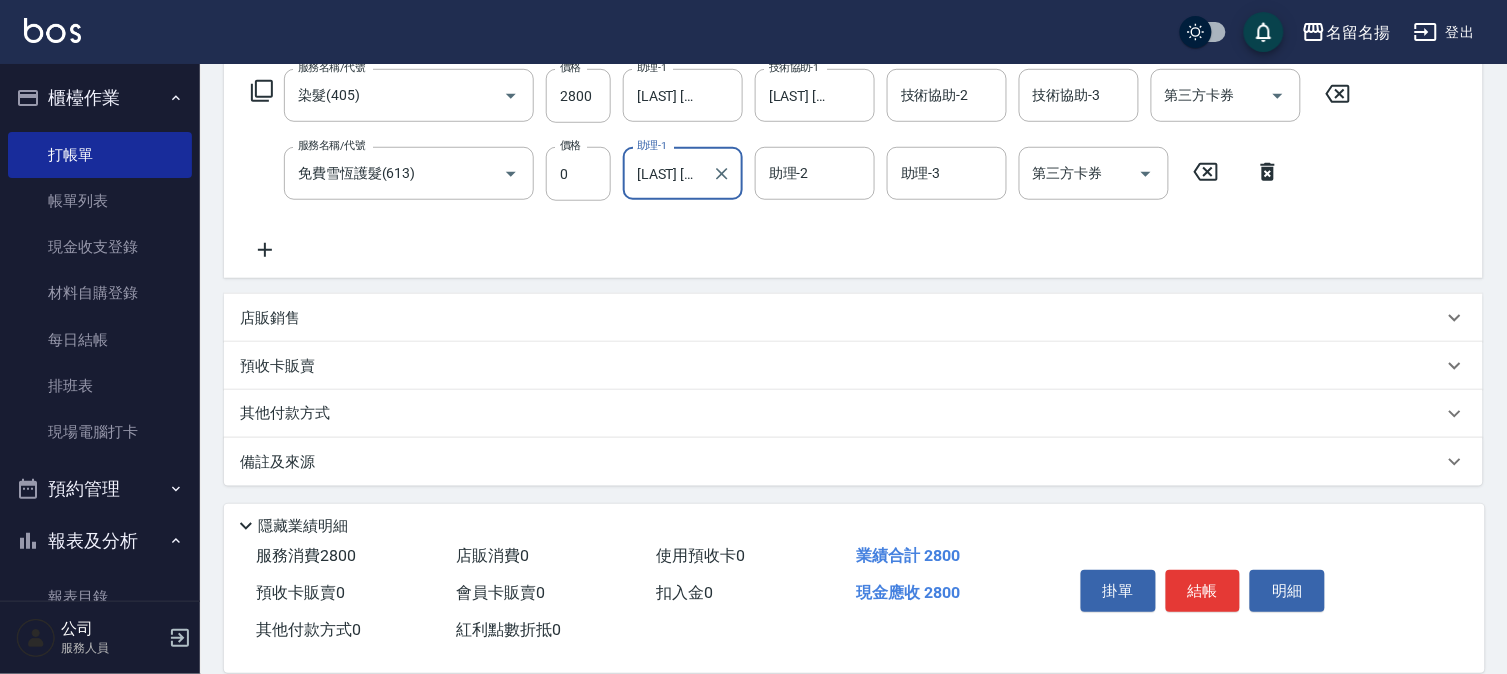 scroll, scrollTop: 332, scrollLeft: 0, axis: vertical 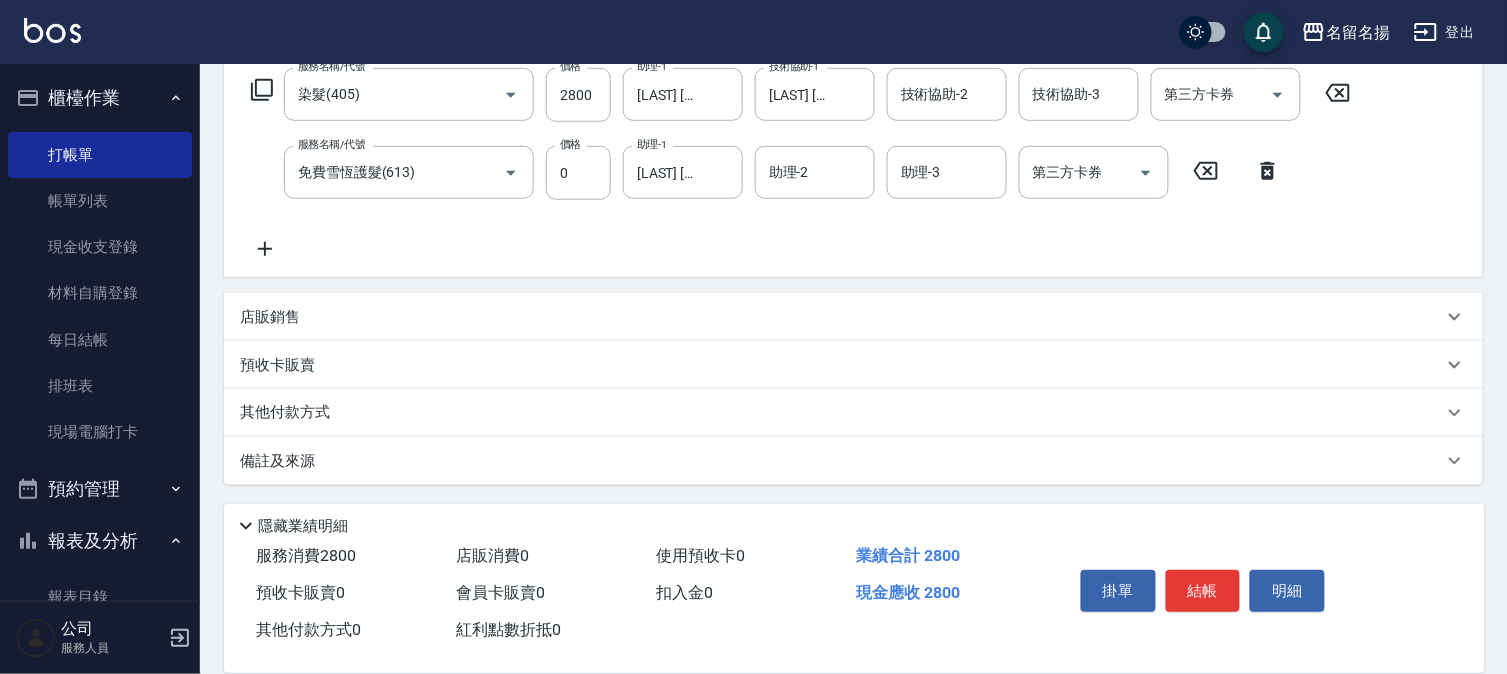 click 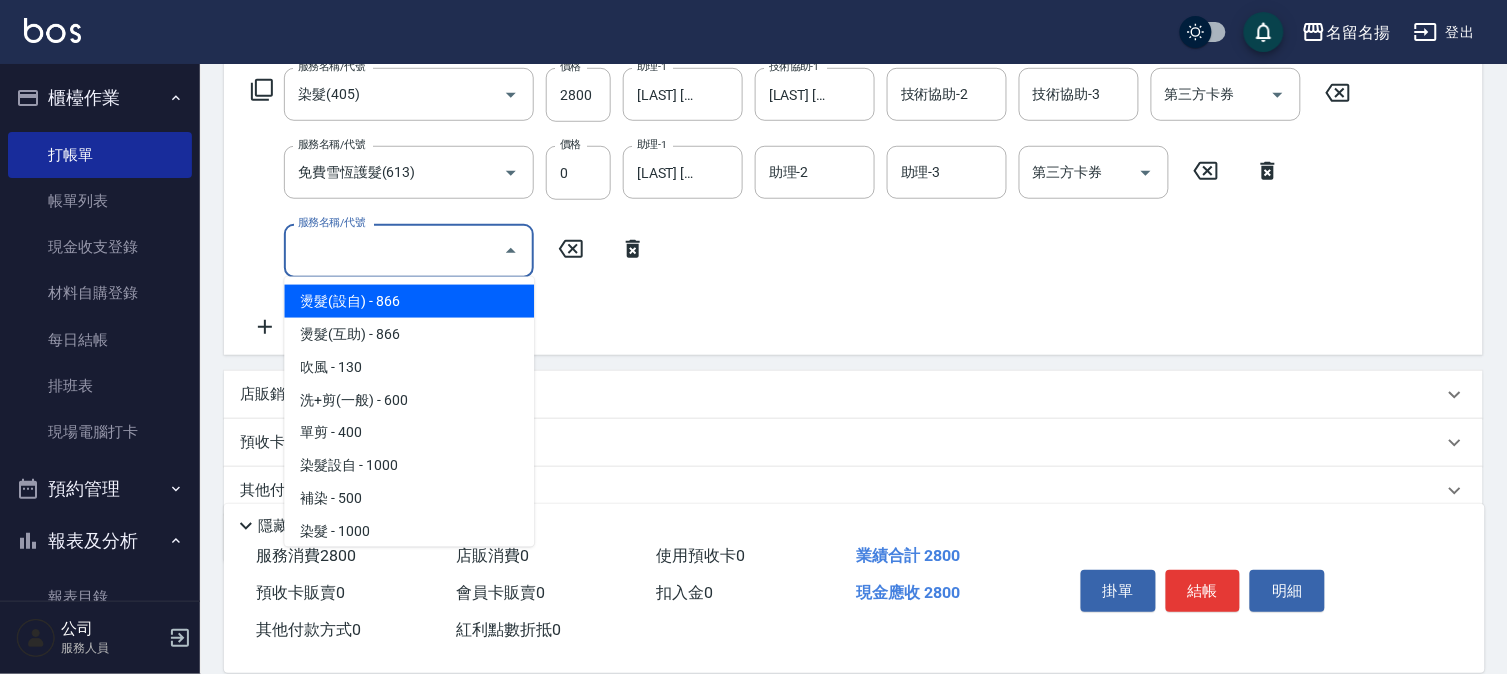 click on "服務名稱/代號" at bounding box center [394, 250] 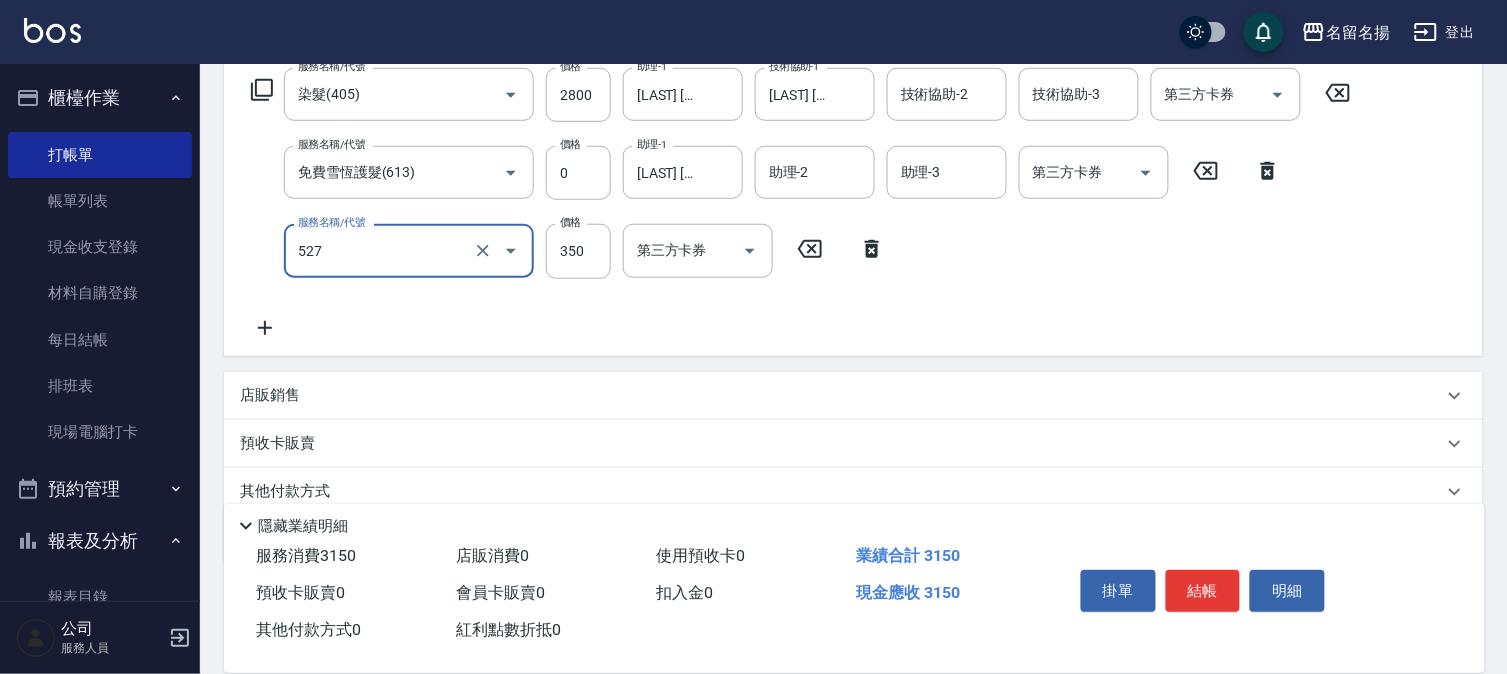 type on "頭皮養護A(527)" 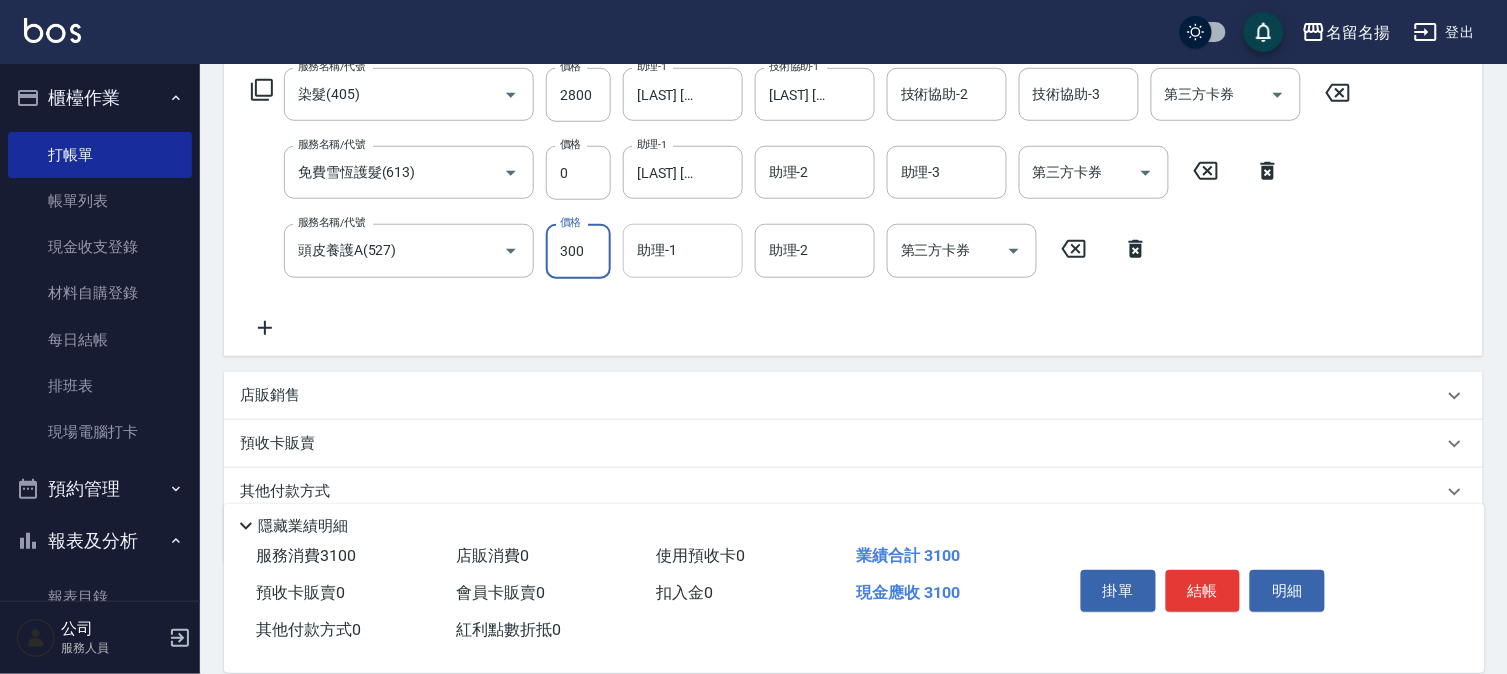 type on "300" 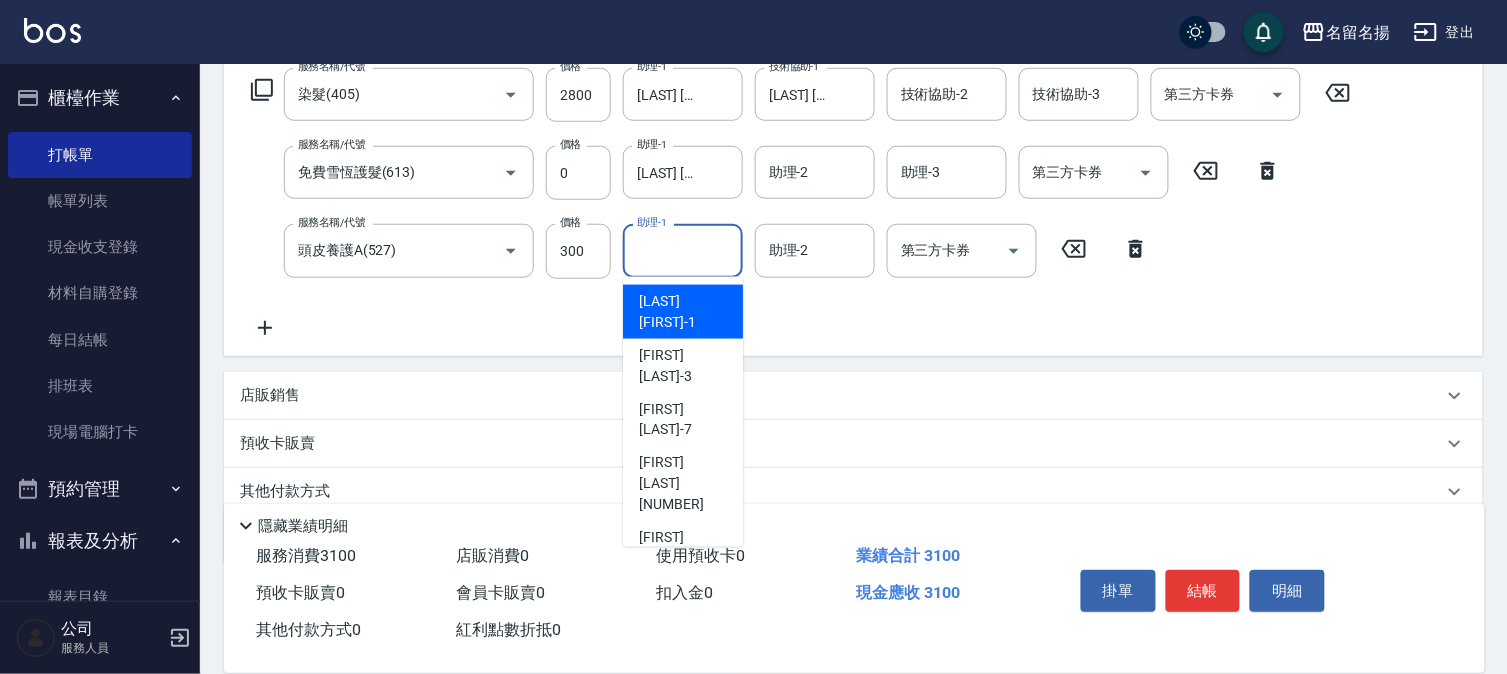 click on "助理-1" at bounding box center (683, 250) 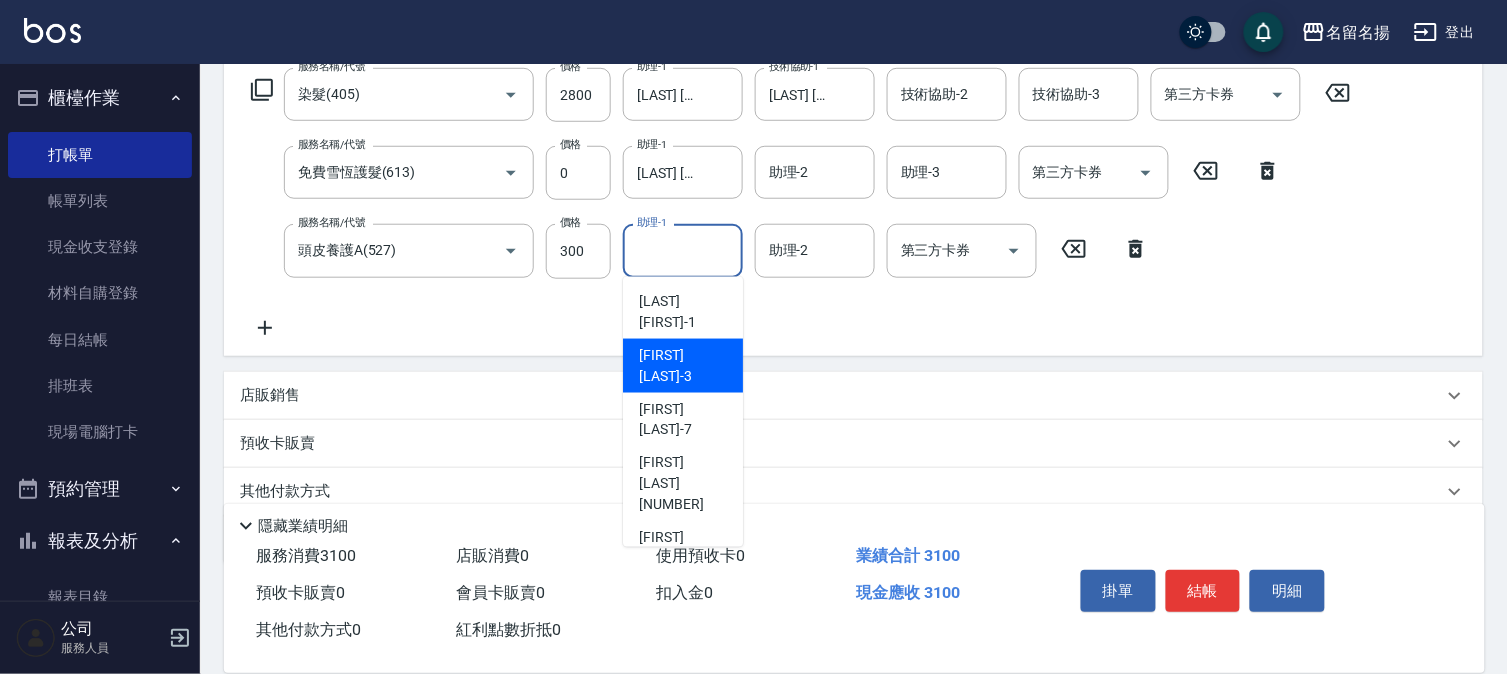 click on "[LAST] [FIRST] [NUMBER]" at bounding box center (683, 366) 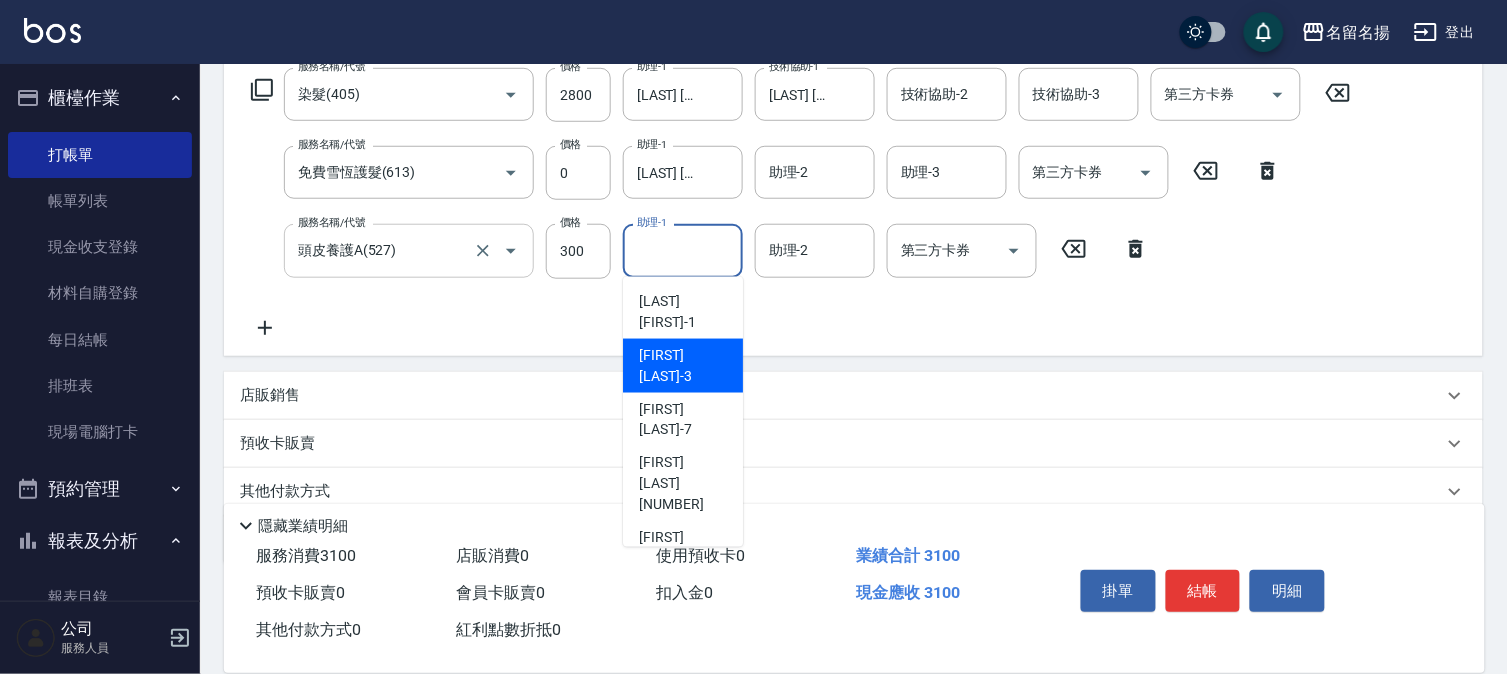type on "[LAST] [FIRST]-3" 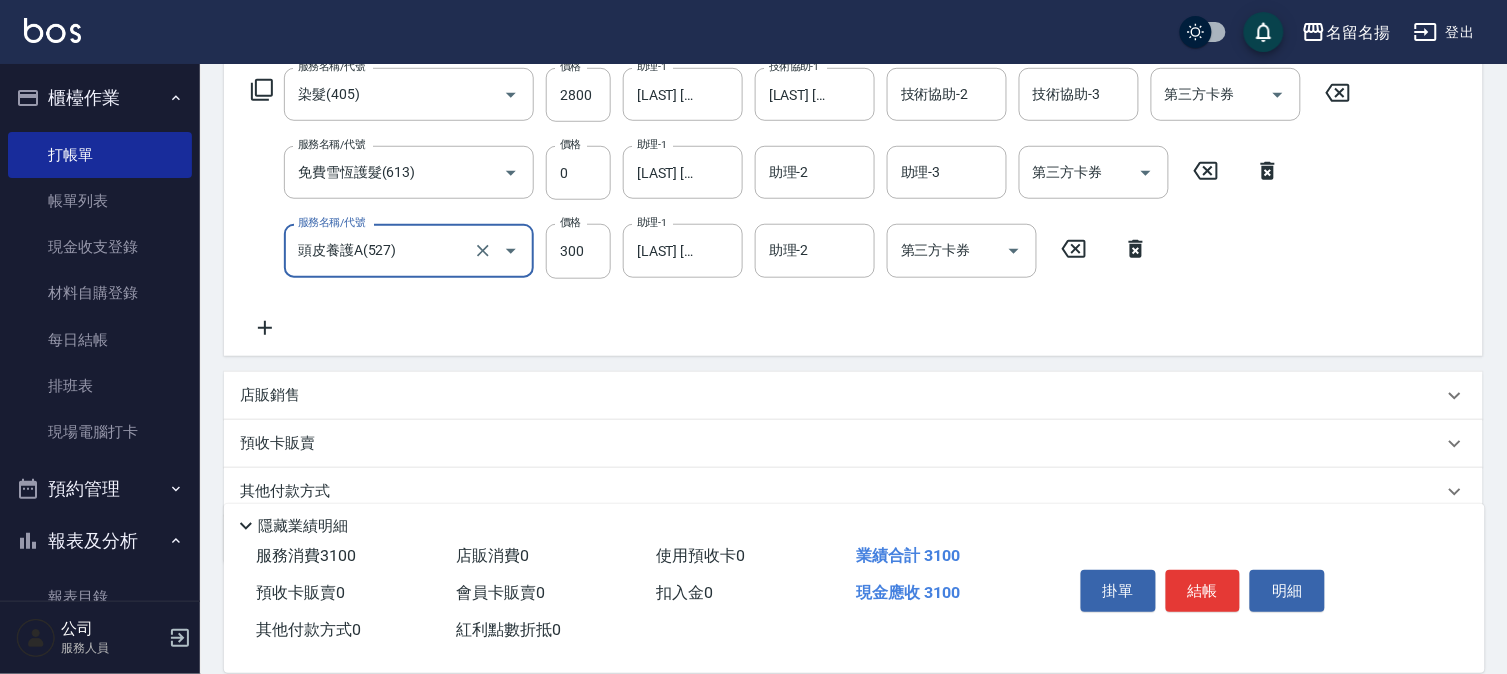 click on "頭皮養護A(527)" at bounding box center [381, 250] 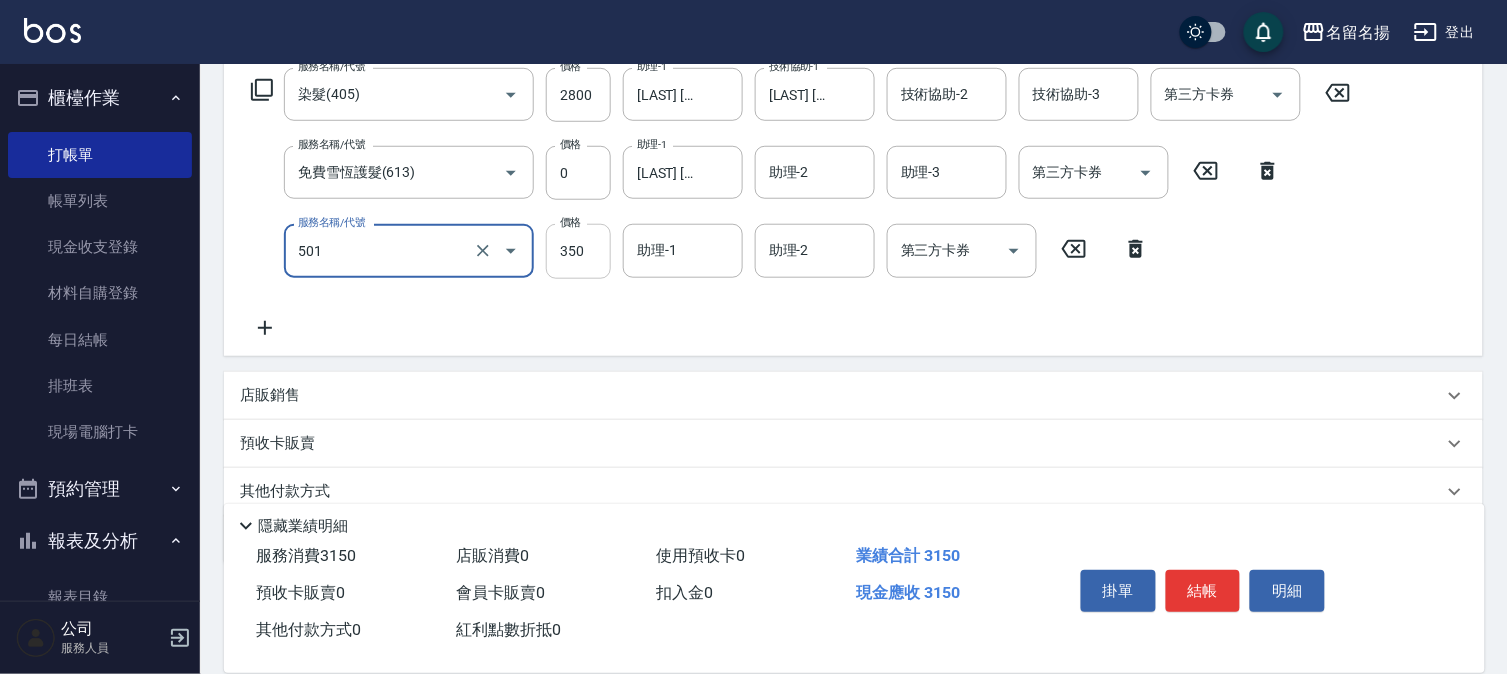 type on "P.S洗髮(501)" 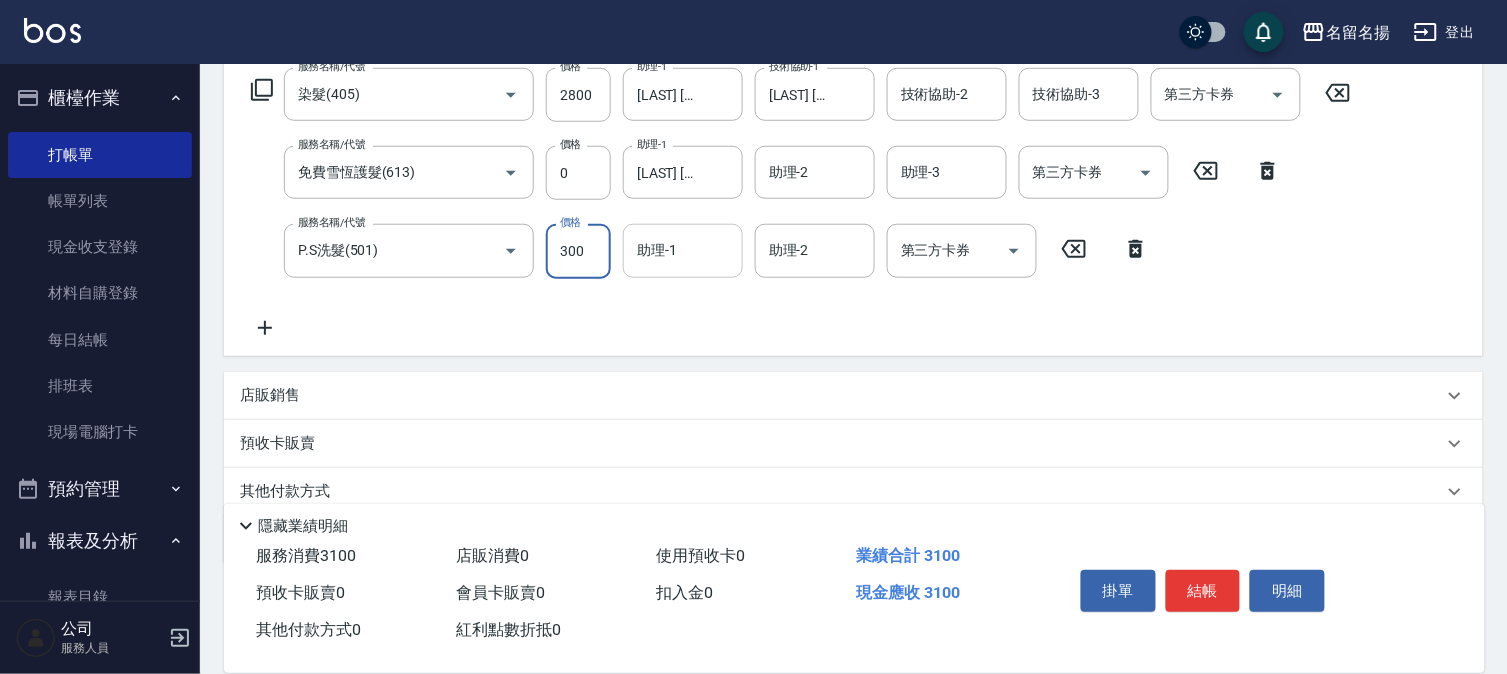 type on "300" 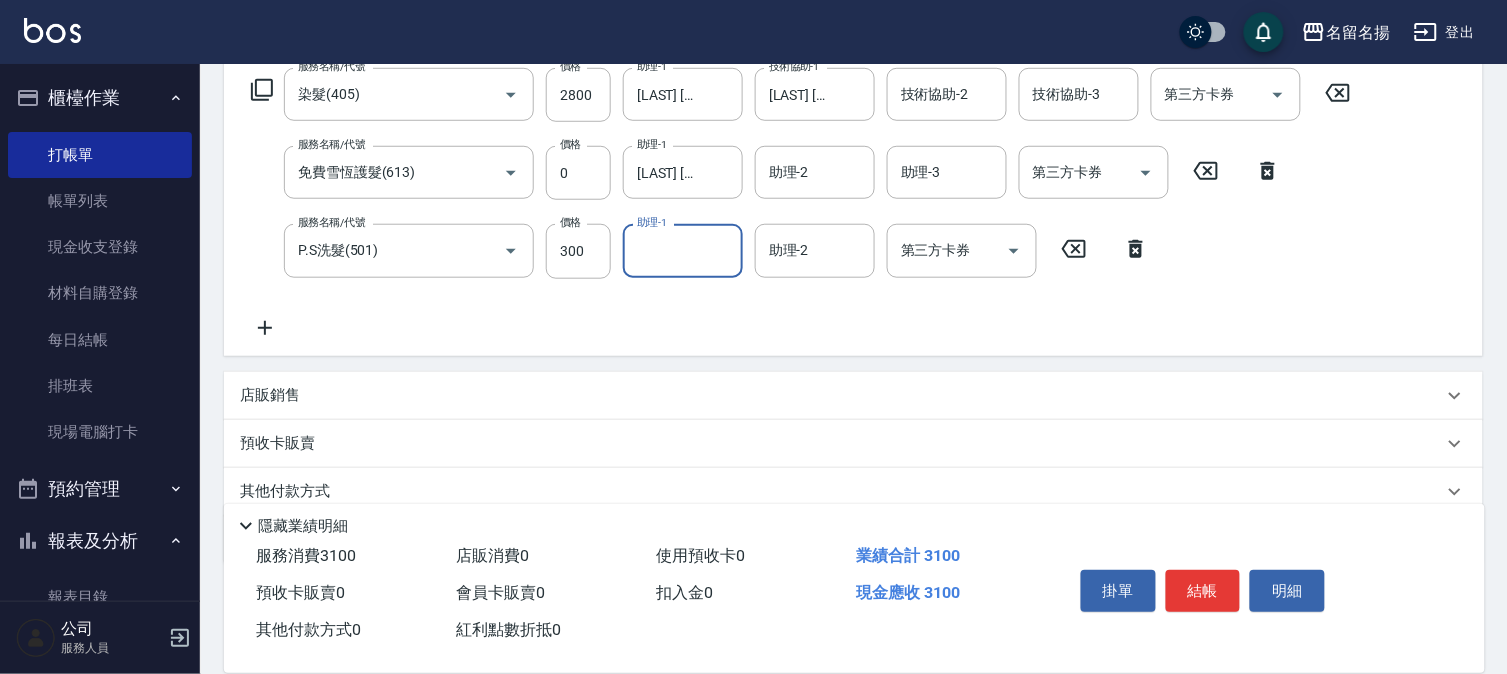 click on "助理-1" at bounding box center [683, 250] 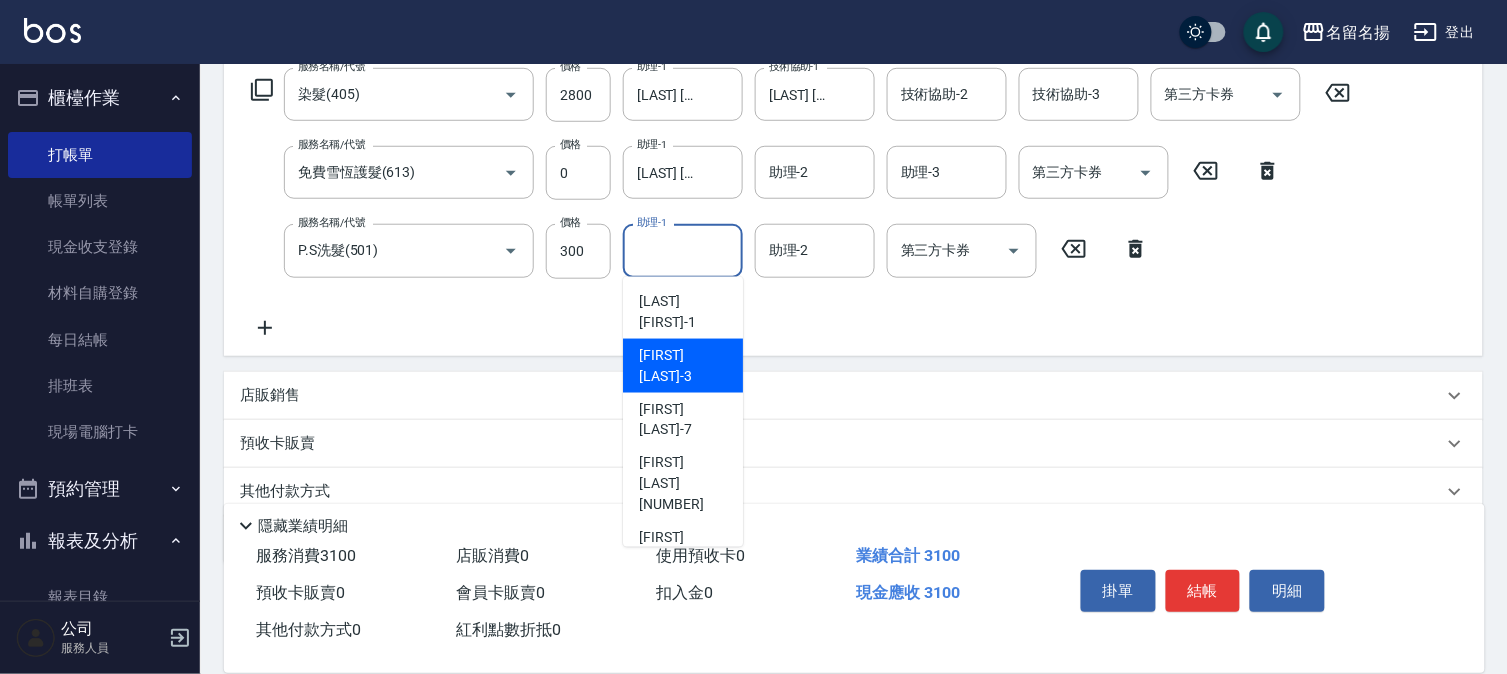 click on "[LAST] [FIRST] [NUMBER]" at bounding box center [683, 366] 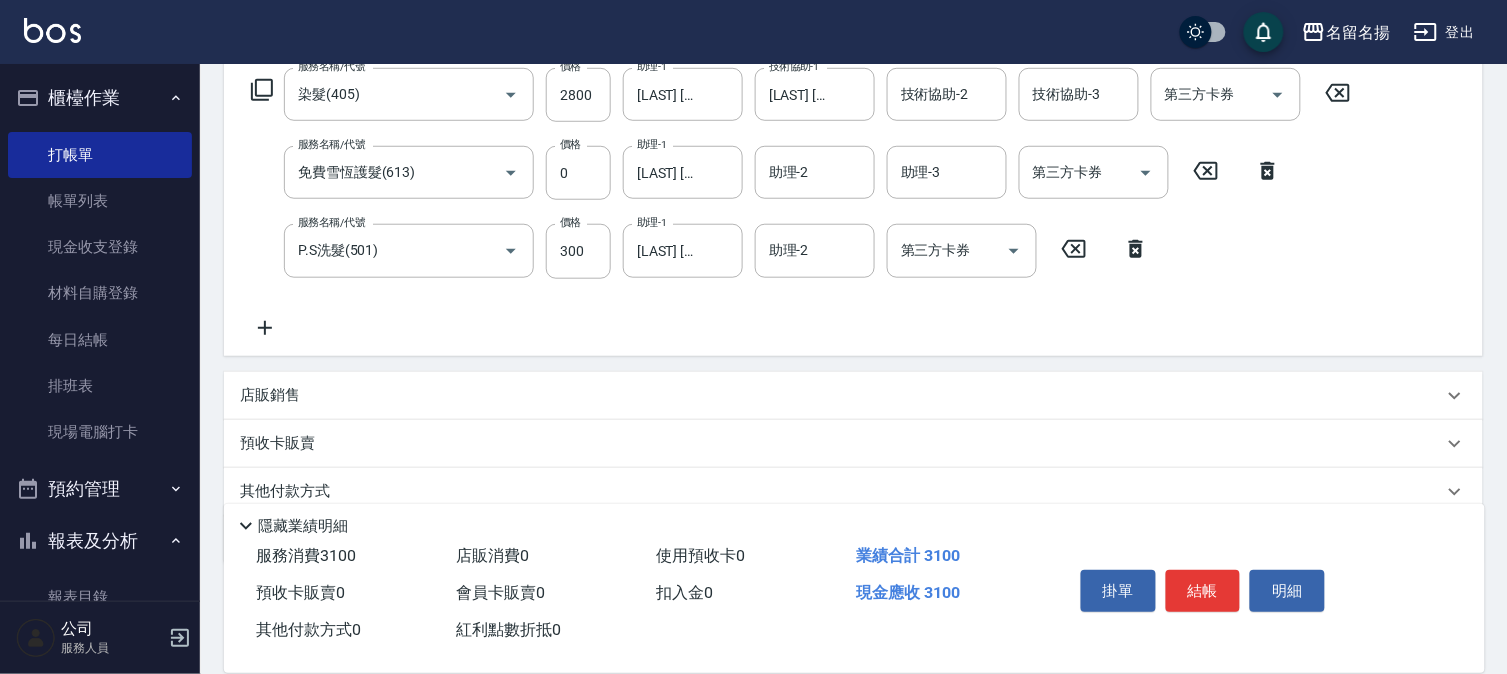 click 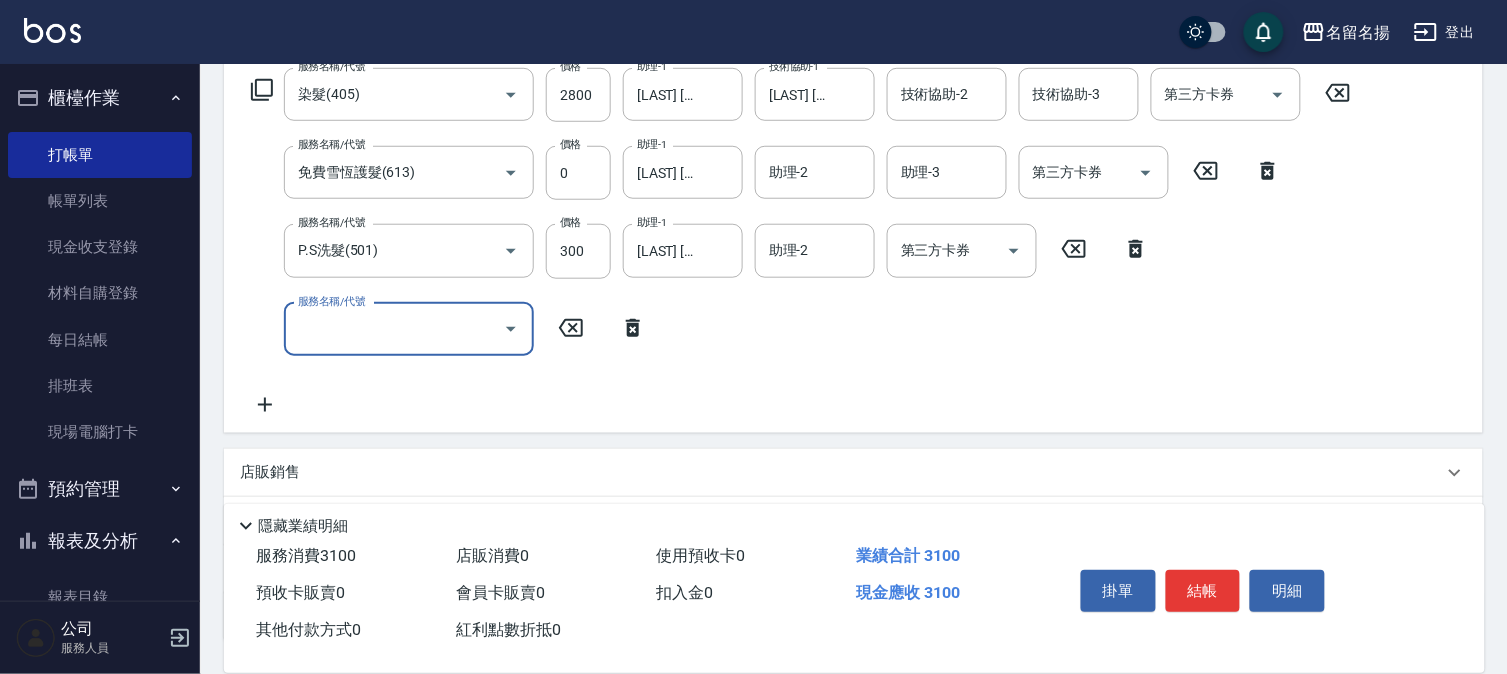 click on "服務名稱/代號" at bounding box center (394, 329) 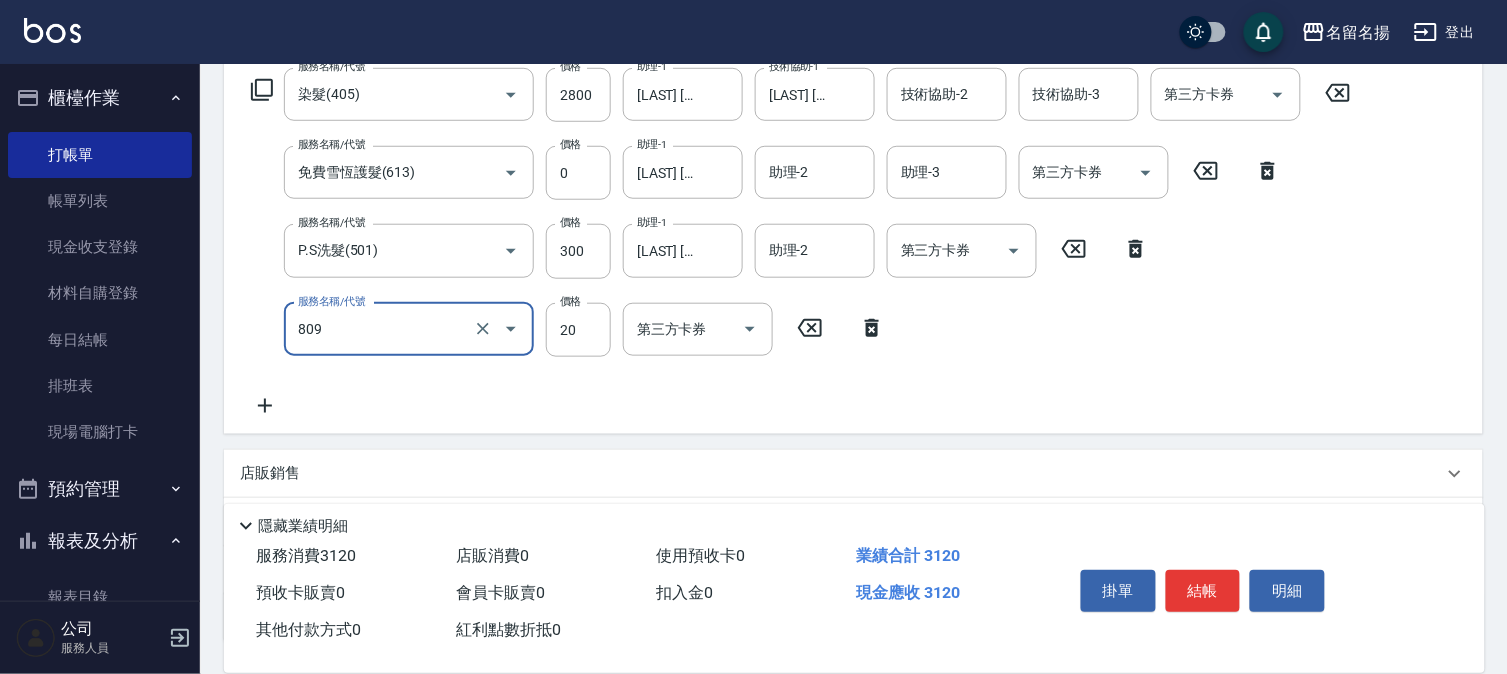 type on "潤絲([NUMBER])" 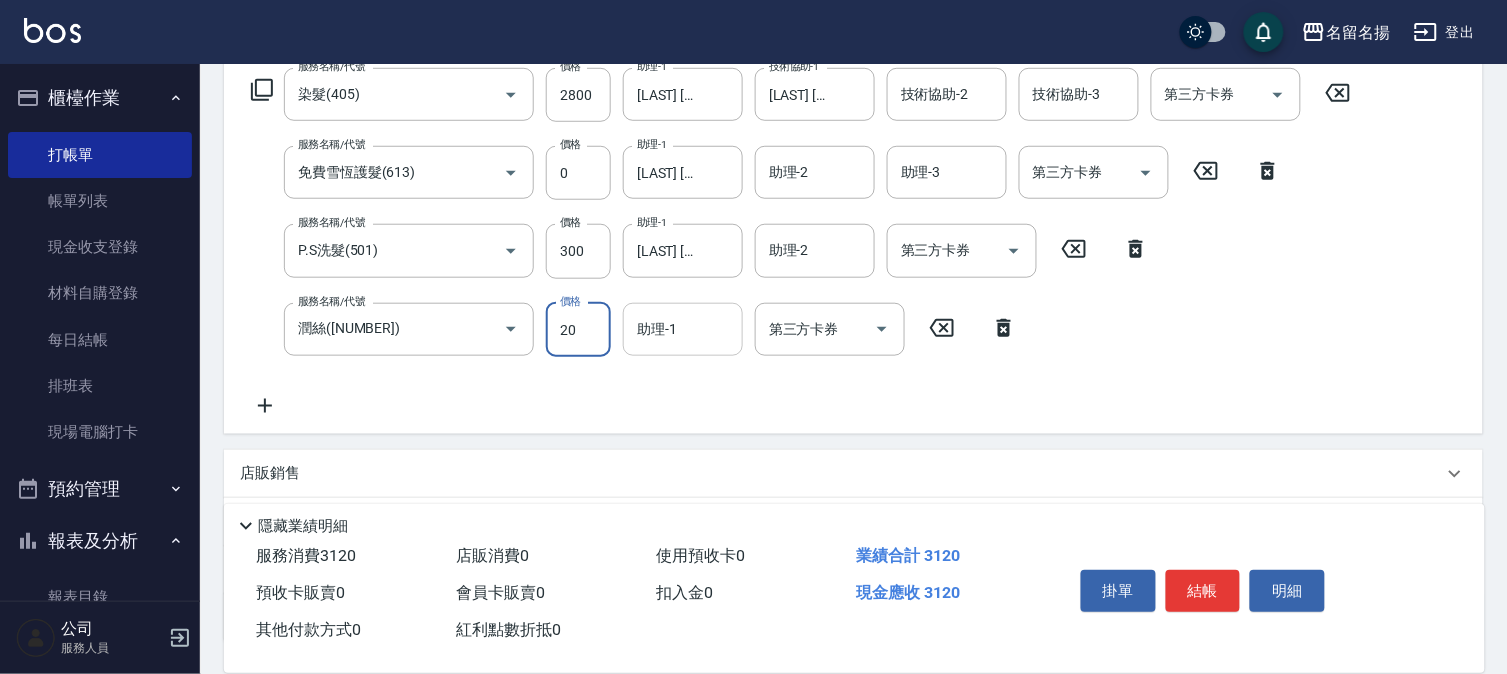 drag, startPoint x: 660, startPoint y: 317, endPoint x: 672, endPoint y: 351, distance: 36.05551 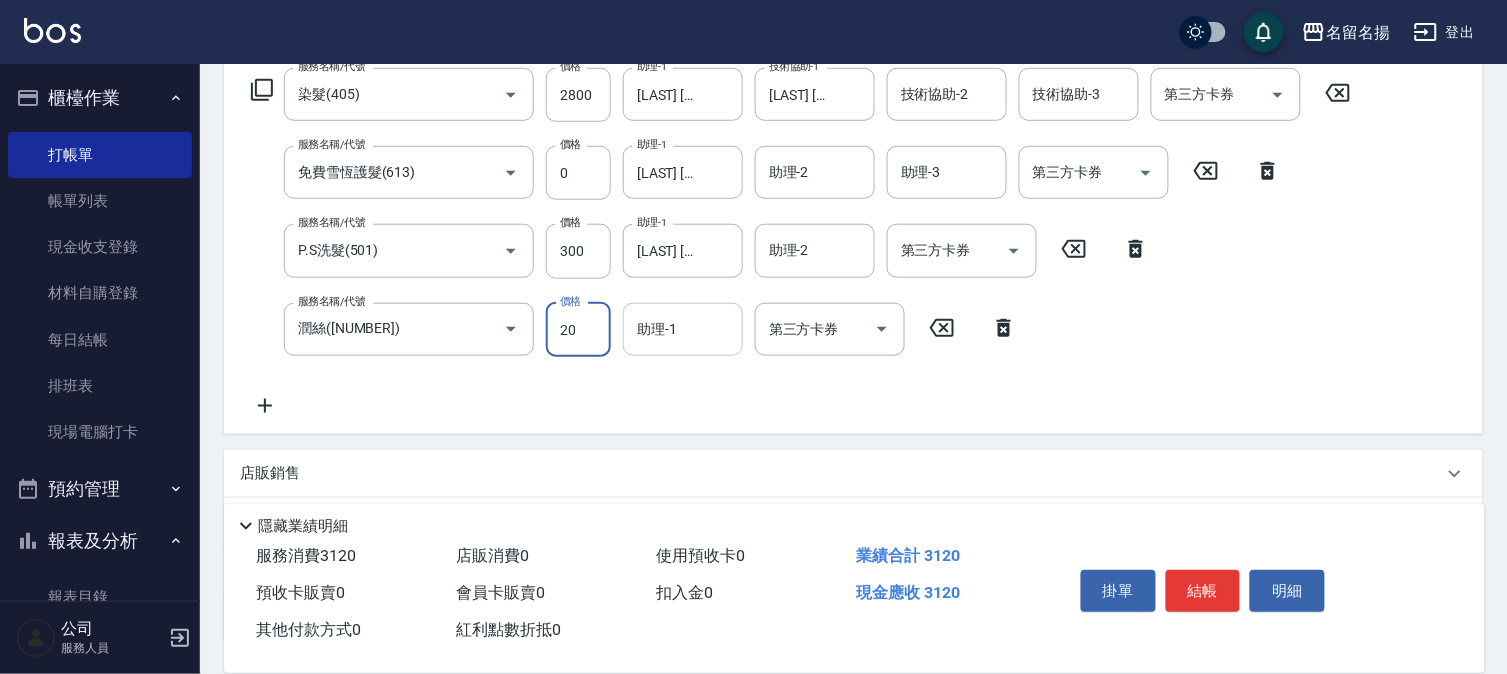 click on "助理-1 助理-1" at bounding box center [683, 329] 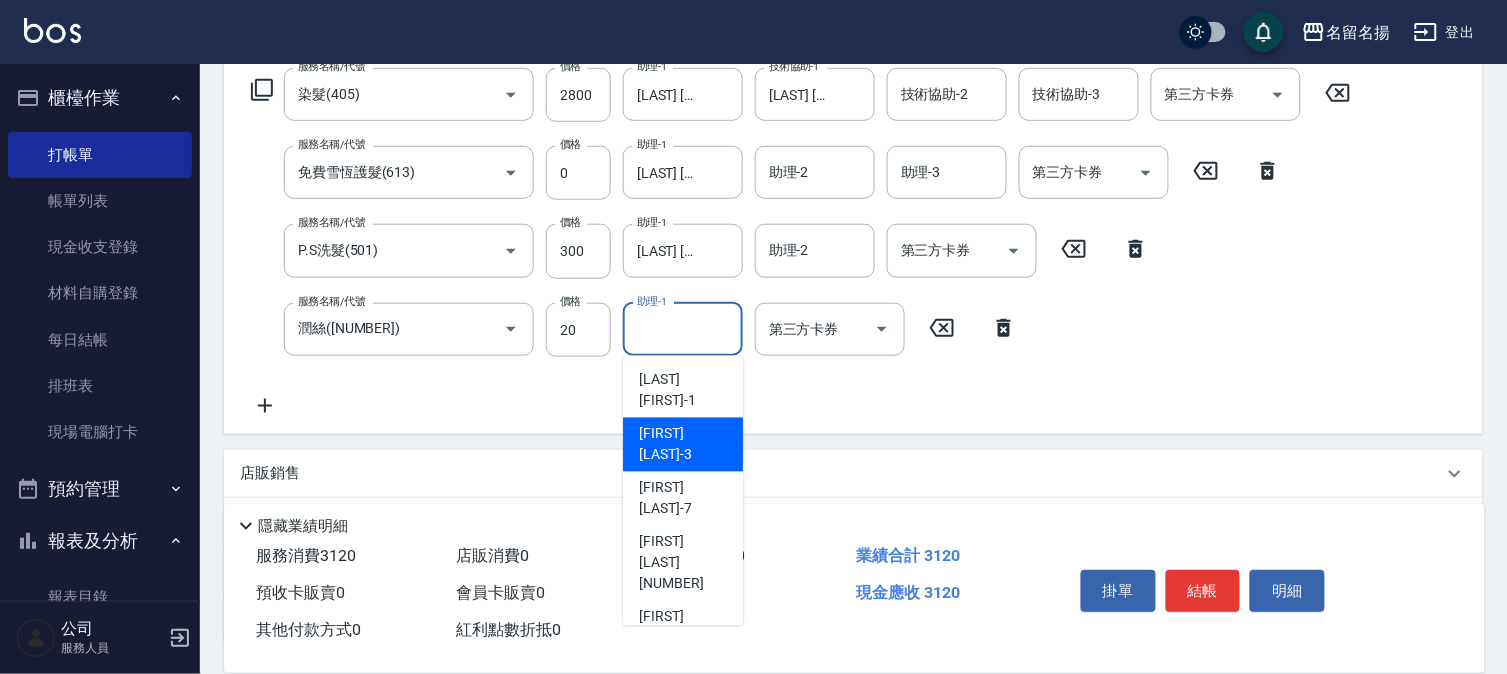 click on "[LAST] [FIRST] [NUMBER]" at bounding box center (683, 445) 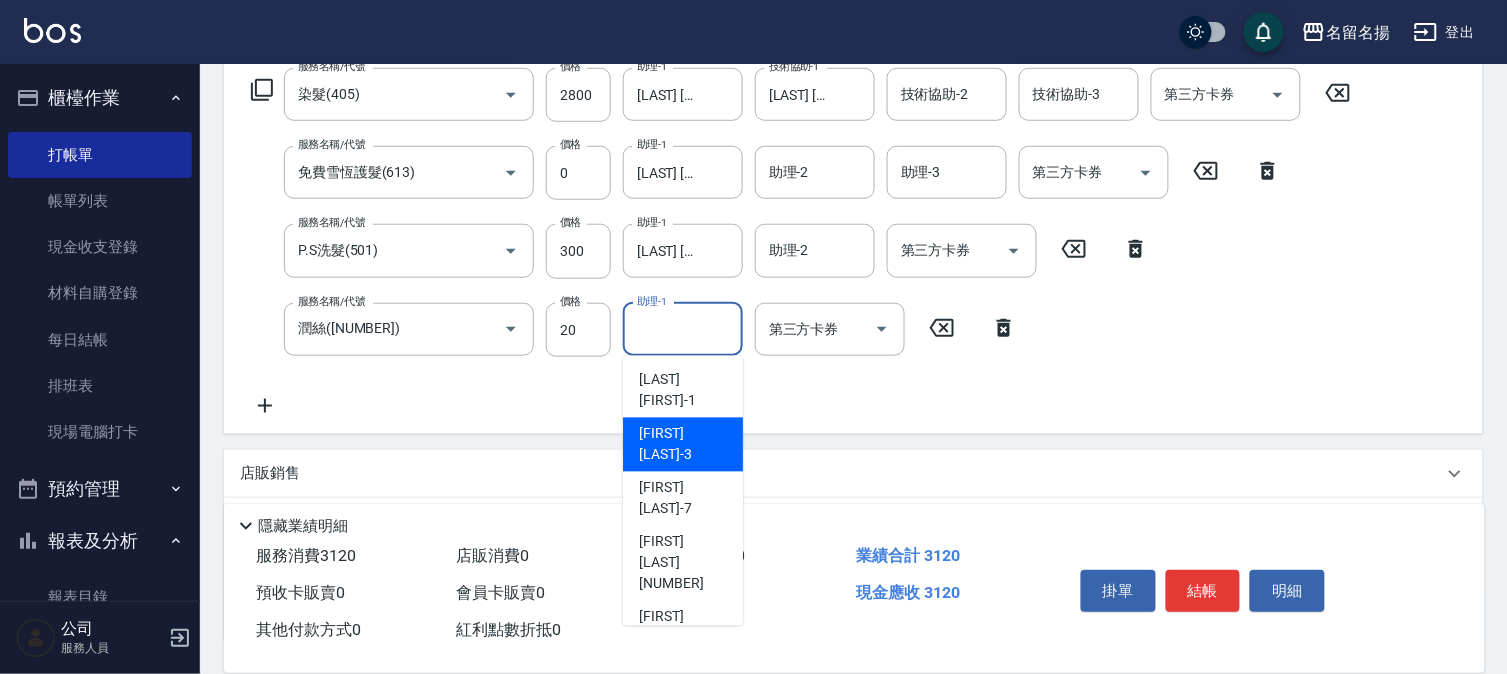 type on "[LAST] [FIRST]-3" 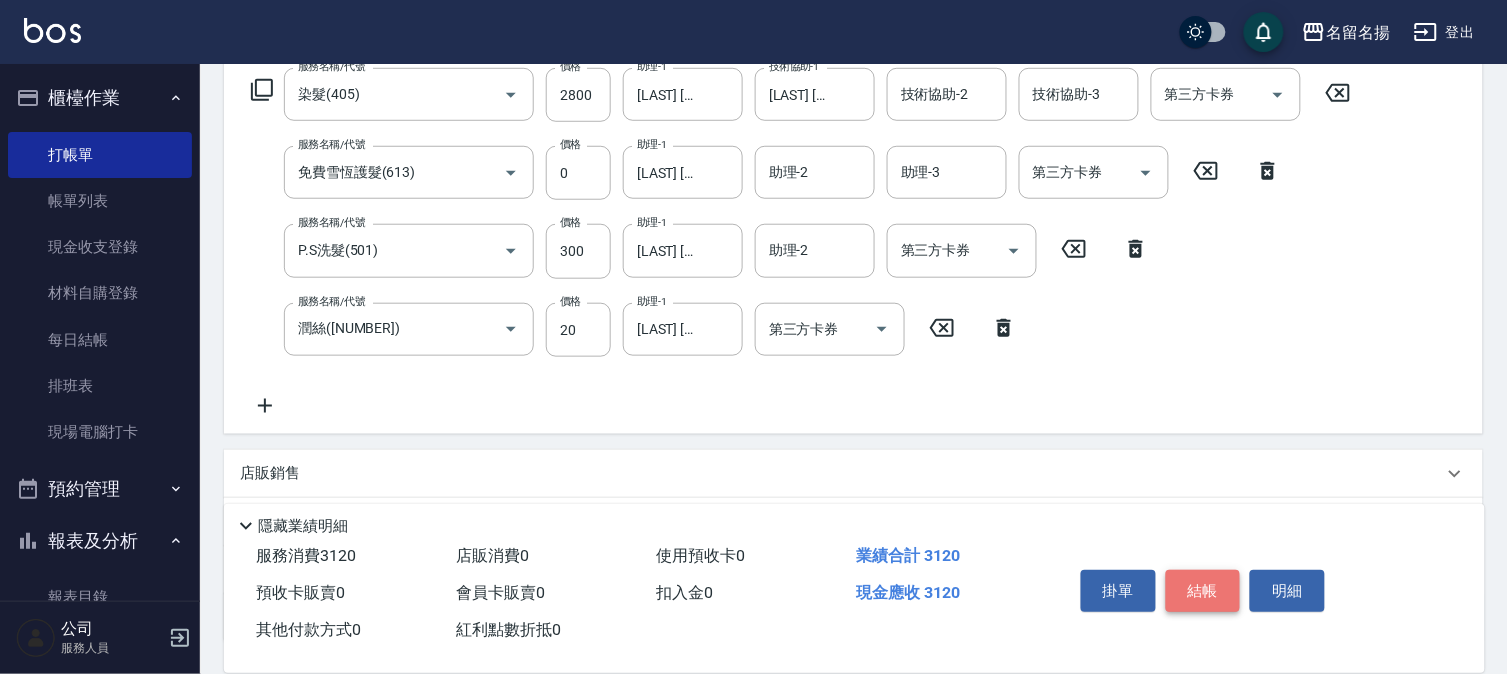 click on "結帳" at bounding box center (1203, 591) 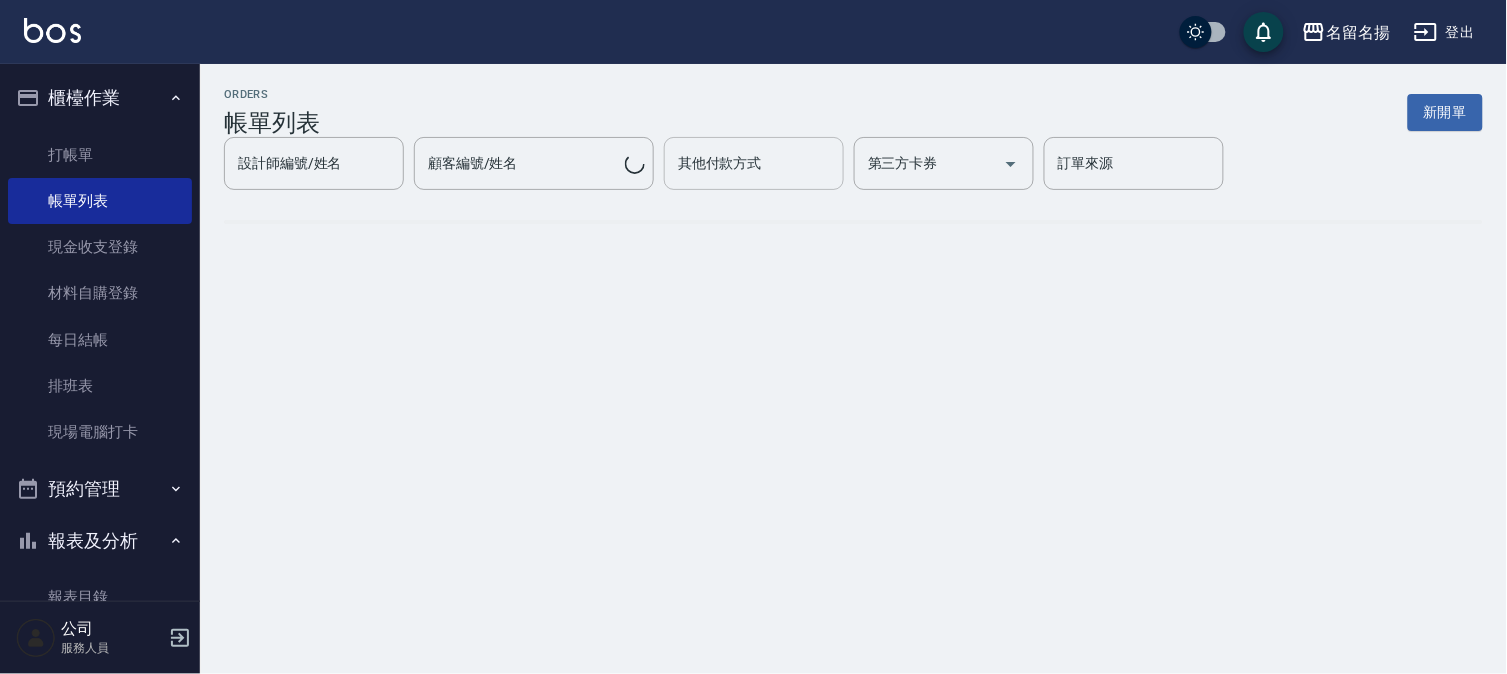 scroll, scrollTop: 0, scrollLeft: 0, axis: both 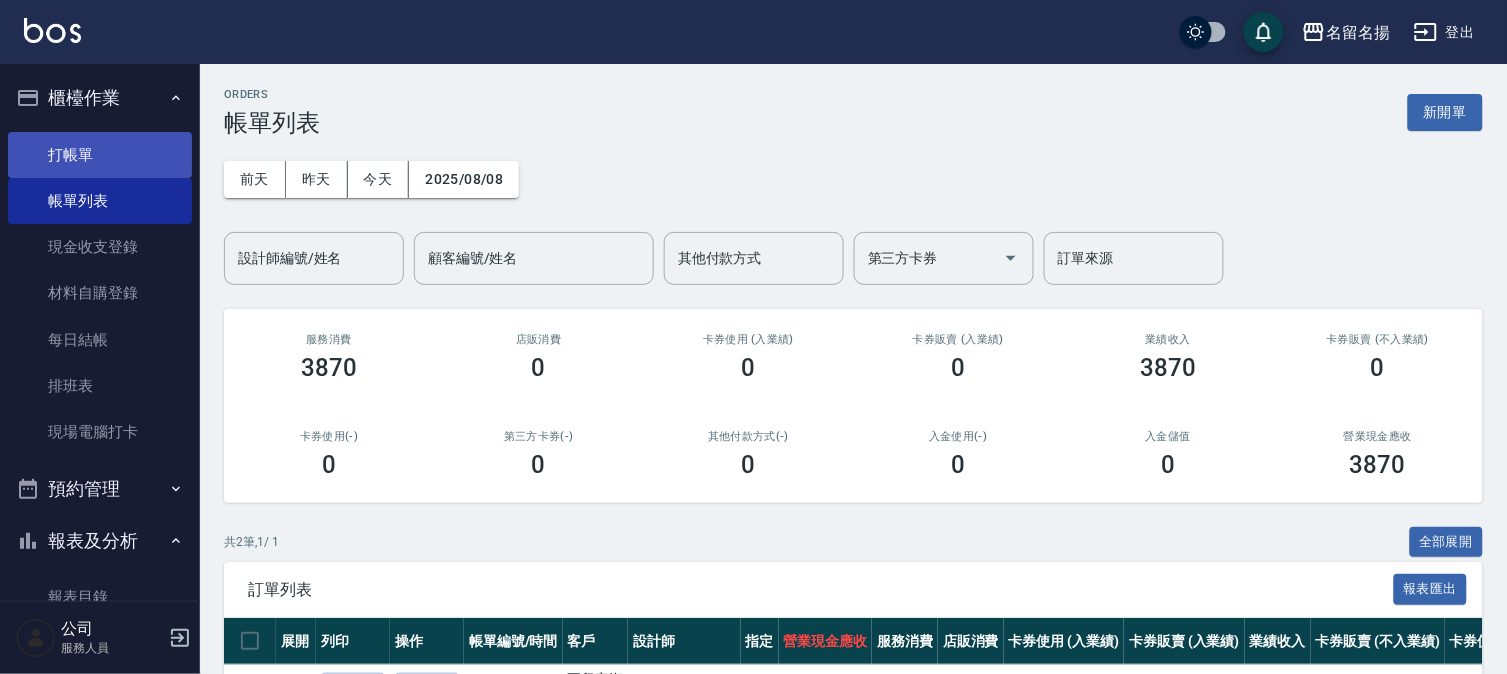 click on "打帳單" at bounding box center (100, 155) 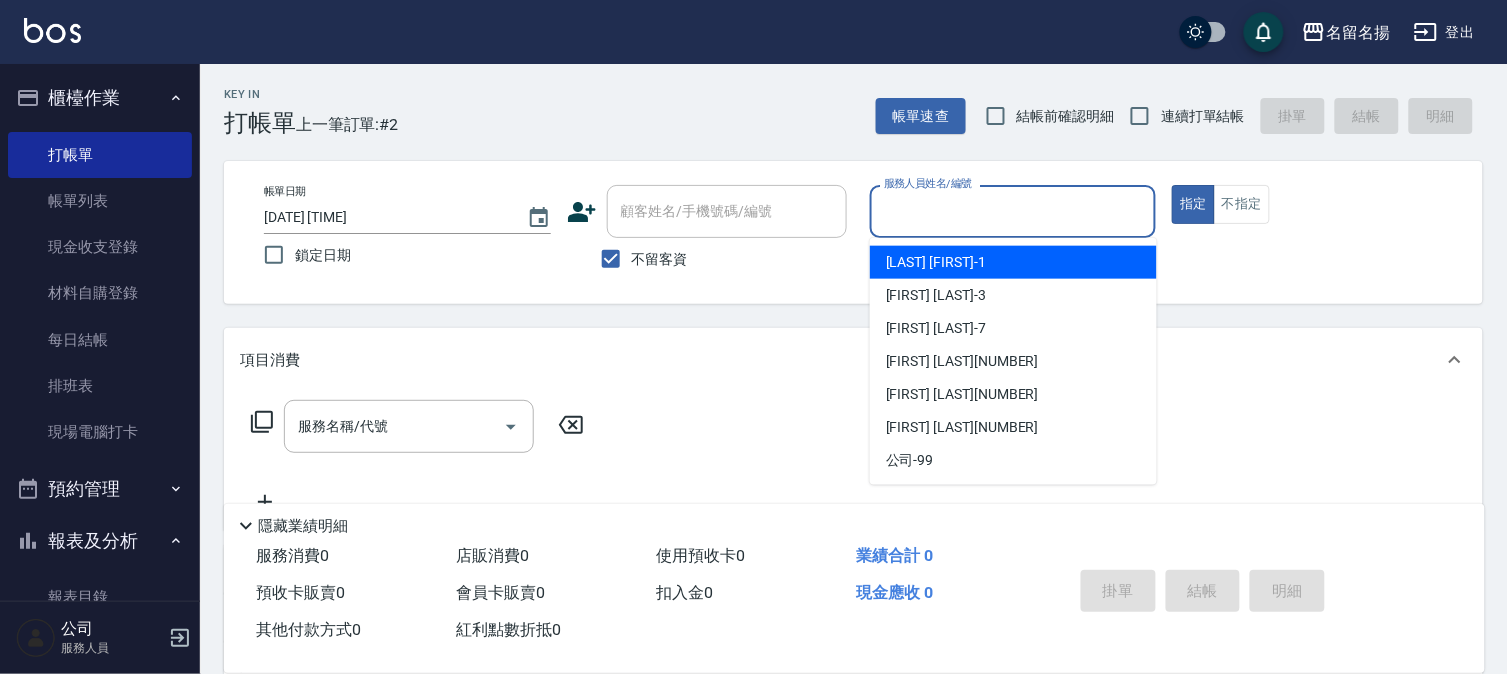 click on "服務人員姓名/編號" at bounding box center (1013, 211) 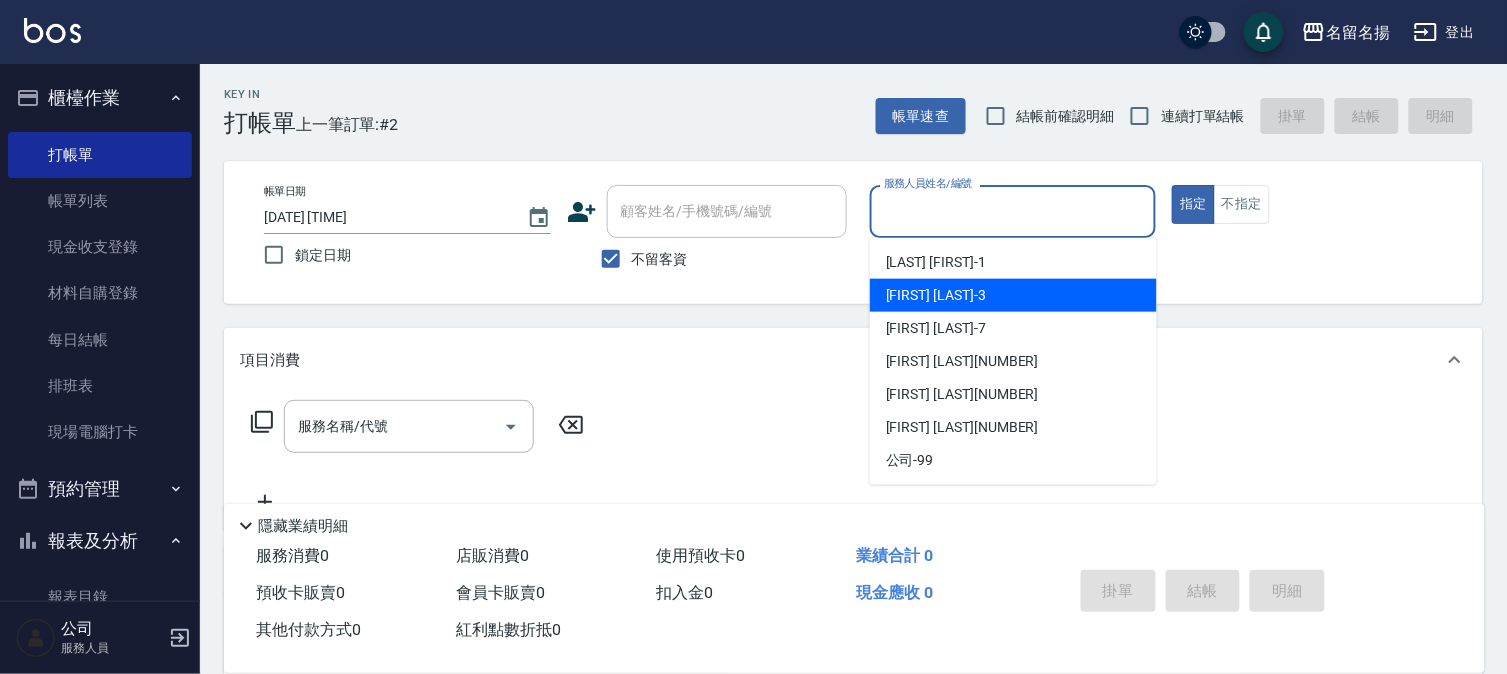drag, startPoint x: 928, startPoint y: 290, endPoint x: 860, endPoint y: 298, distance: 68.46897 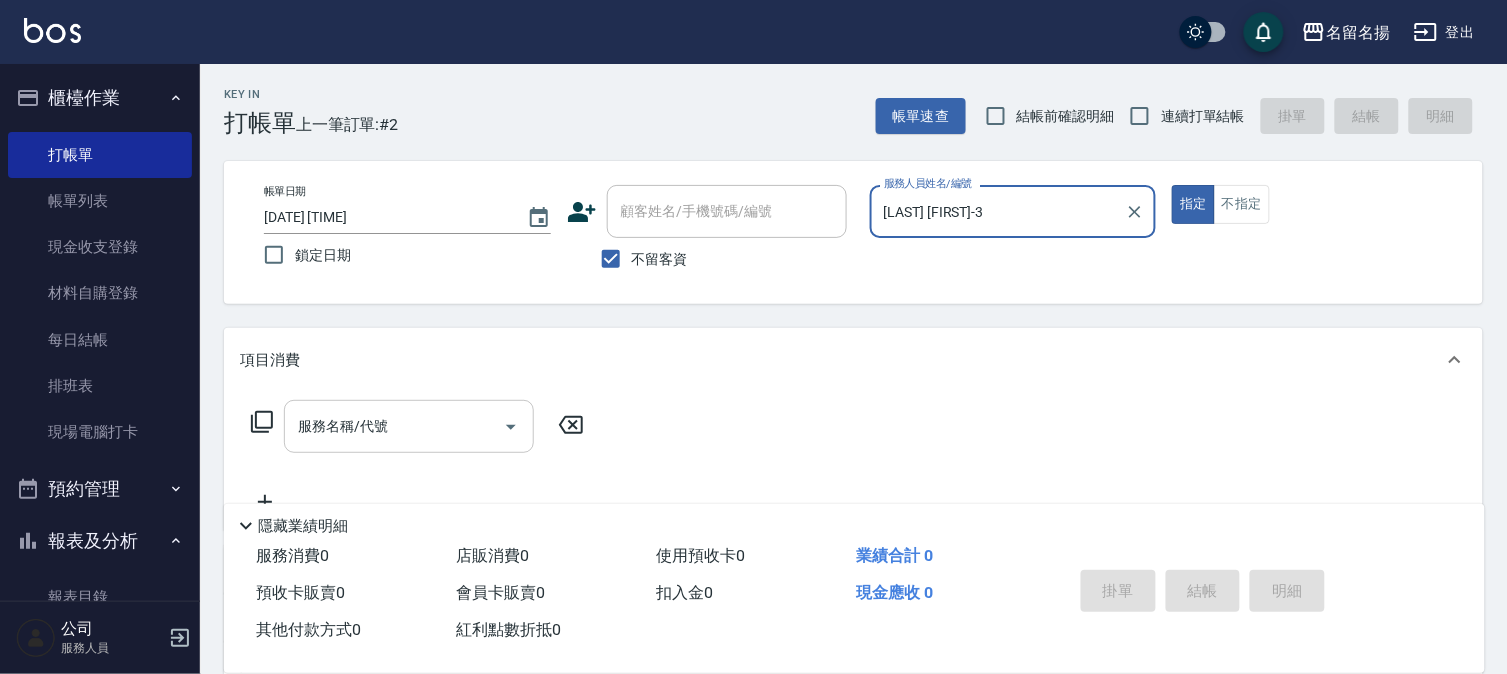 click on "服務名稱/代號" at bounding box center [394, 426] 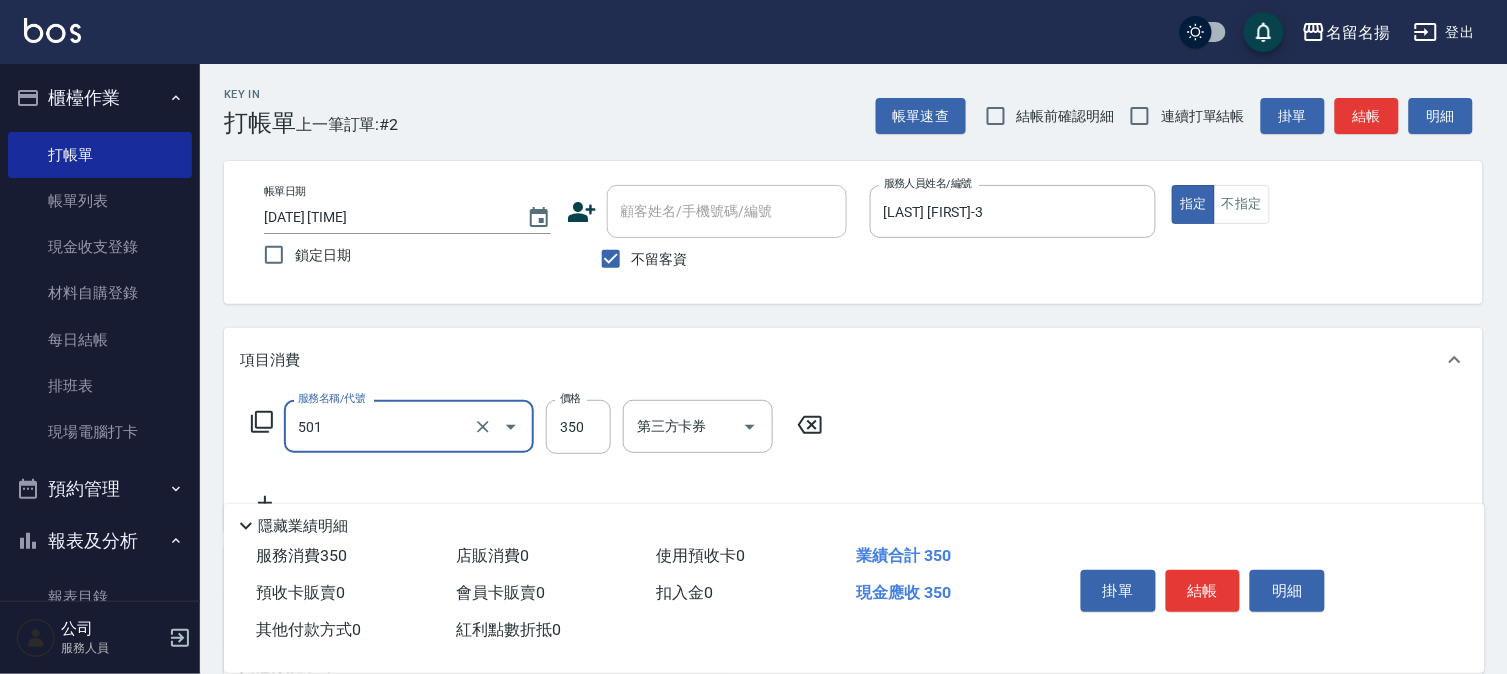 type on "P.S洗髮(501)" 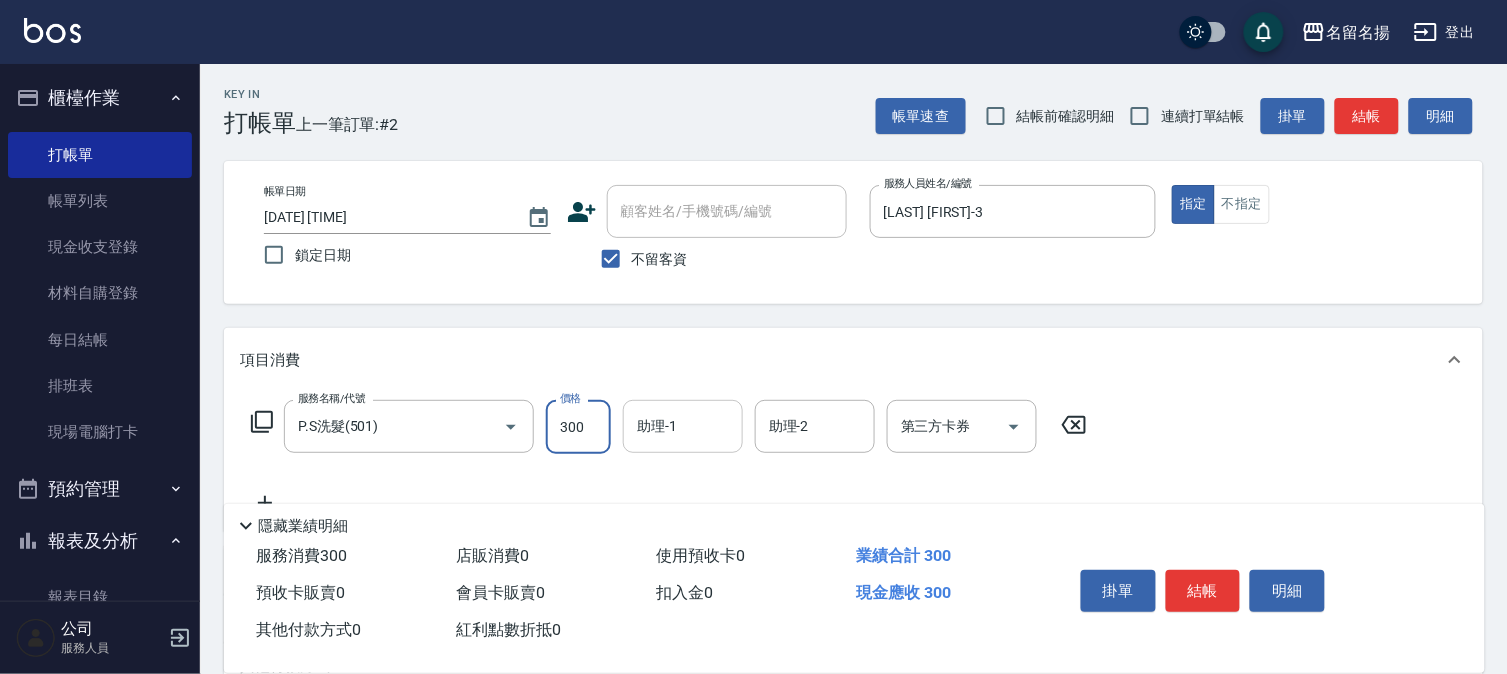 type on "300" 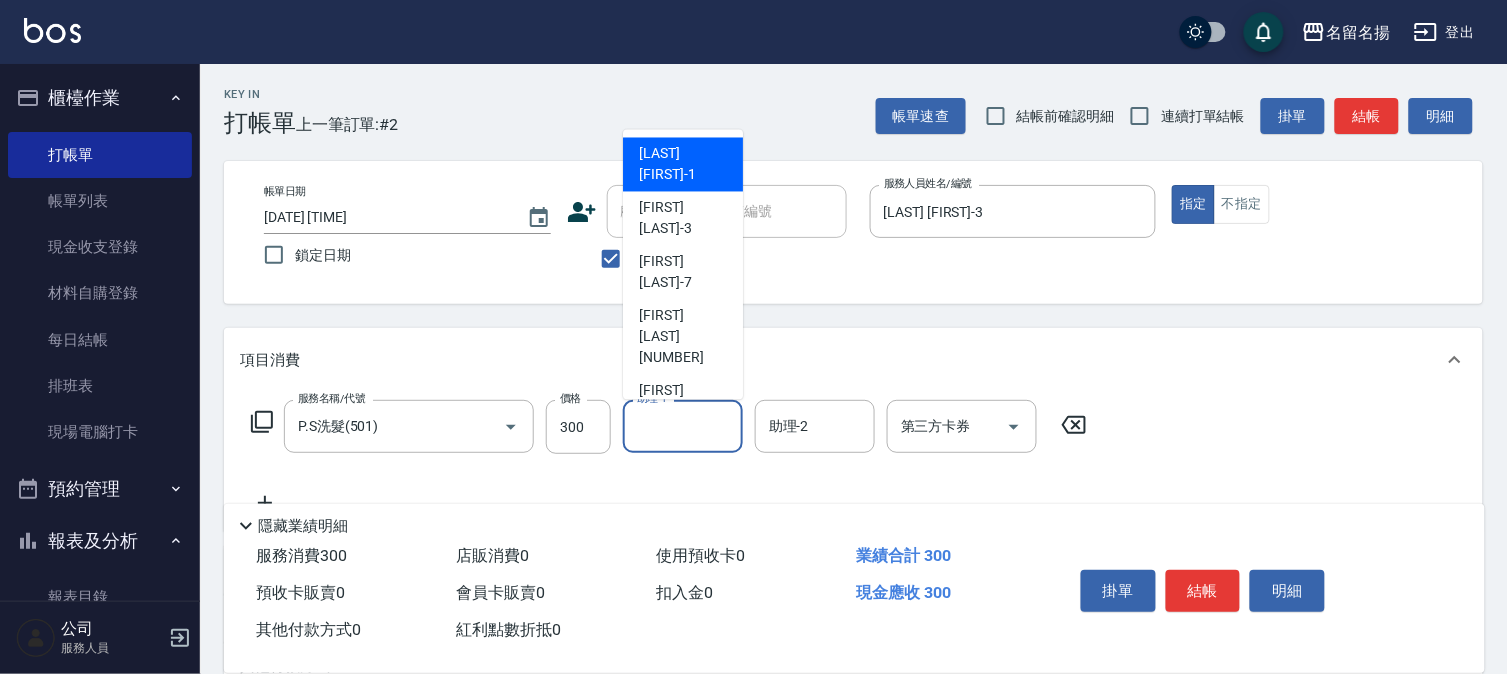 drag, startPoint x: 675, startPoint y: 433, endPoint x: 673, endPoint y: 405, distance: 28.071337 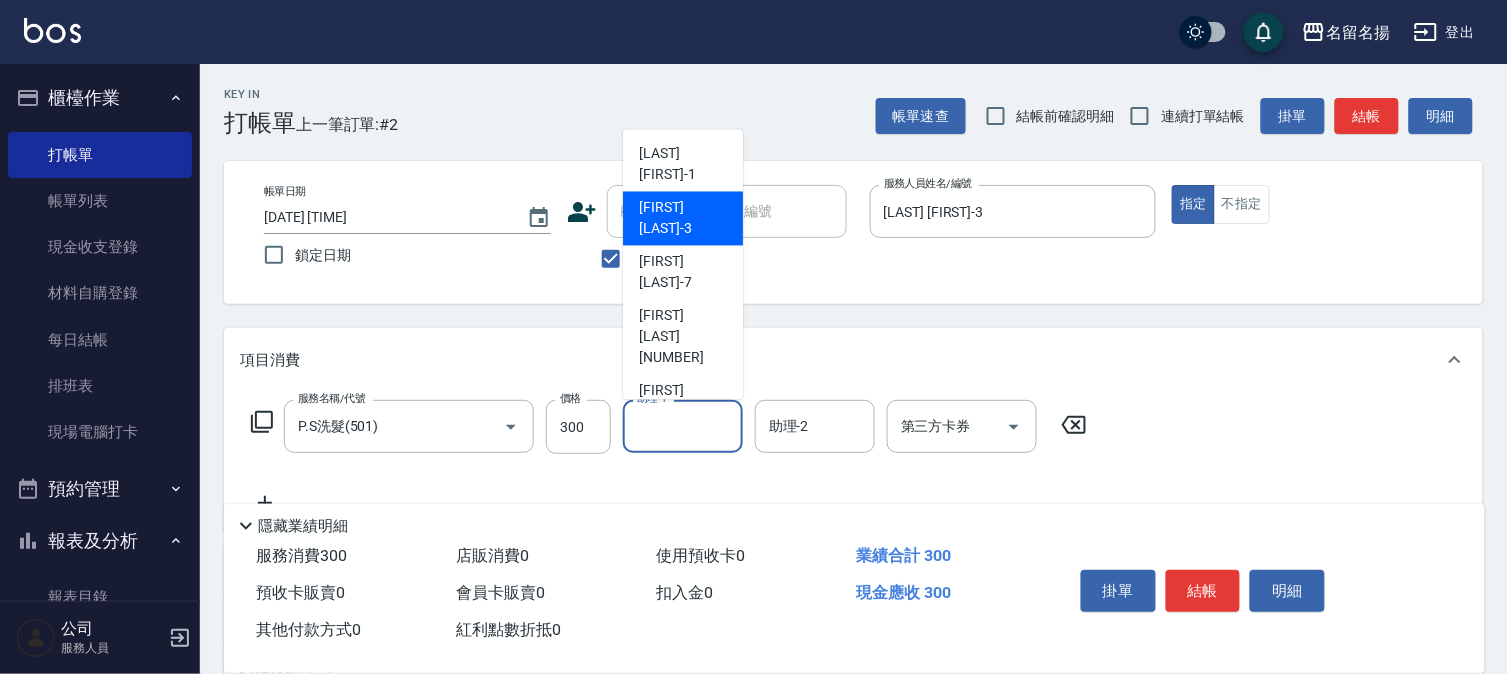 click on "[LAST] [FIRST] [NUMBER]" at bounding box center (683, 219) 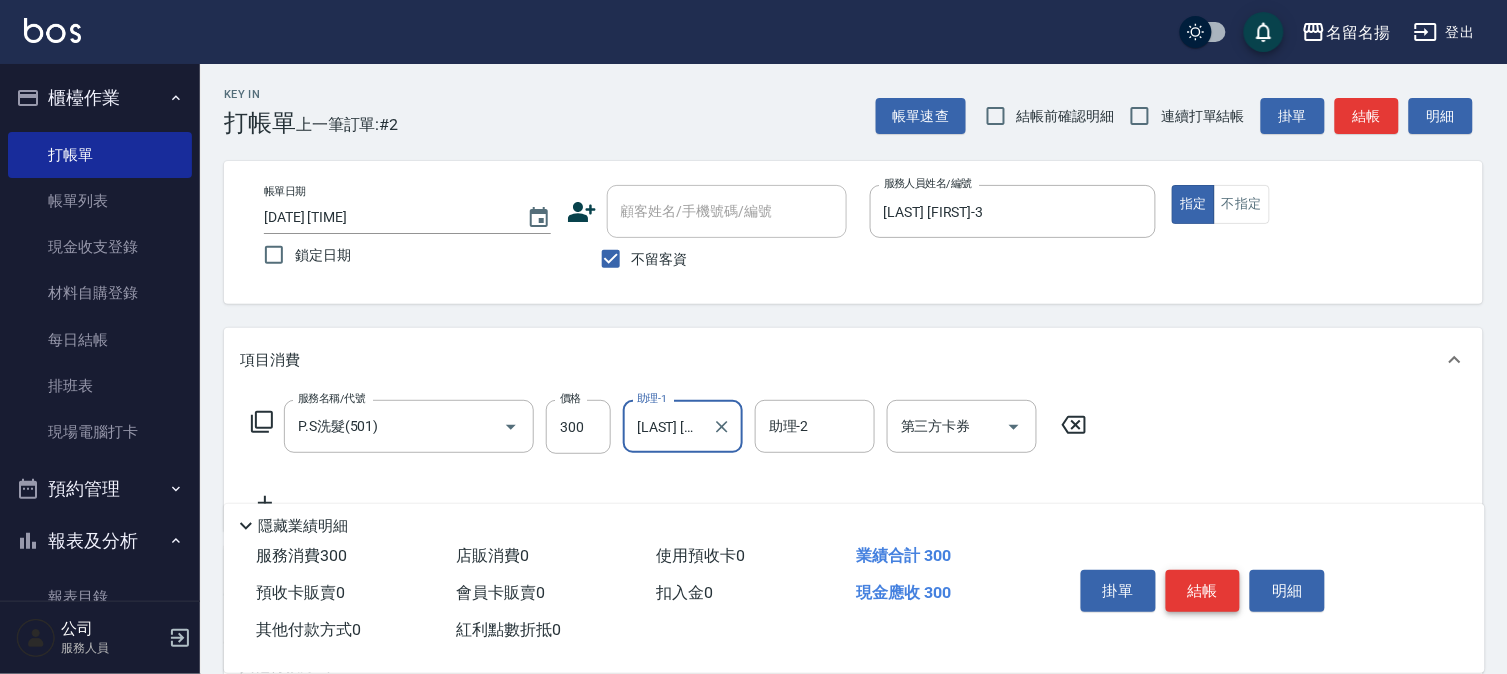 drag, startPoint x: 1190, startPoint y: 581, endPoint x: 1185, endPoint y: 572, distance: 10.29563 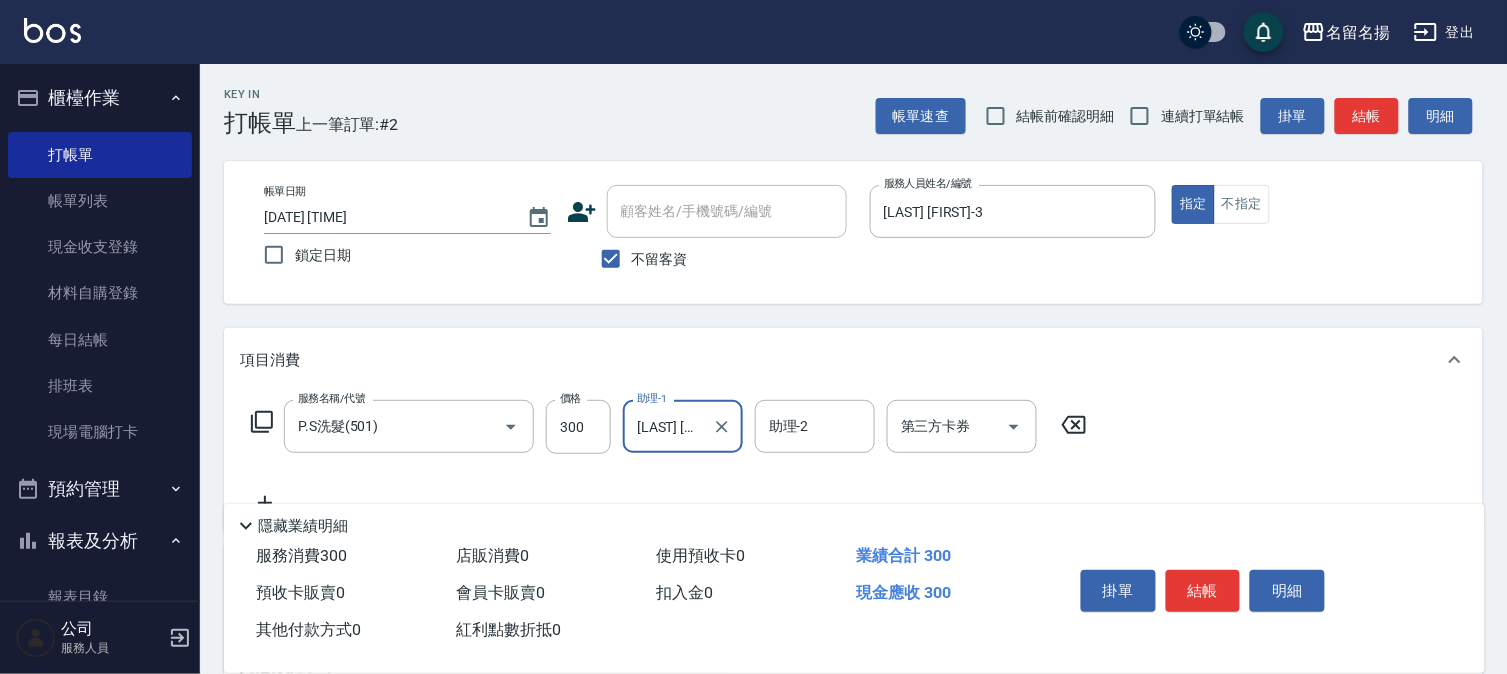 click on "結帳" at bounding box center (1203, 591) 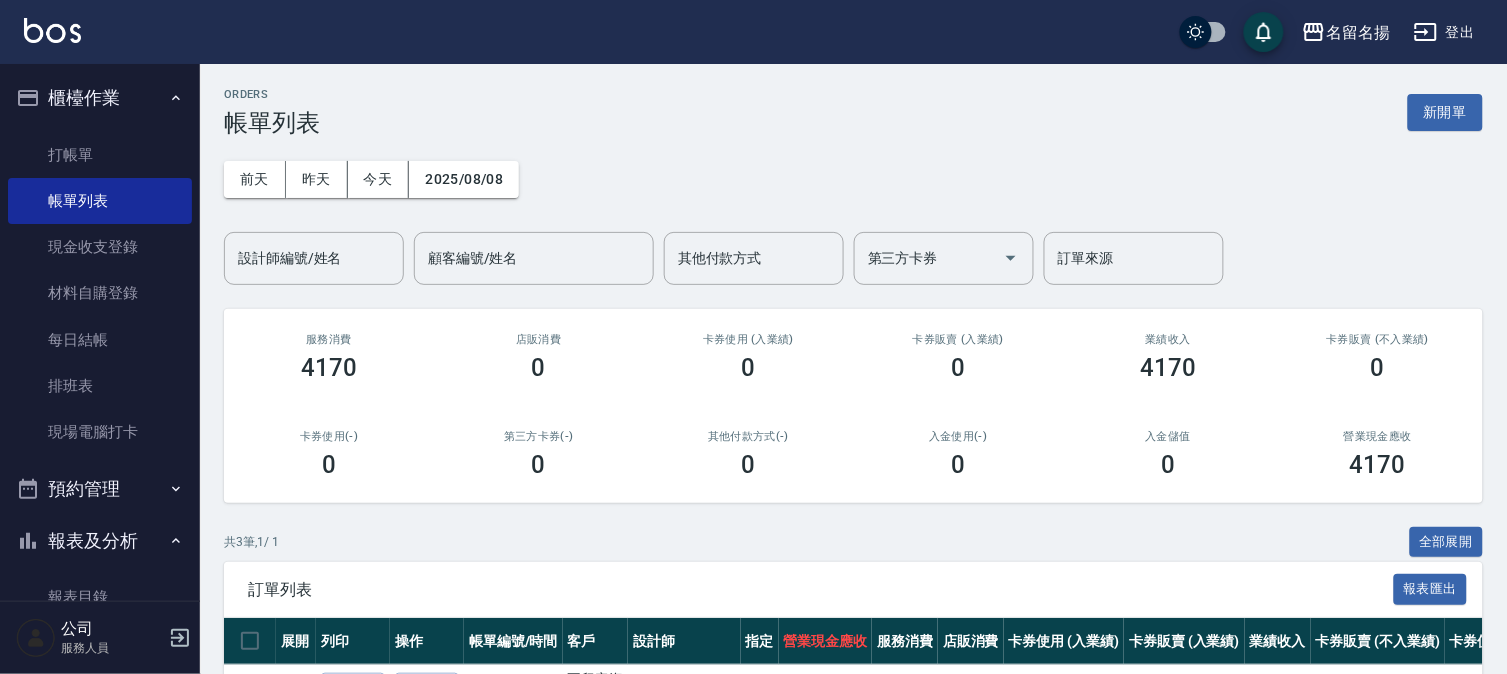 click on "報表目錄" at bounding box center [100, 597] 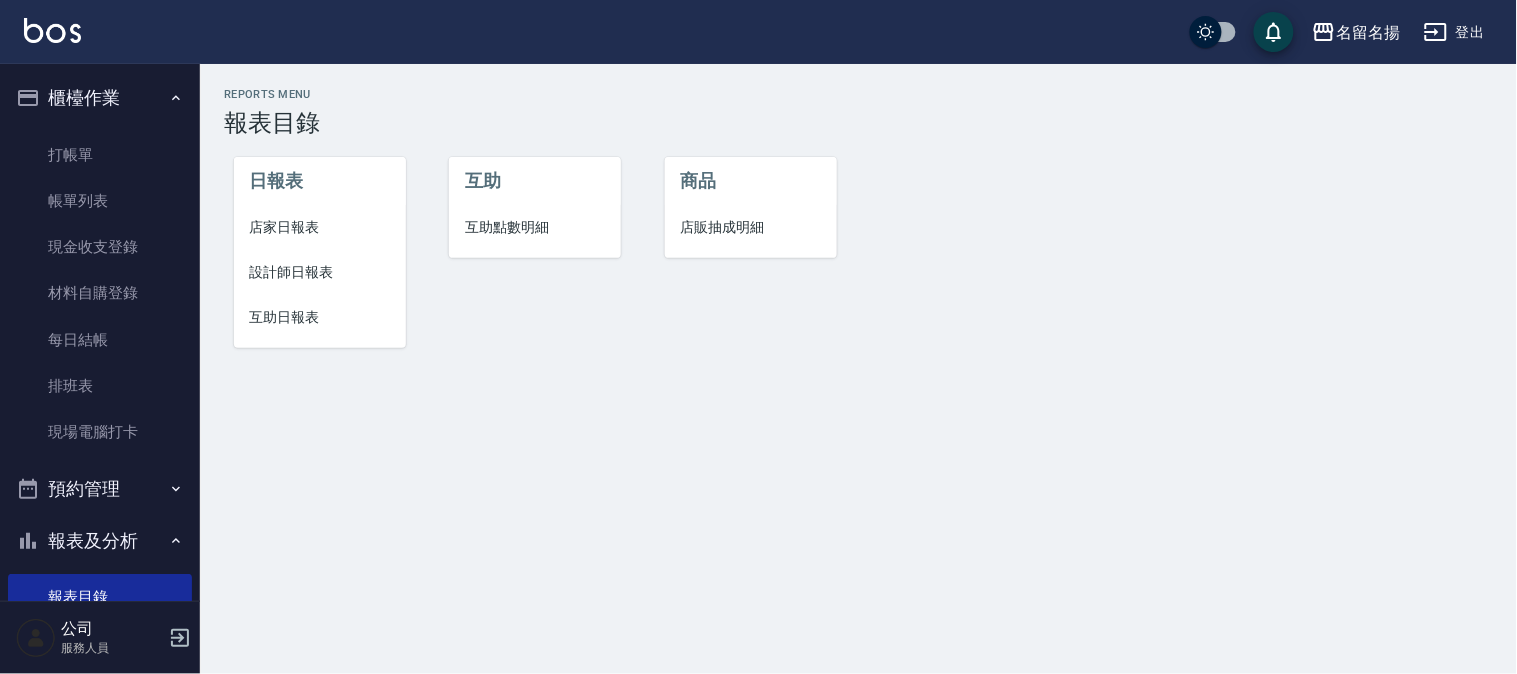 click on "設計師日報表" at bounding box center (320, 272) 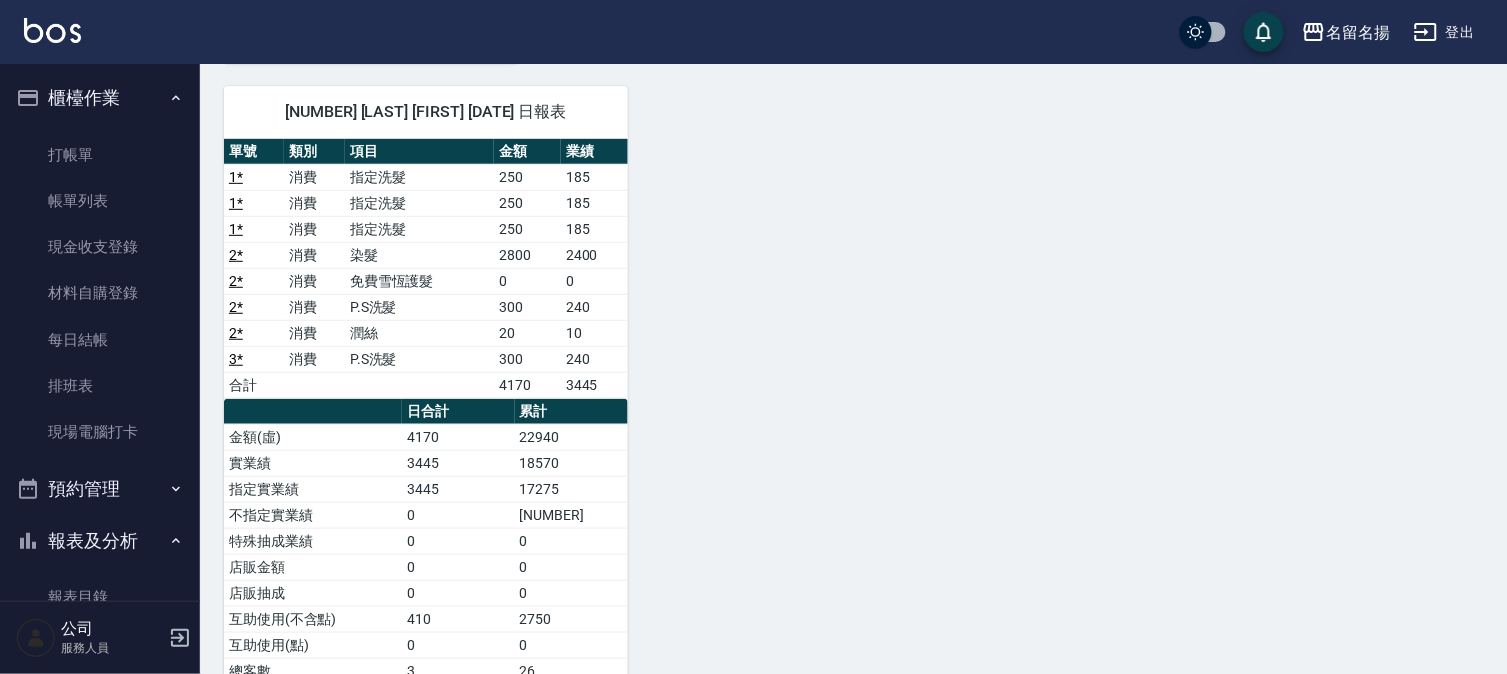 scroll, scrollTop: 0, scrollLeft: 0, axis: both 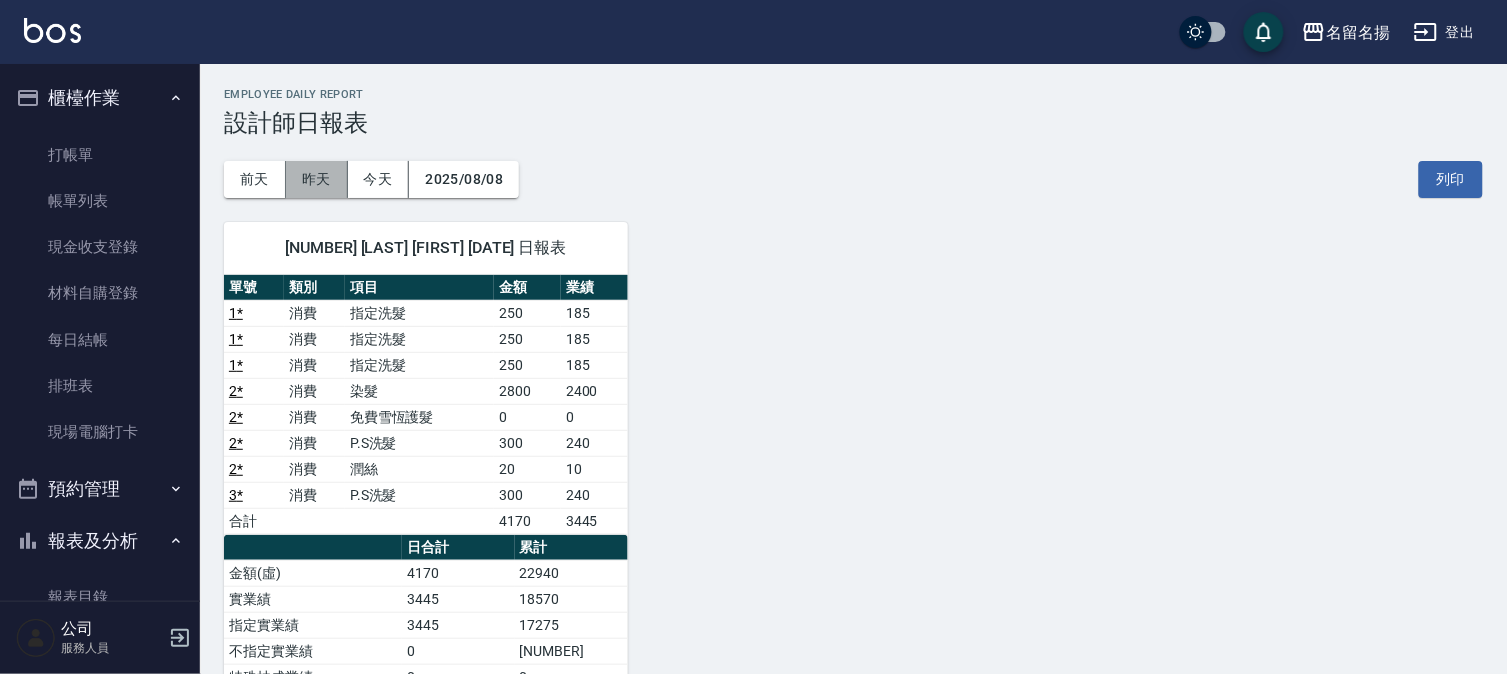click on "昨天" at bounding box center [317, 179] 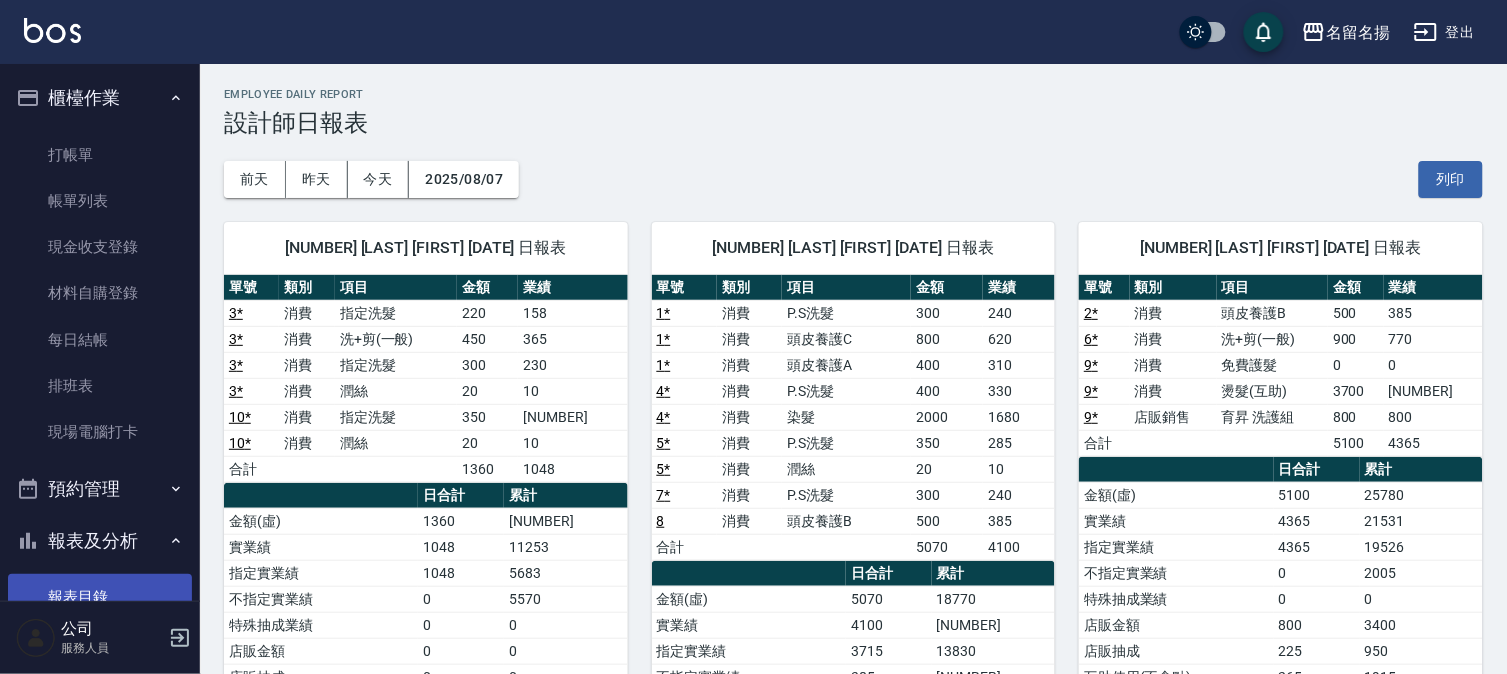 click on "報表目錄" at bounding box center [100, 597] 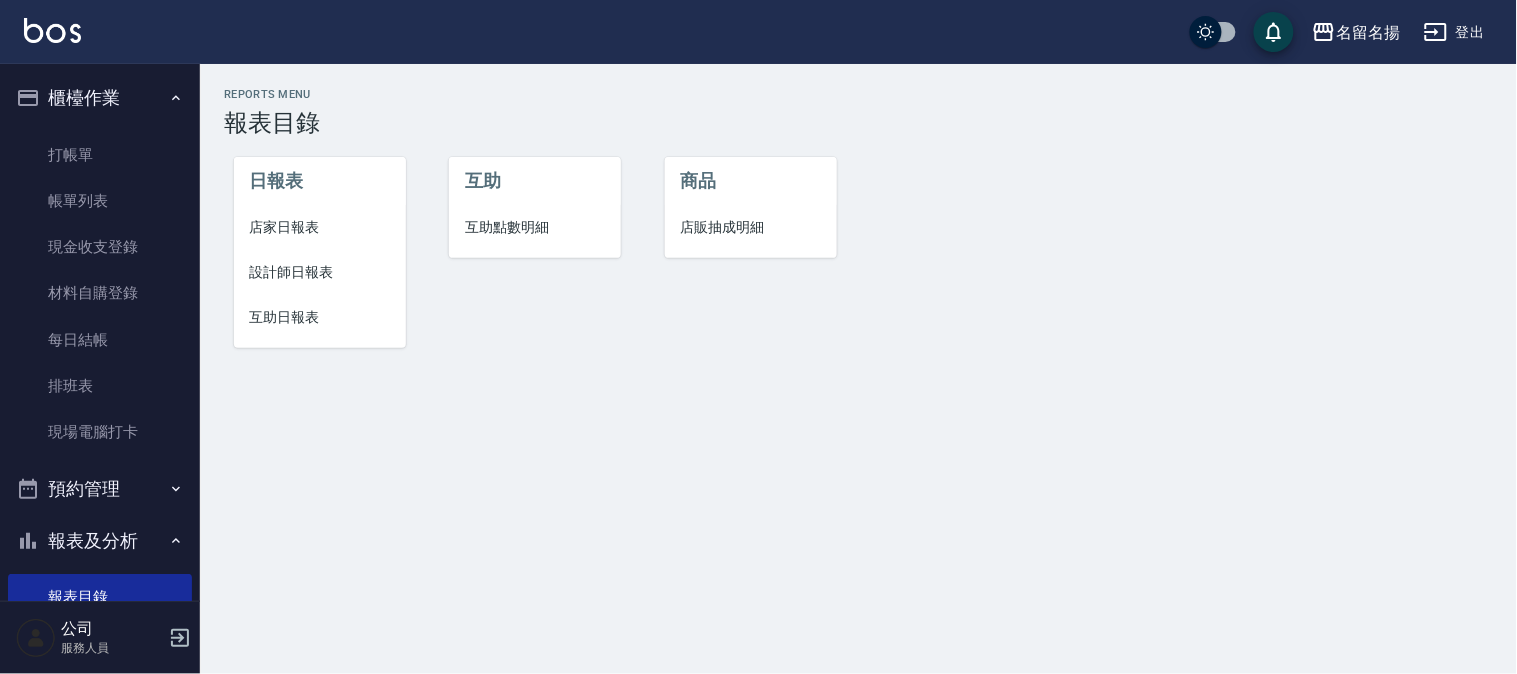 click on "互助日報表" at bounding box center (320, 317) 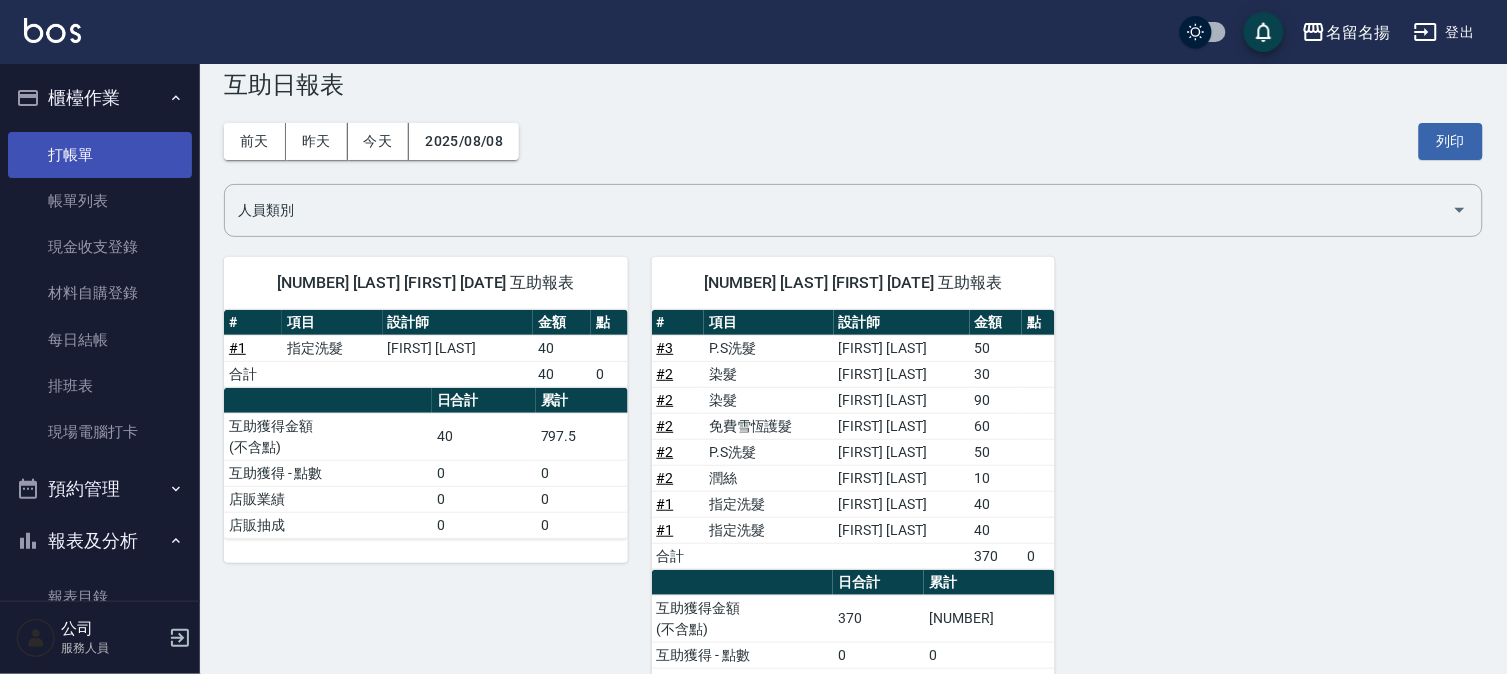 scroll, scrollTop: 0, scrollLeft: 0, axis: both 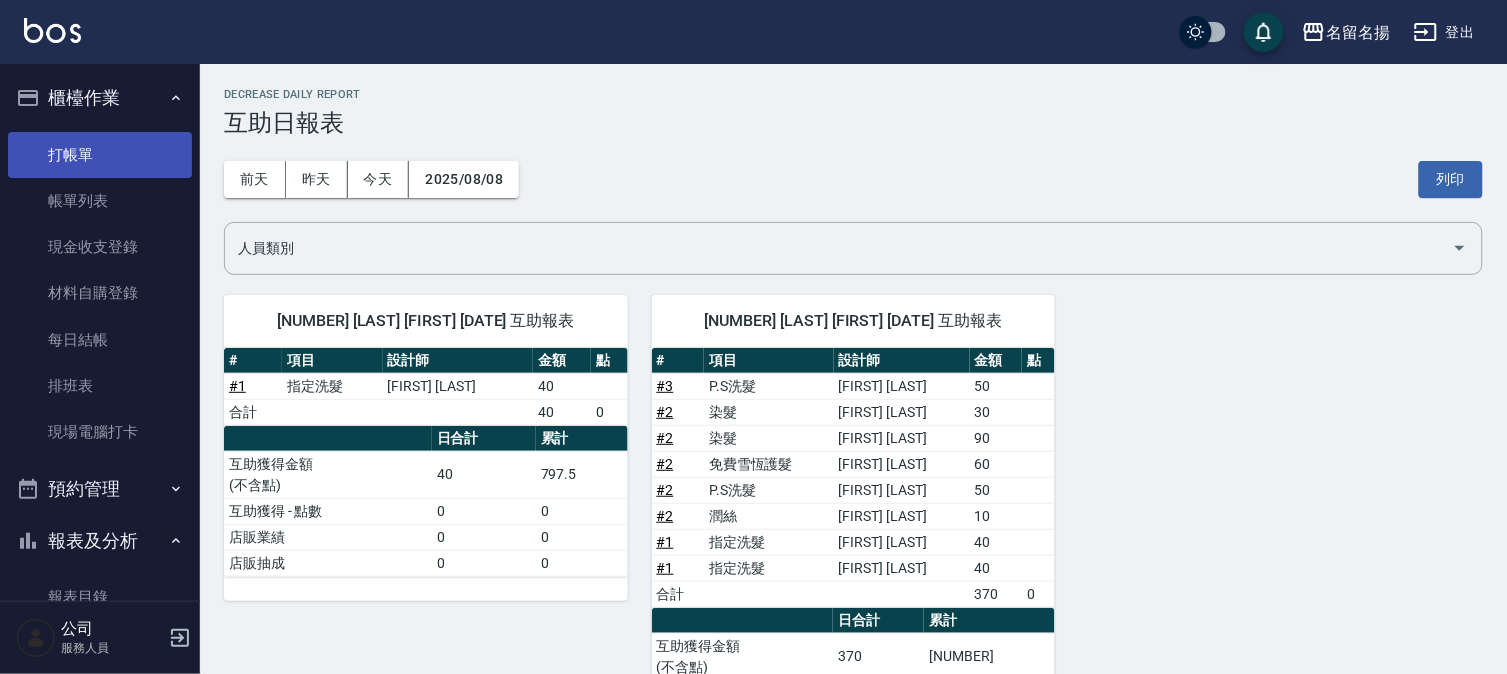 click on "打帳單" at bounding box center (100, 155) 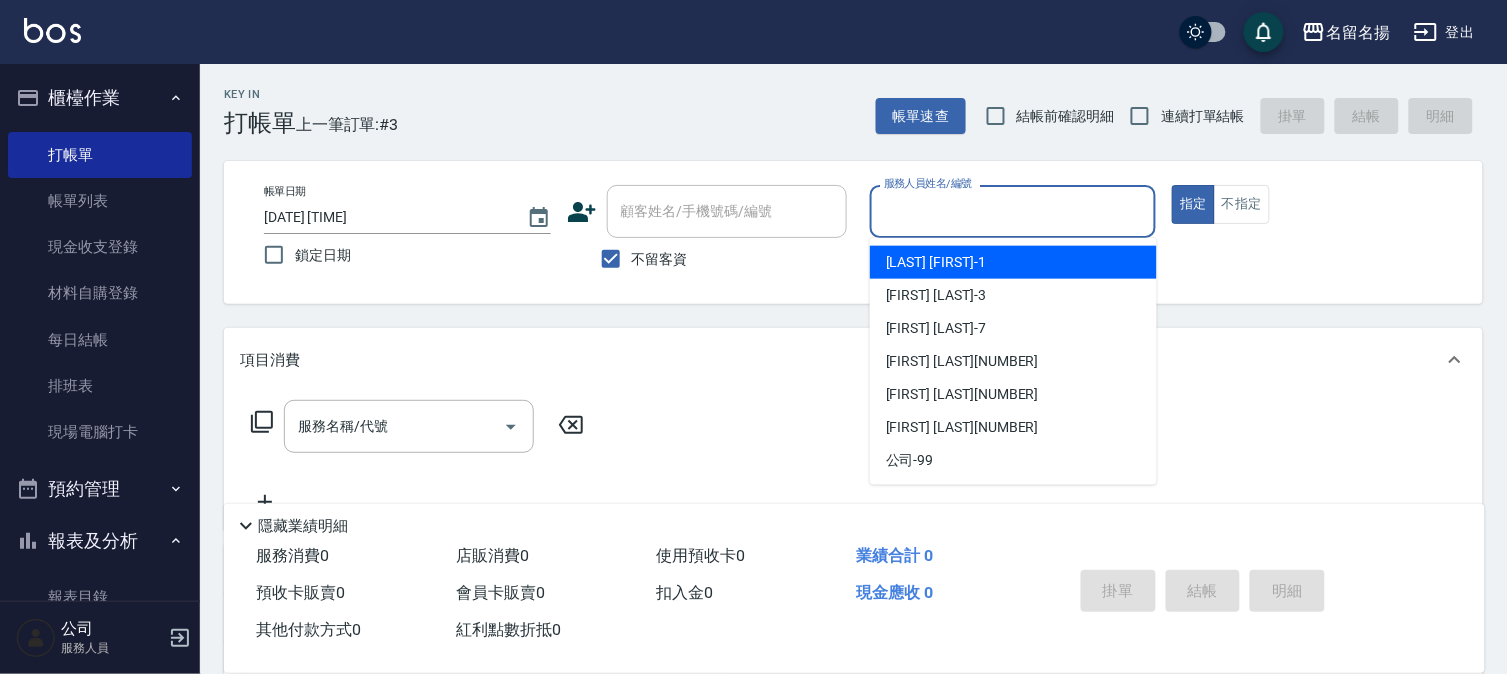 click on "服務人員姓名/編號" at bounding box center [1013, 211] 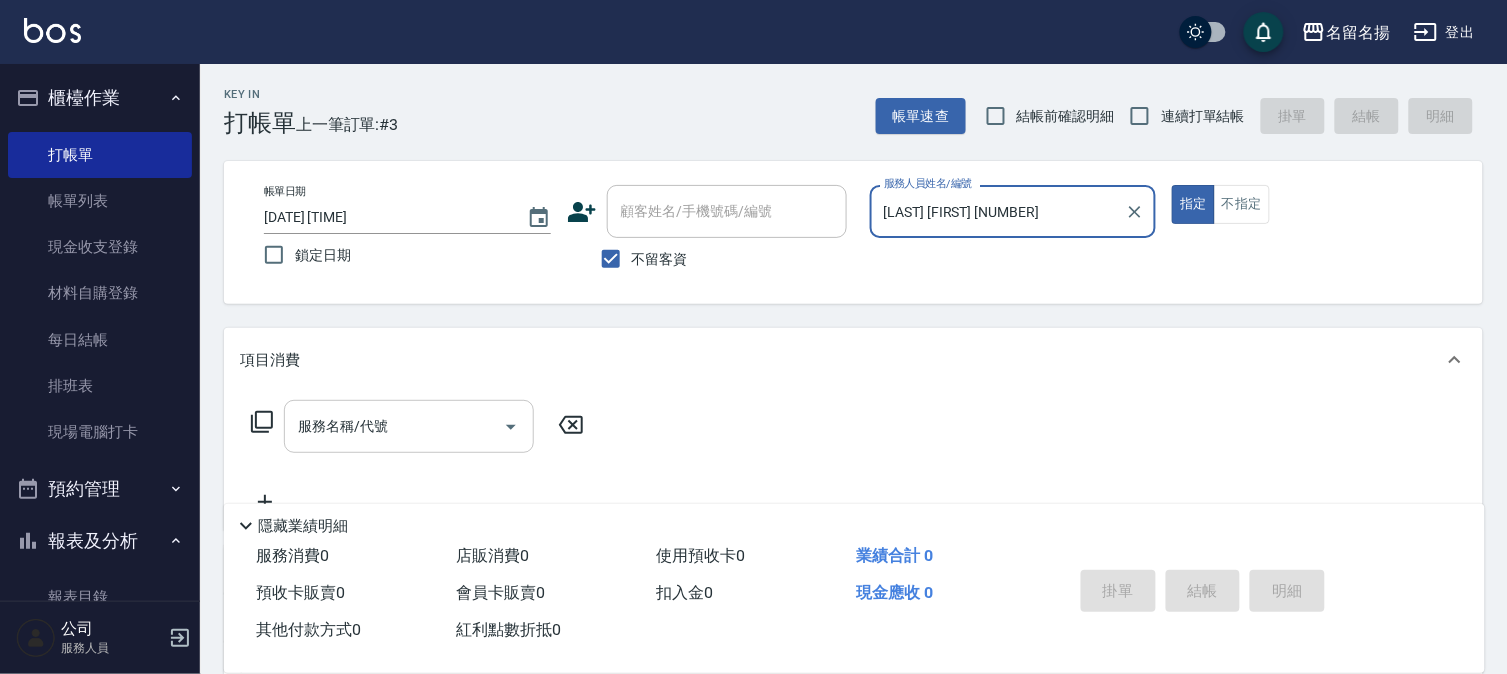 click on "服務名稱/代號" at bounding box center (394, 426) 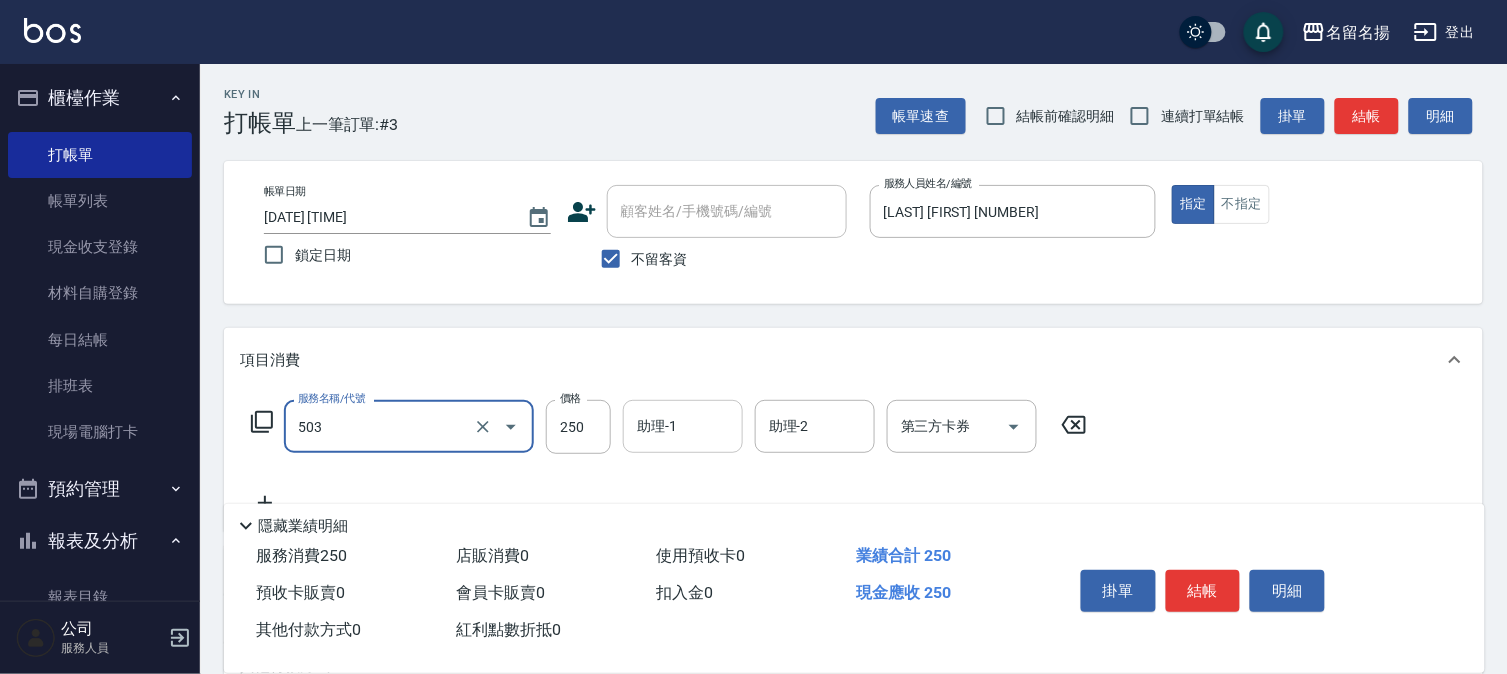 click on "助理-1" at bounding box center (683, 426) 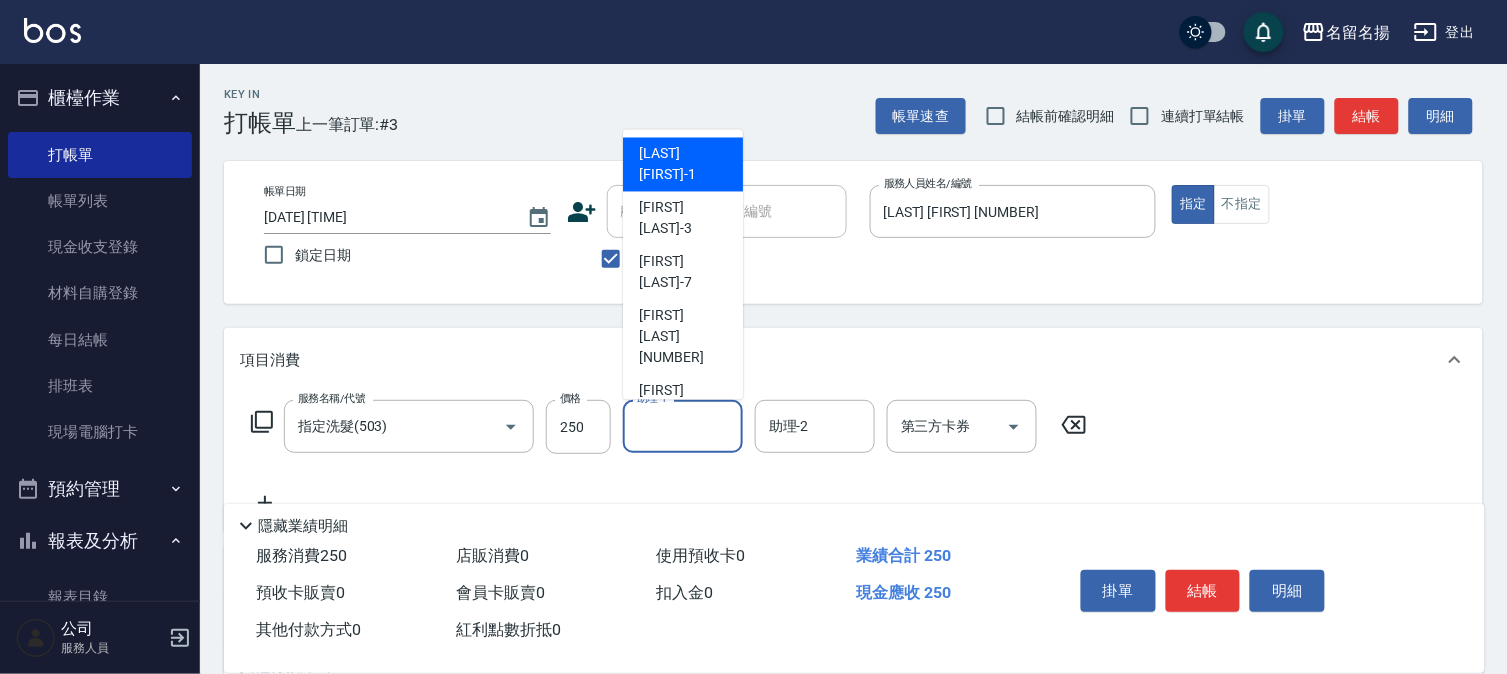 click on "[LAST] [FIRST] [NUMBER]" at bounding box center (683, 165) 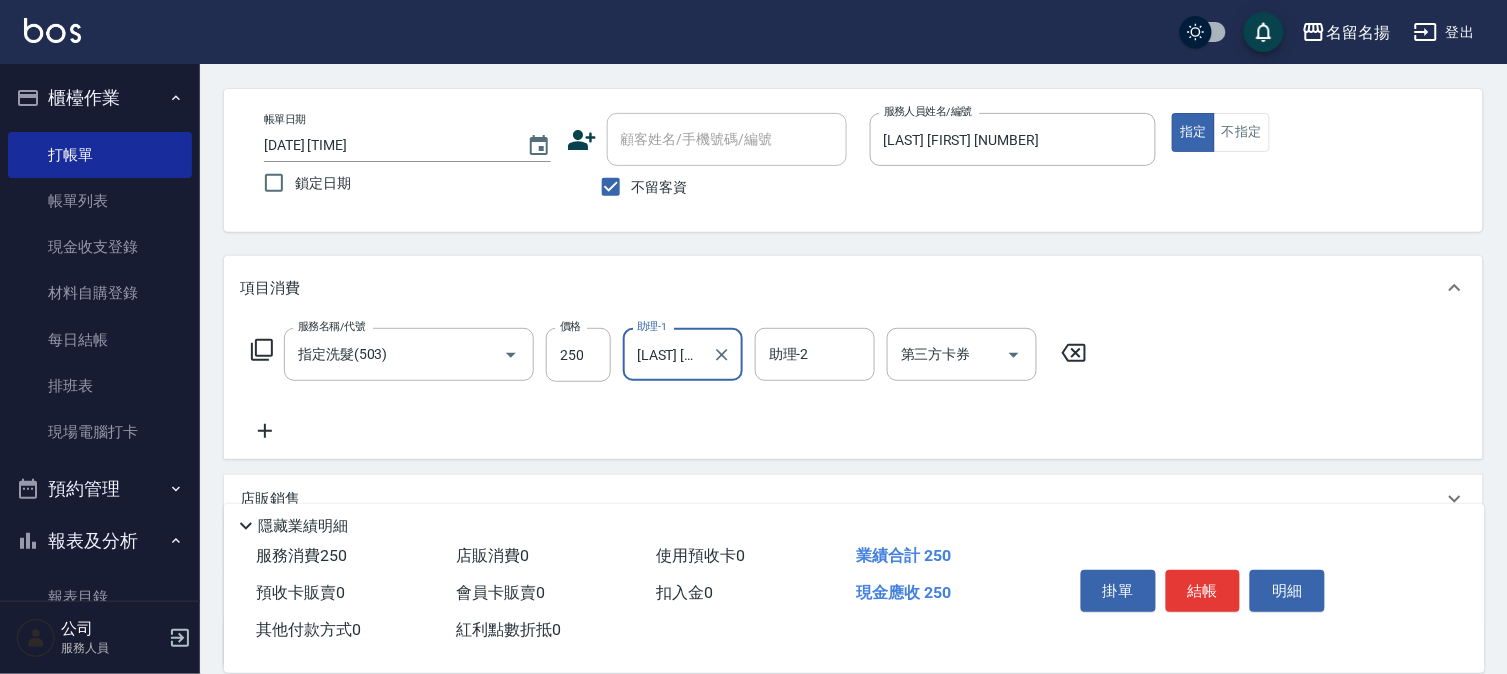 scroll, scrollTop: 111, scrollLeft: 0, axis: vertical 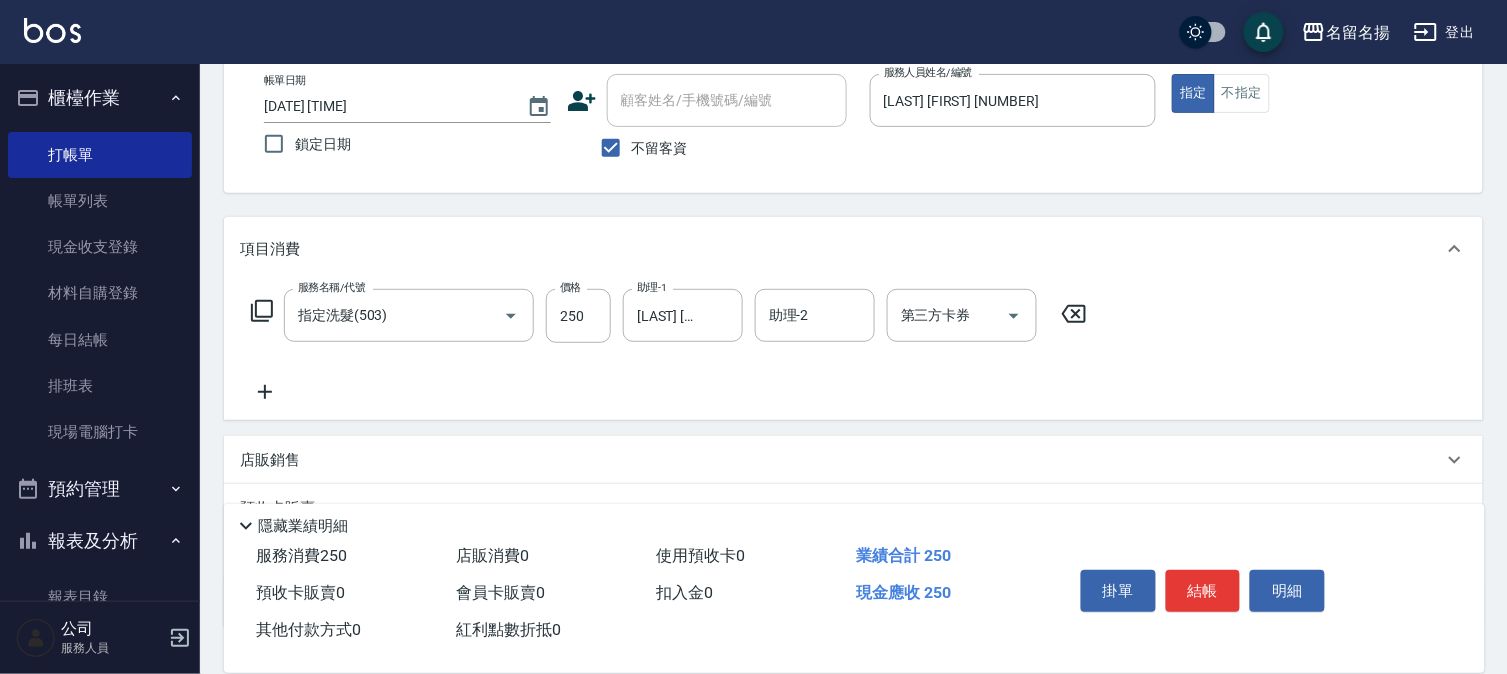 click 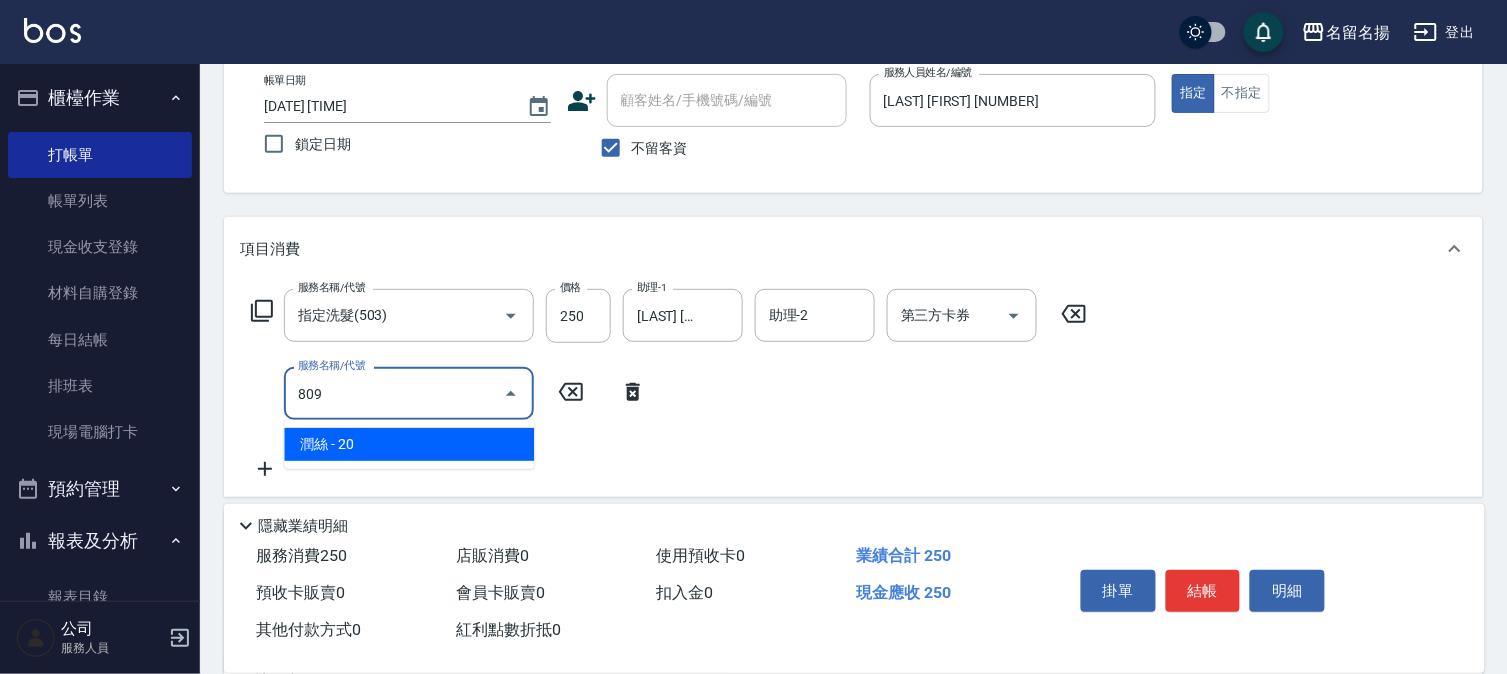 drag, startPoint x: 373, startPoint y: 394, endPoint x: 256, endPoint y: 393, distance: 117.00427 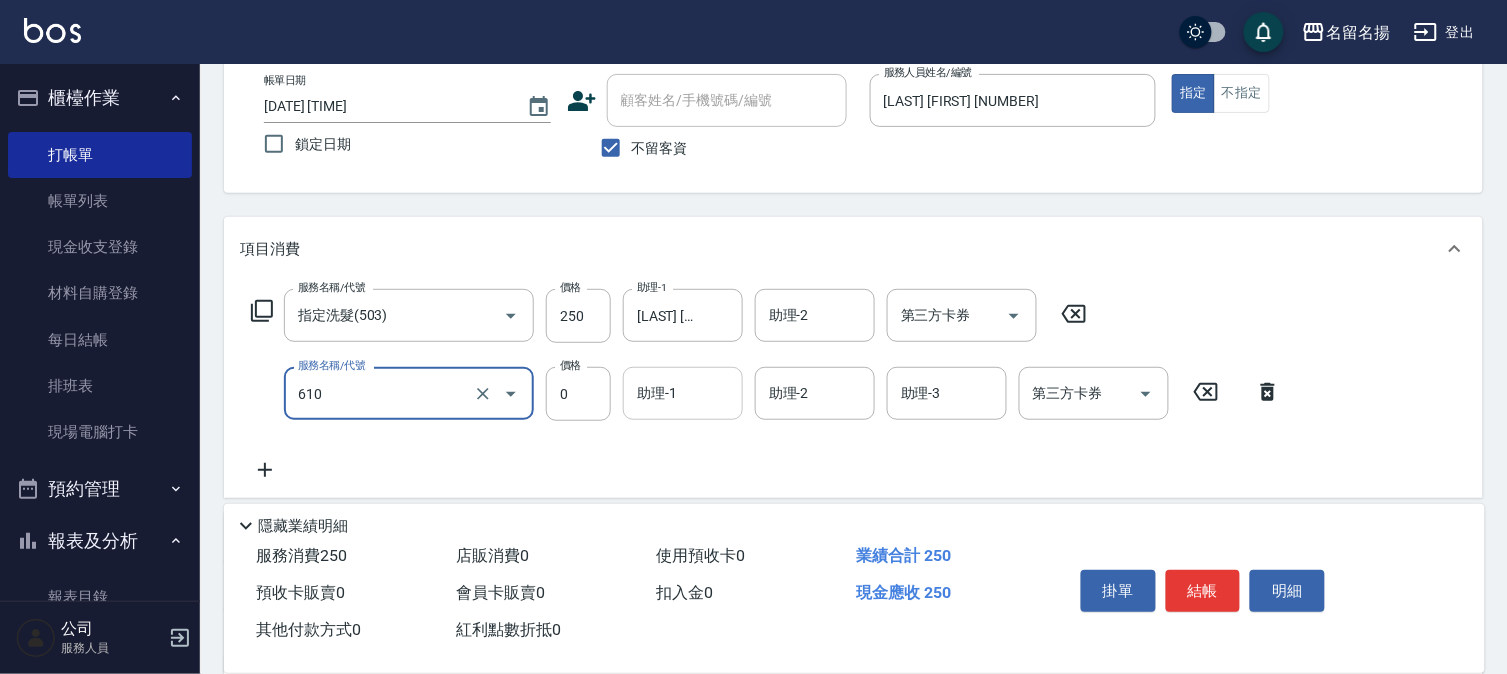 type on "新雪海微酸卡卷免費([NUMBER])" 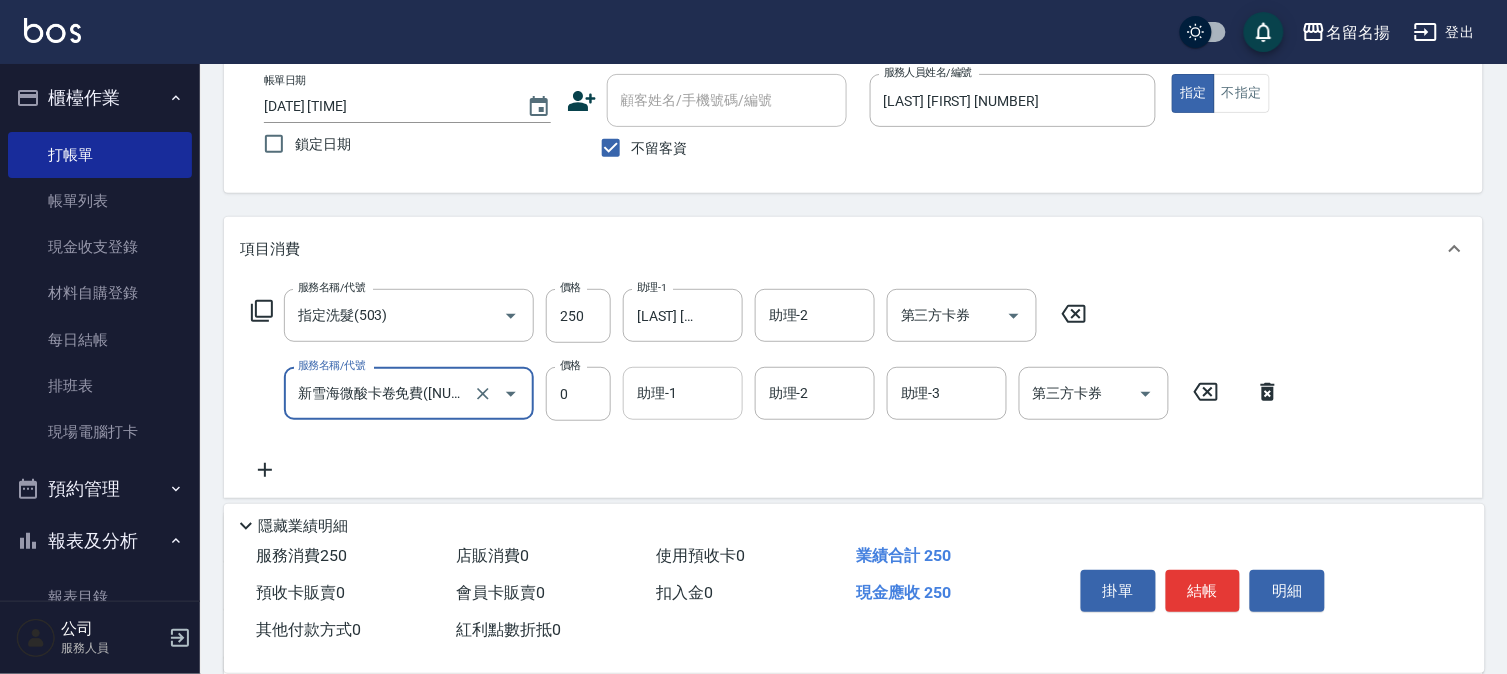click on "助理-1" at bounding box center (683, 393) 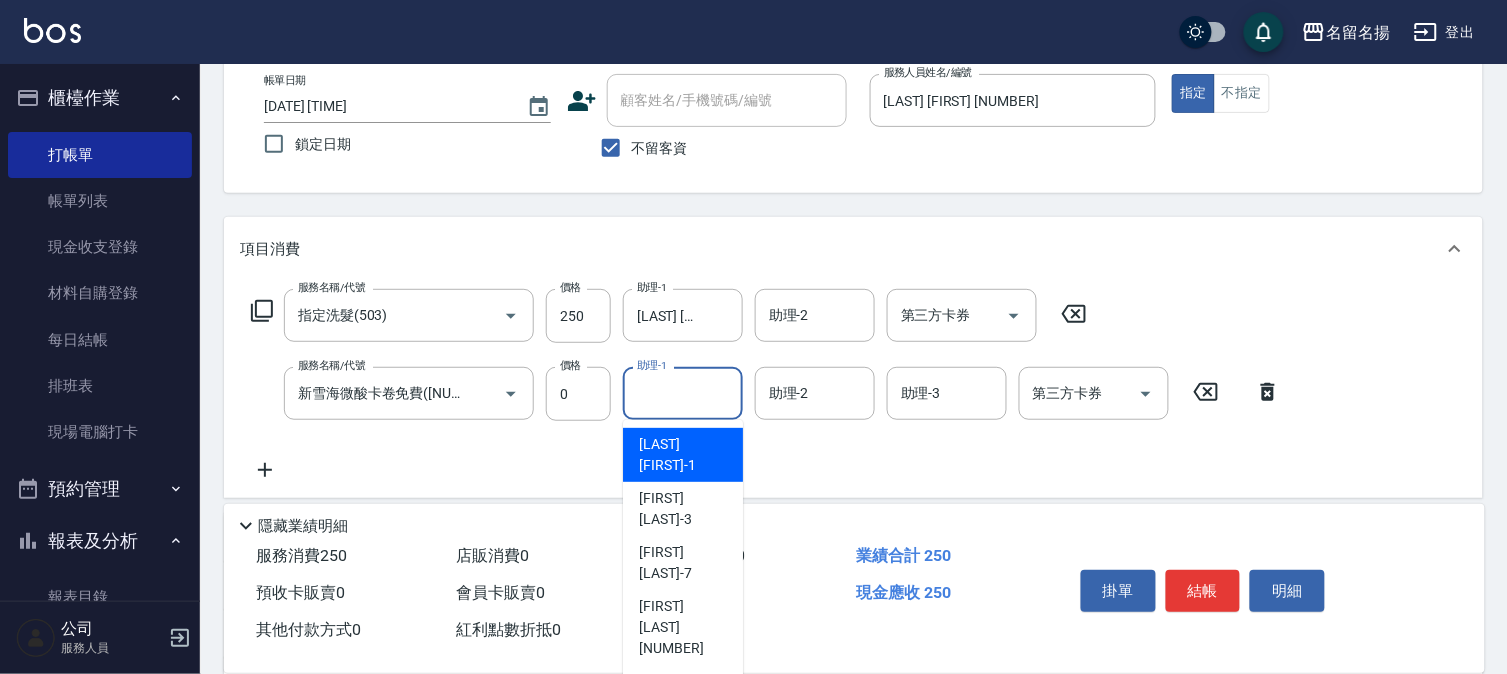 click on "[LAST] [FIRST] [NUMBER]" at bounding box center (683, 455) 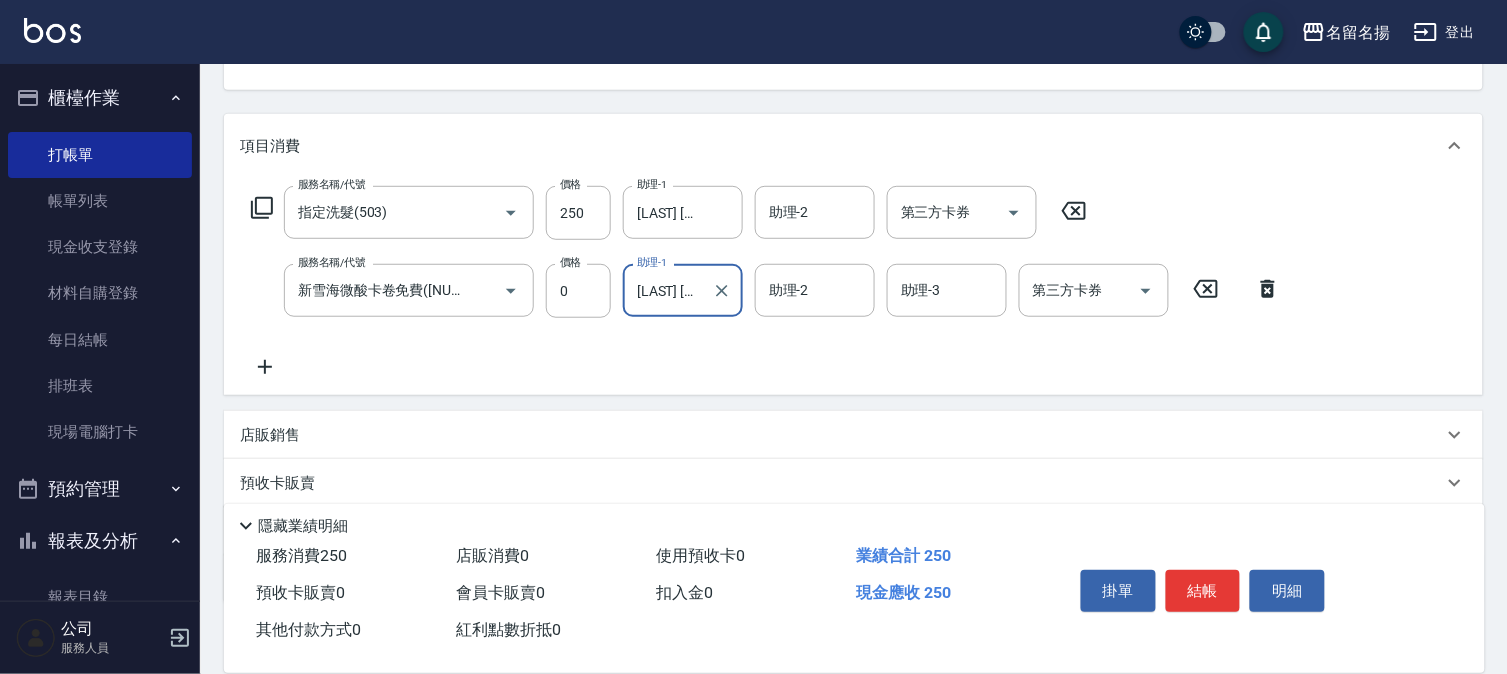 scroll, scrollTop: 332, scrollLeft: 0, axis: vertical 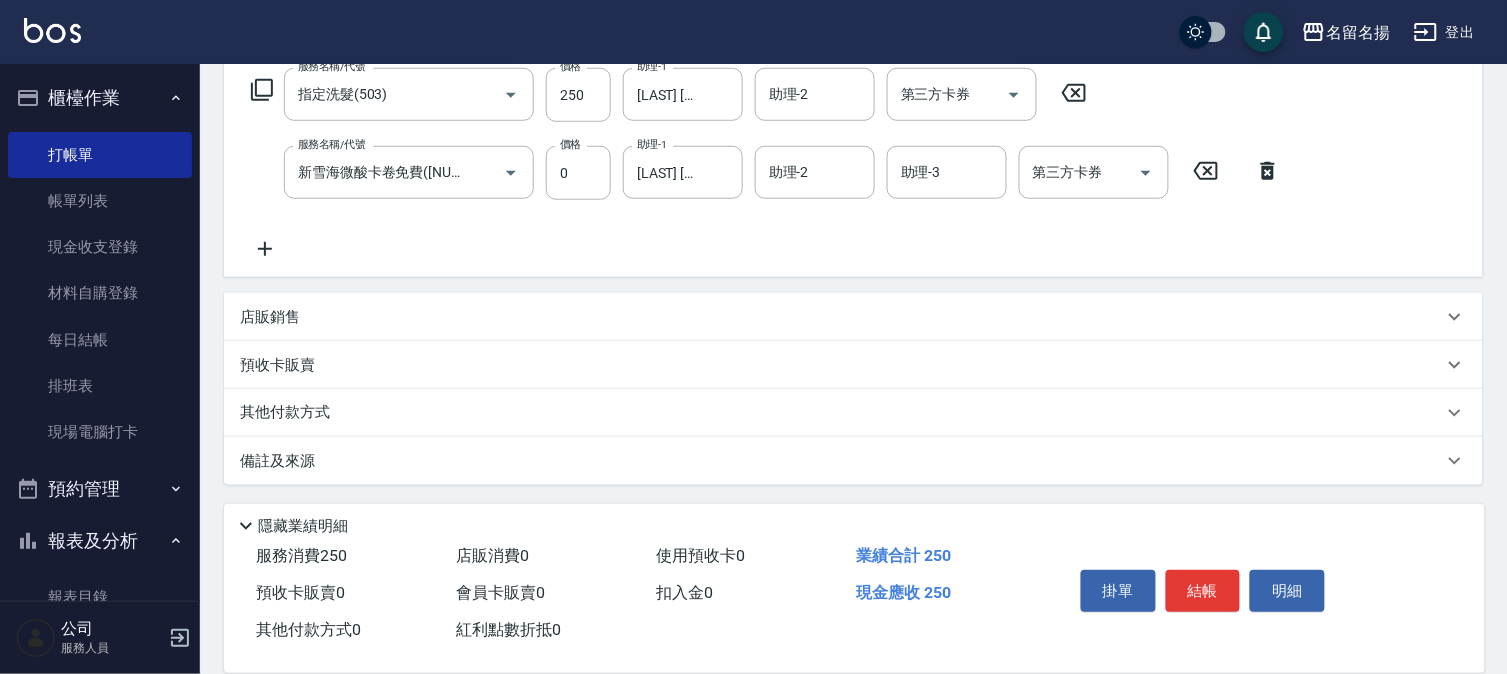 click 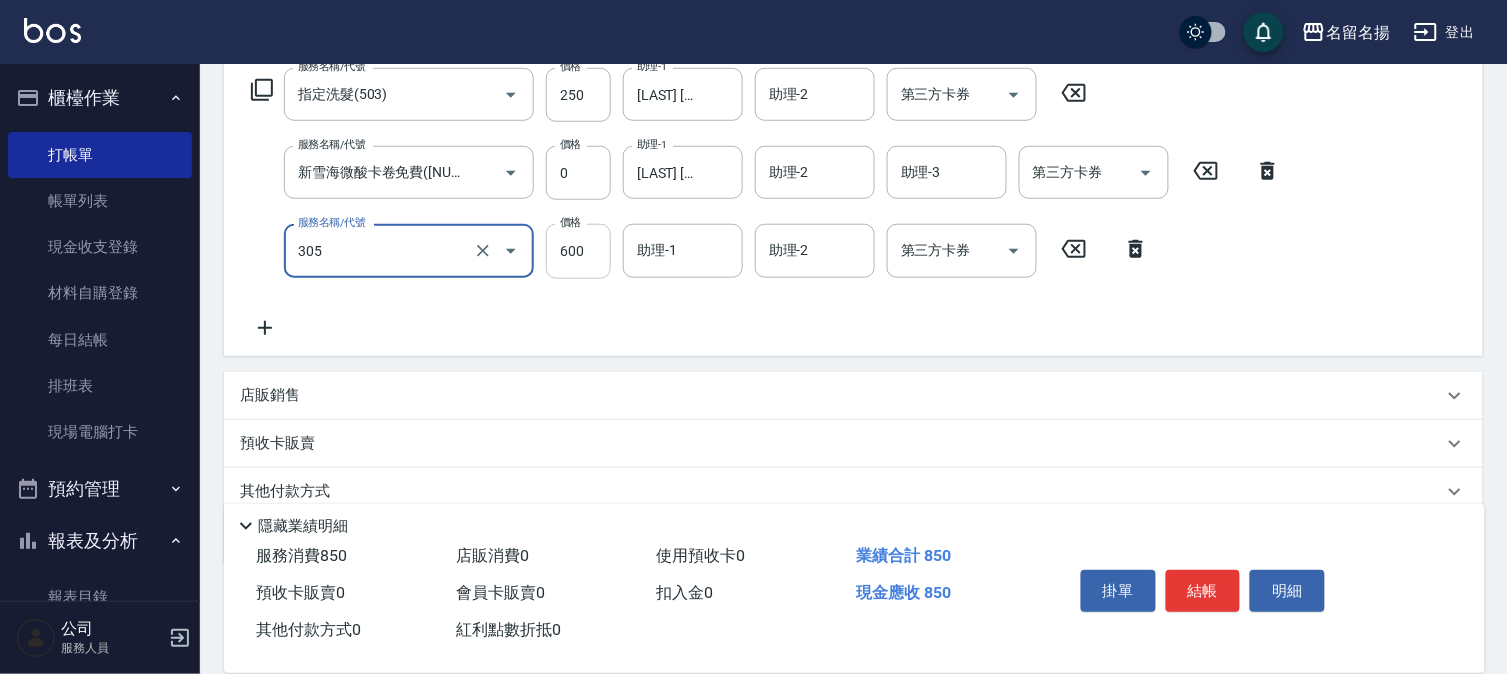 type on "洗+剪(一般)(305)" 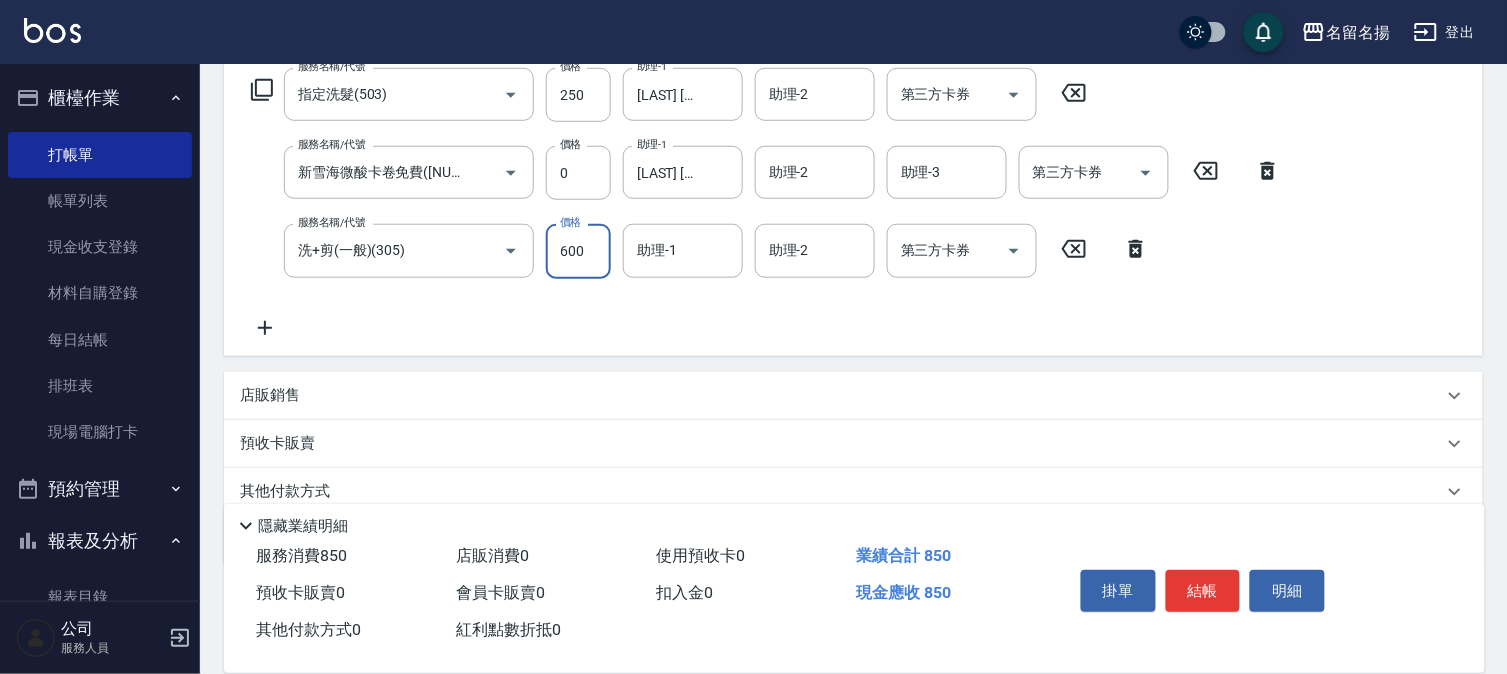 click on "600" at bounding box center (578, 251) 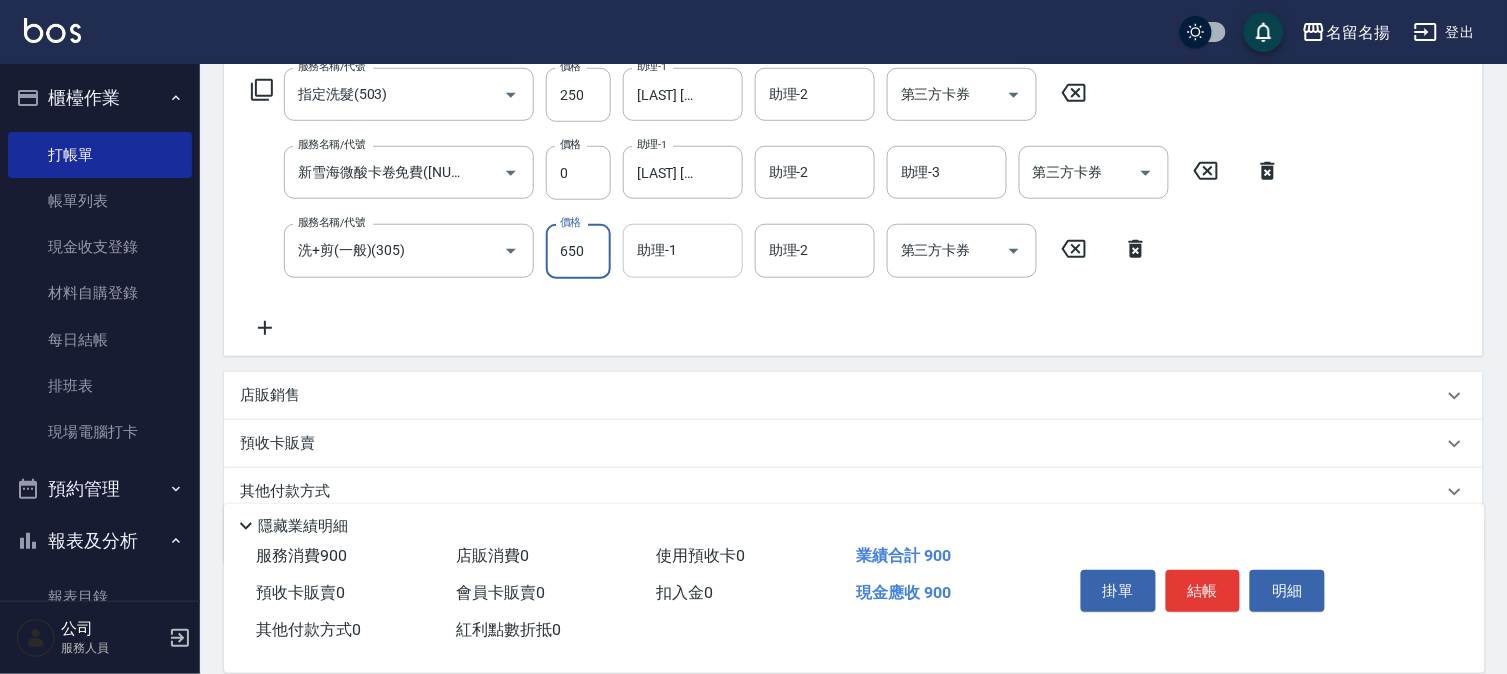 type on "650" 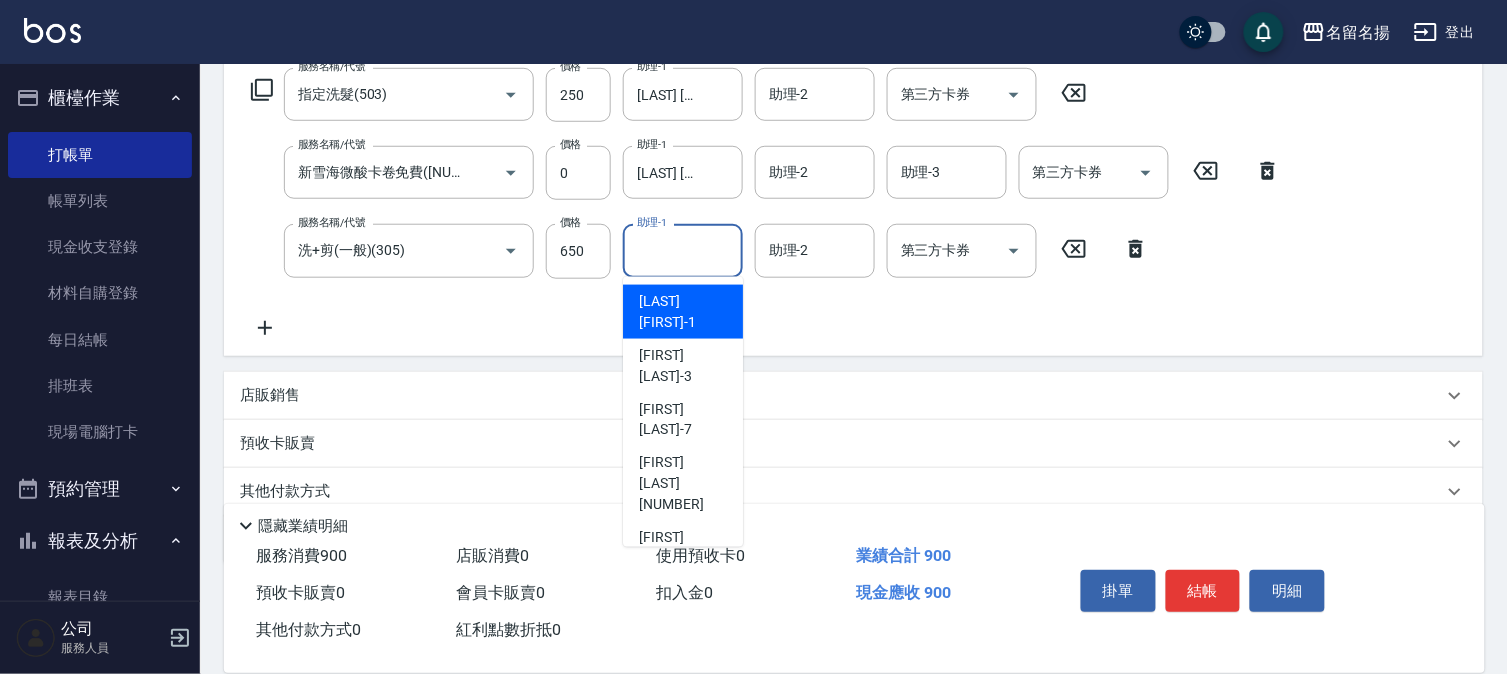 click on "[LAST] [FIRST] [NUMBER]" at bounding box center [683, 312] 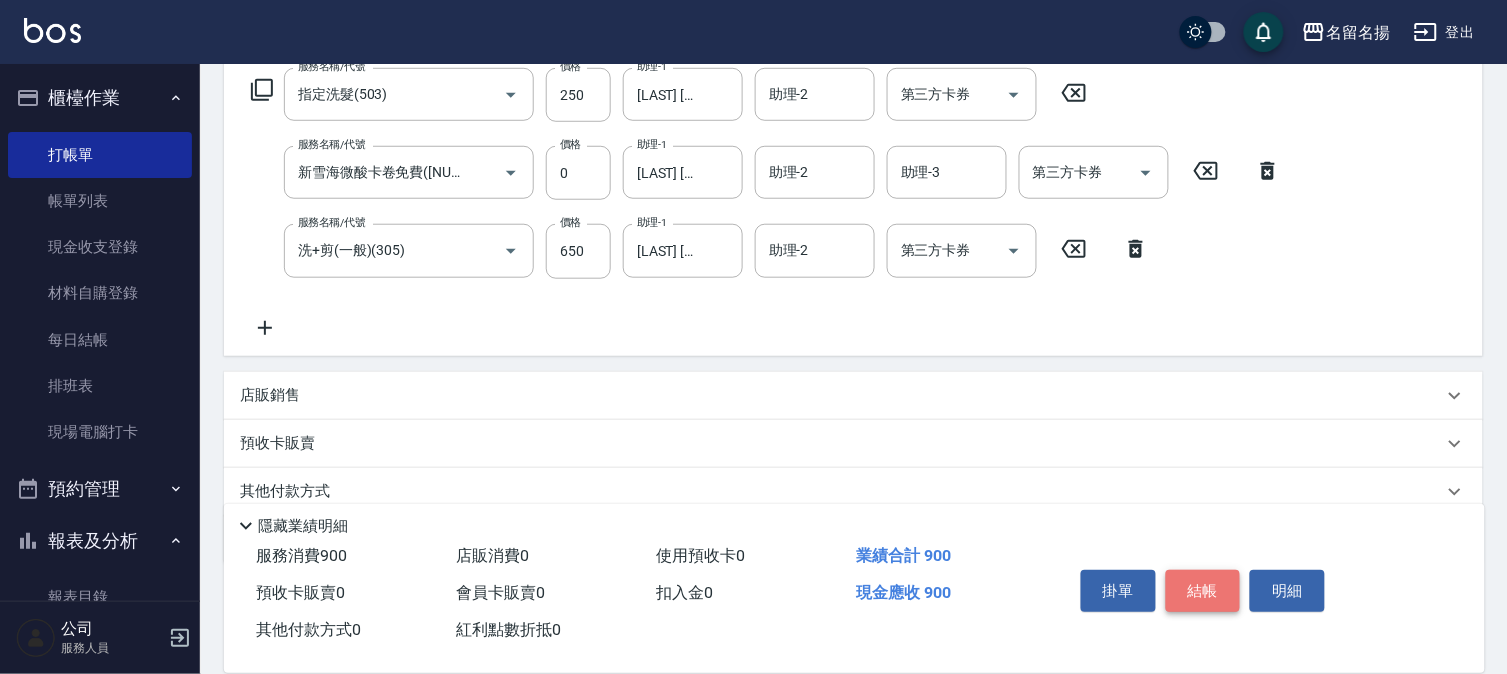 click on "結帳" at bounding box center (1203, 591) 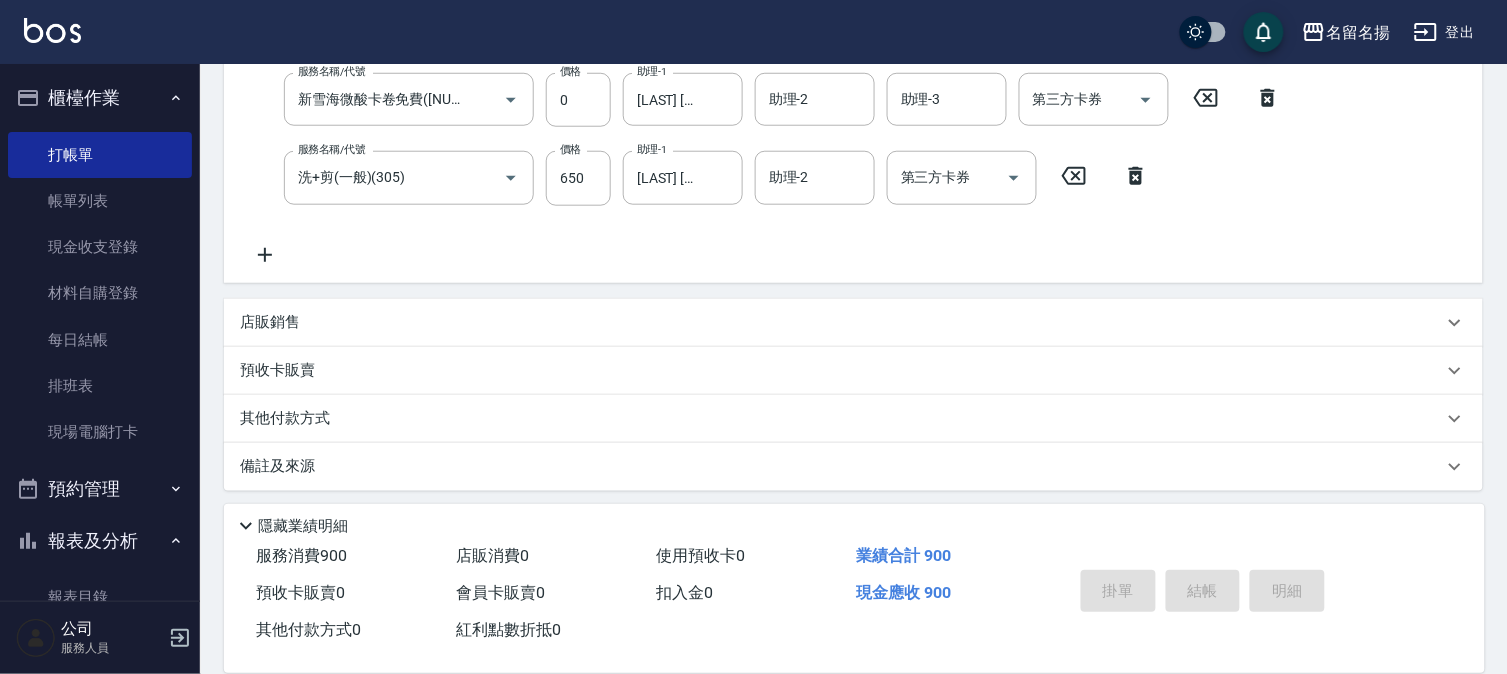 scroll, scrollTop: 411, scrollLeft: 0, axis: vertical 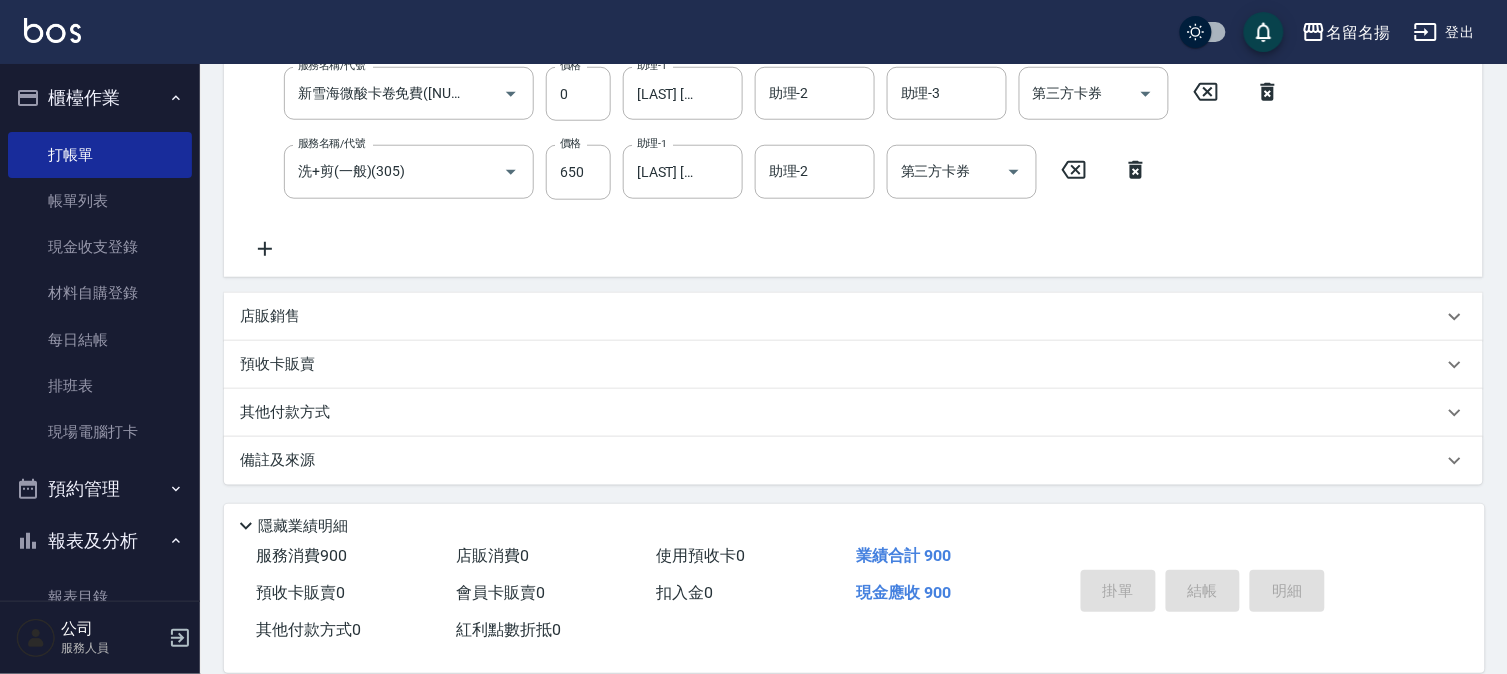 click on "掛單 結帳 明細" at bounding box center [1203, 593] 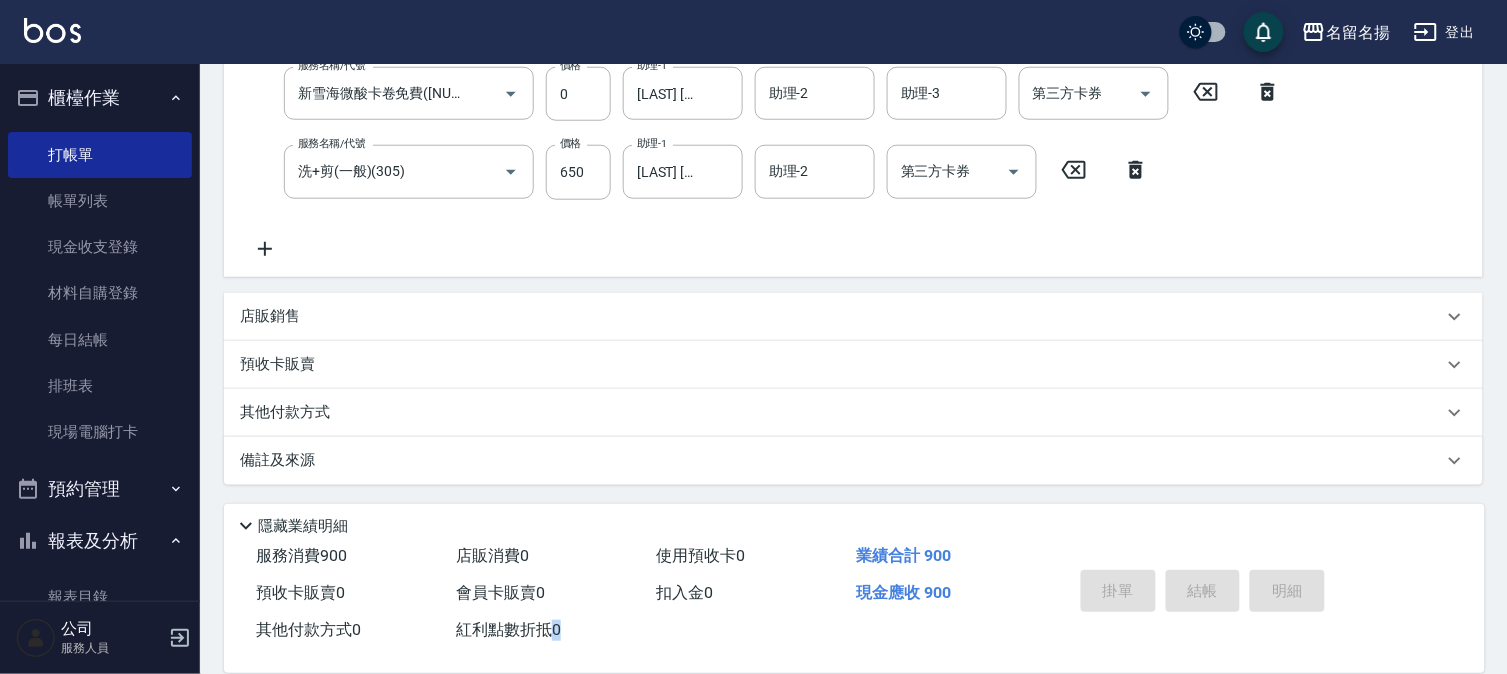 click on "掛單 結帳 明細" at bounding box center (1203, 593) 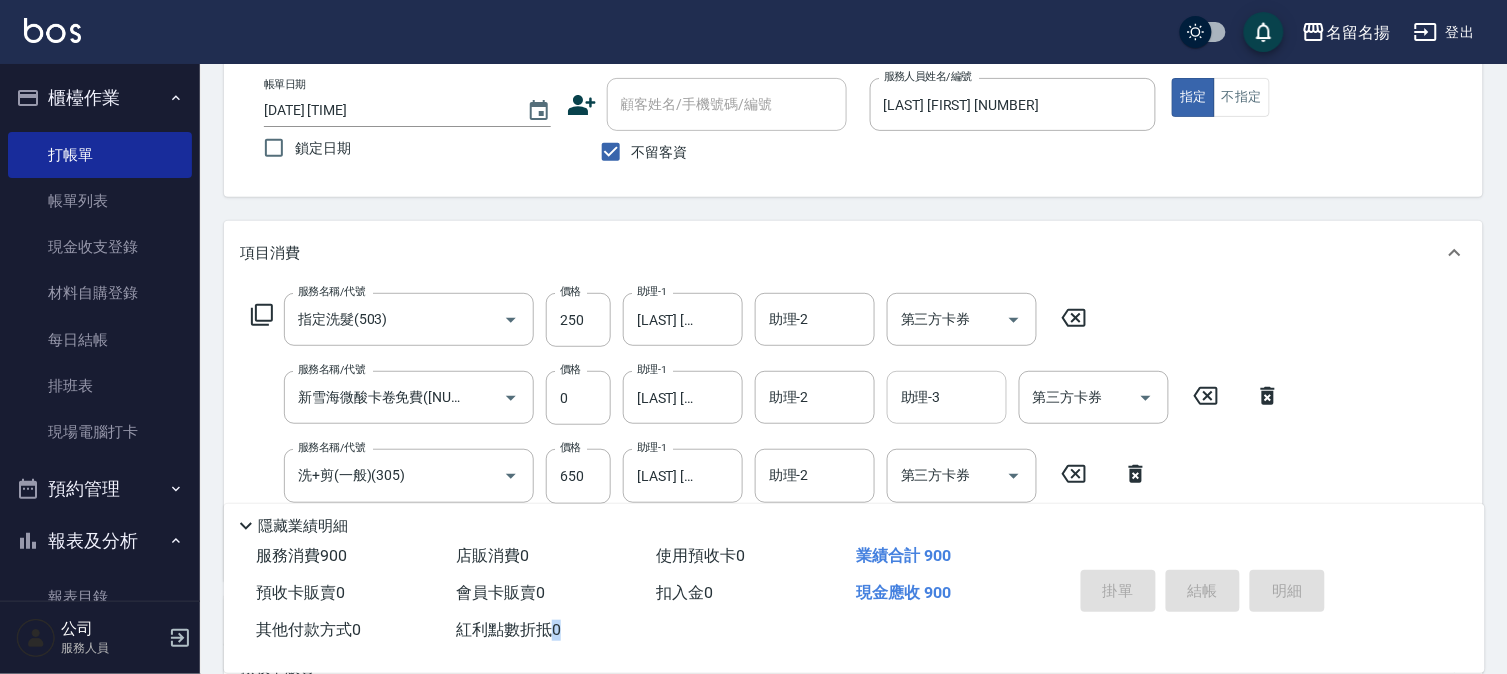 scroll, scrollTop: 0, scrollLeft: 0, axis: both 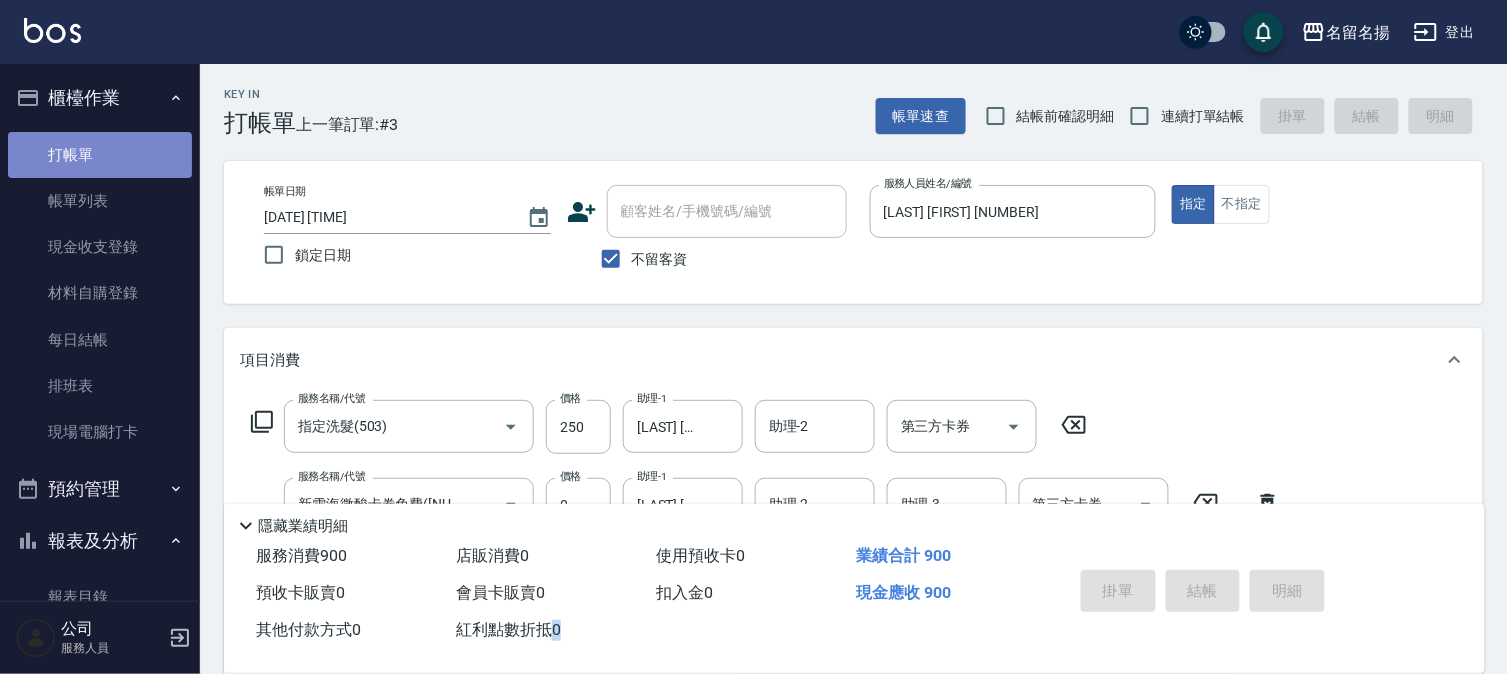 click on "打帳單" at bounding box center [100, 155] 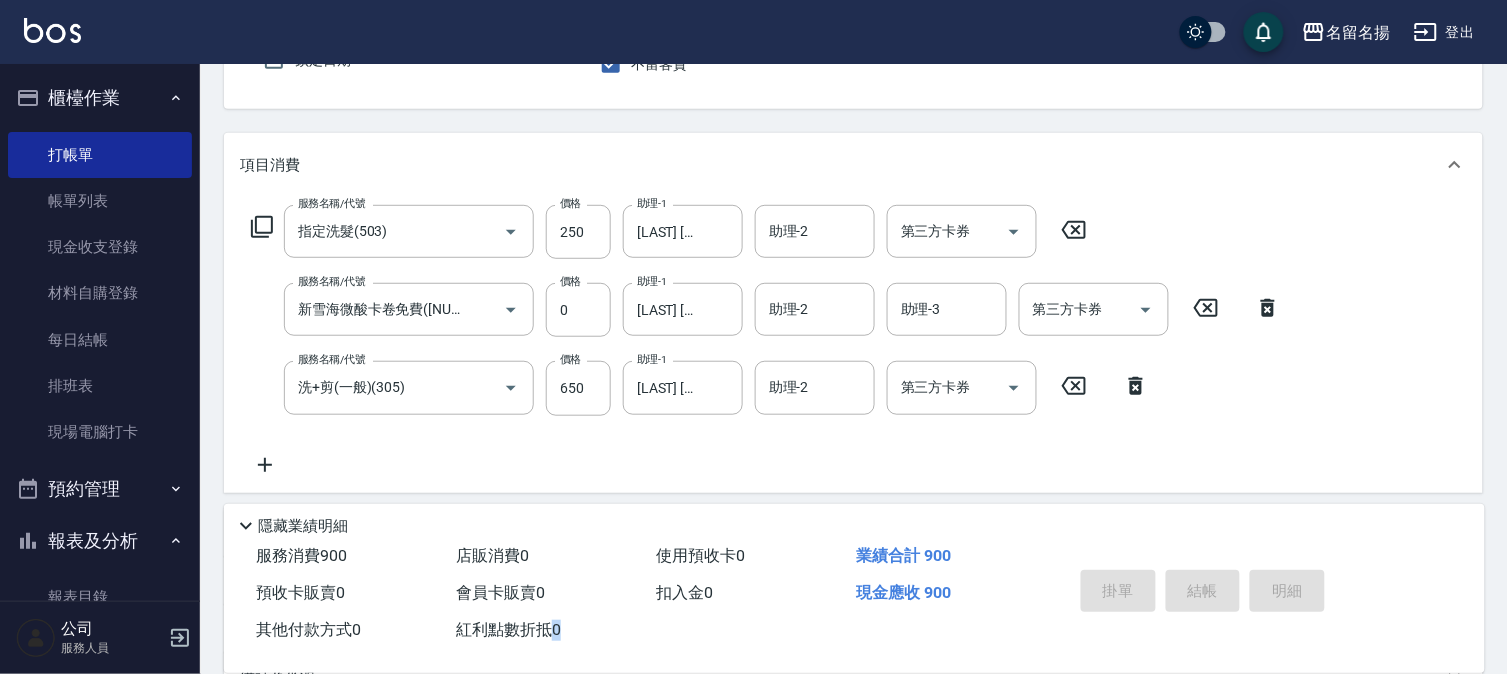scroll, scrollTop: 411, scrollLeft: 0, axis: vertical 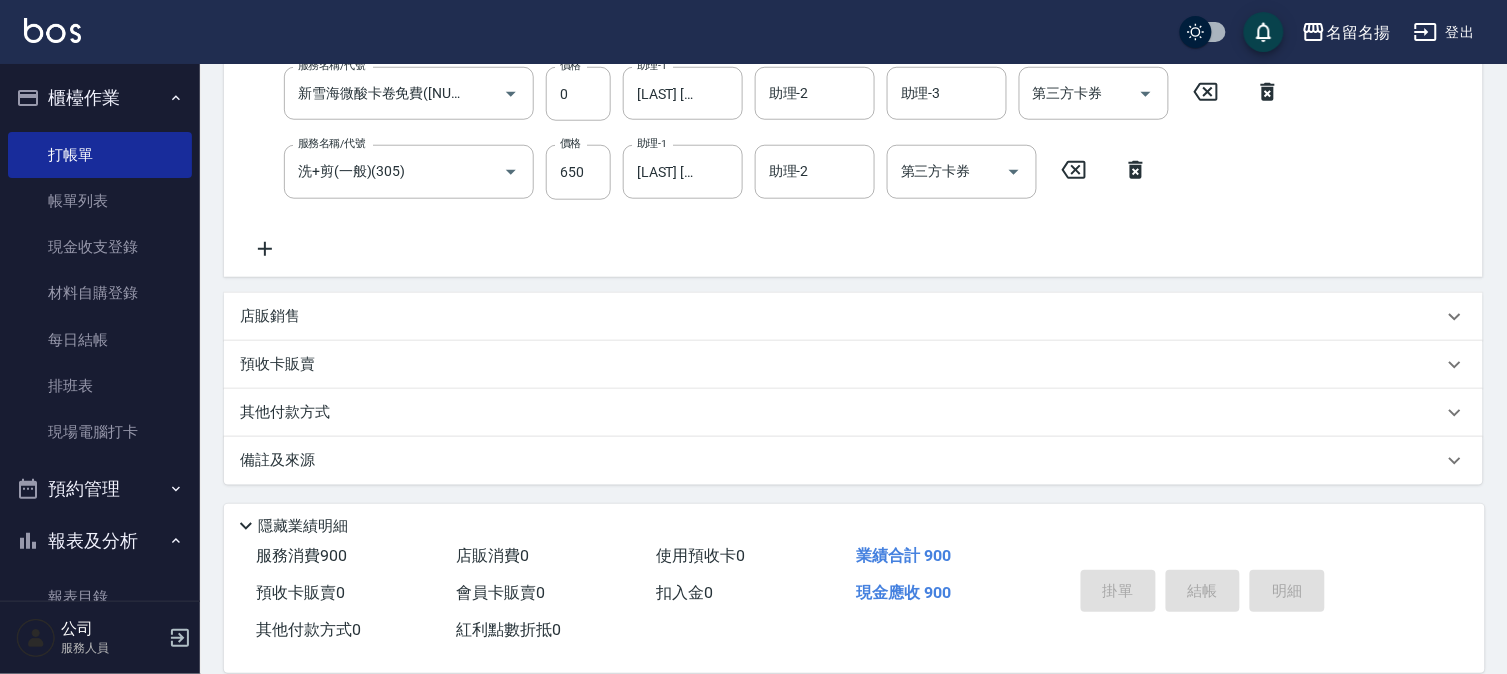 click on "掛單 結帳 明細" at bounding box center [1203, 593] 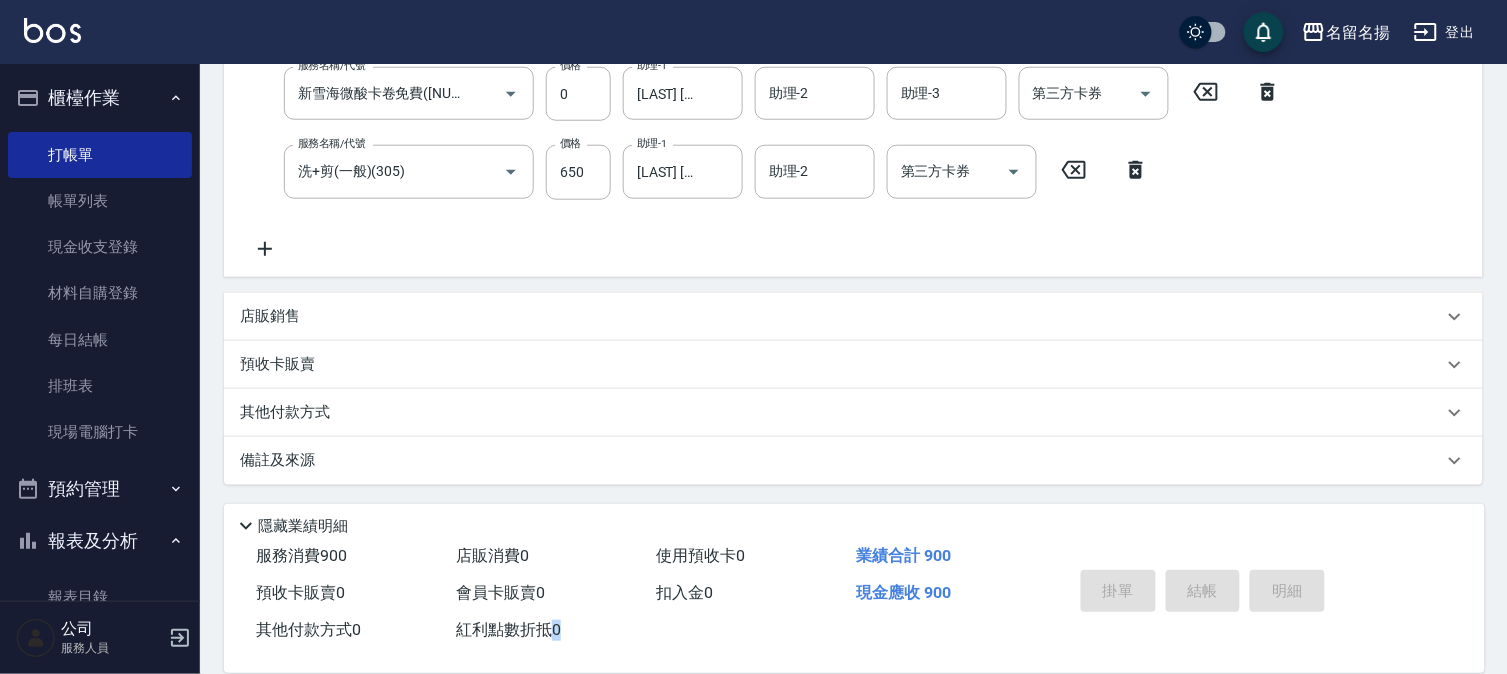 click on "掛單 結帳 明細" at bounding box center [1203, 593] 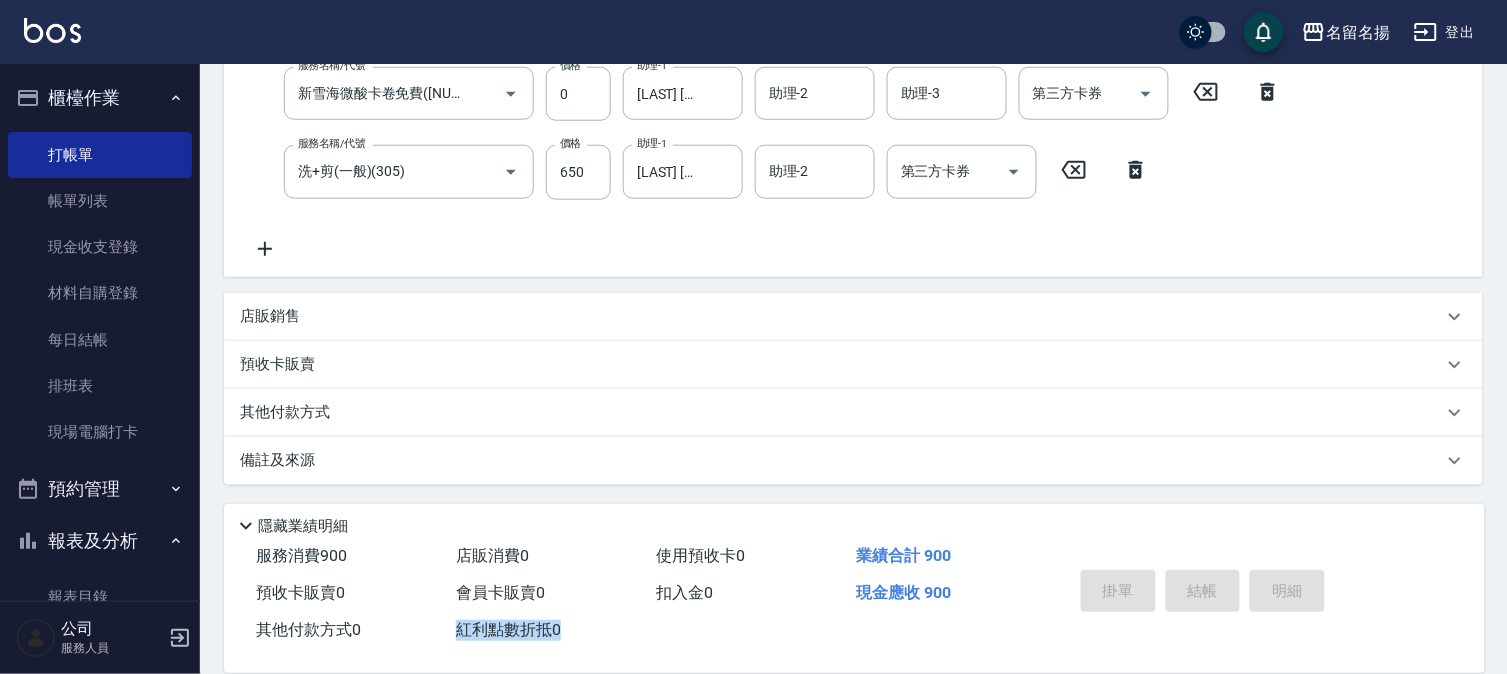click on "掛單 結帳 明細" at bounding box center (1203, 593) 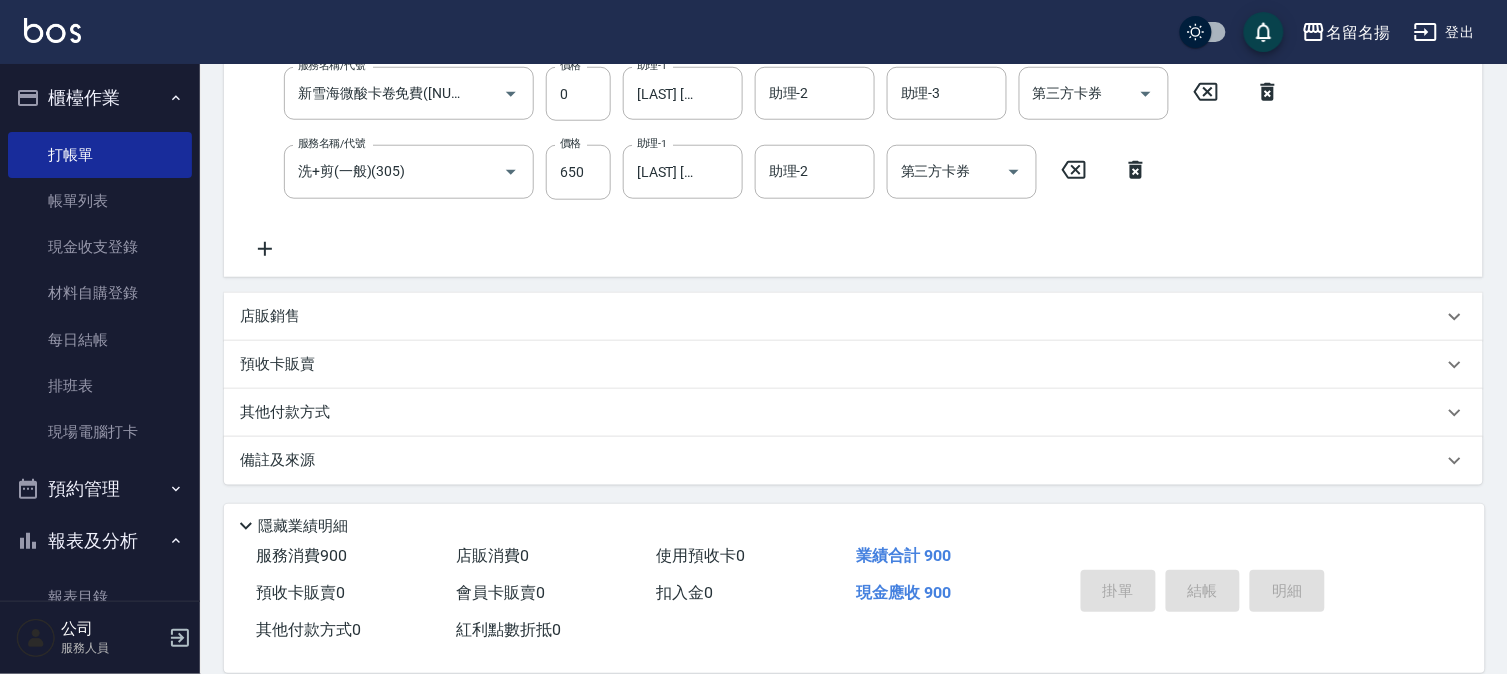 click on "掛單 結帳 明細" at bounding box center (1203, 593) 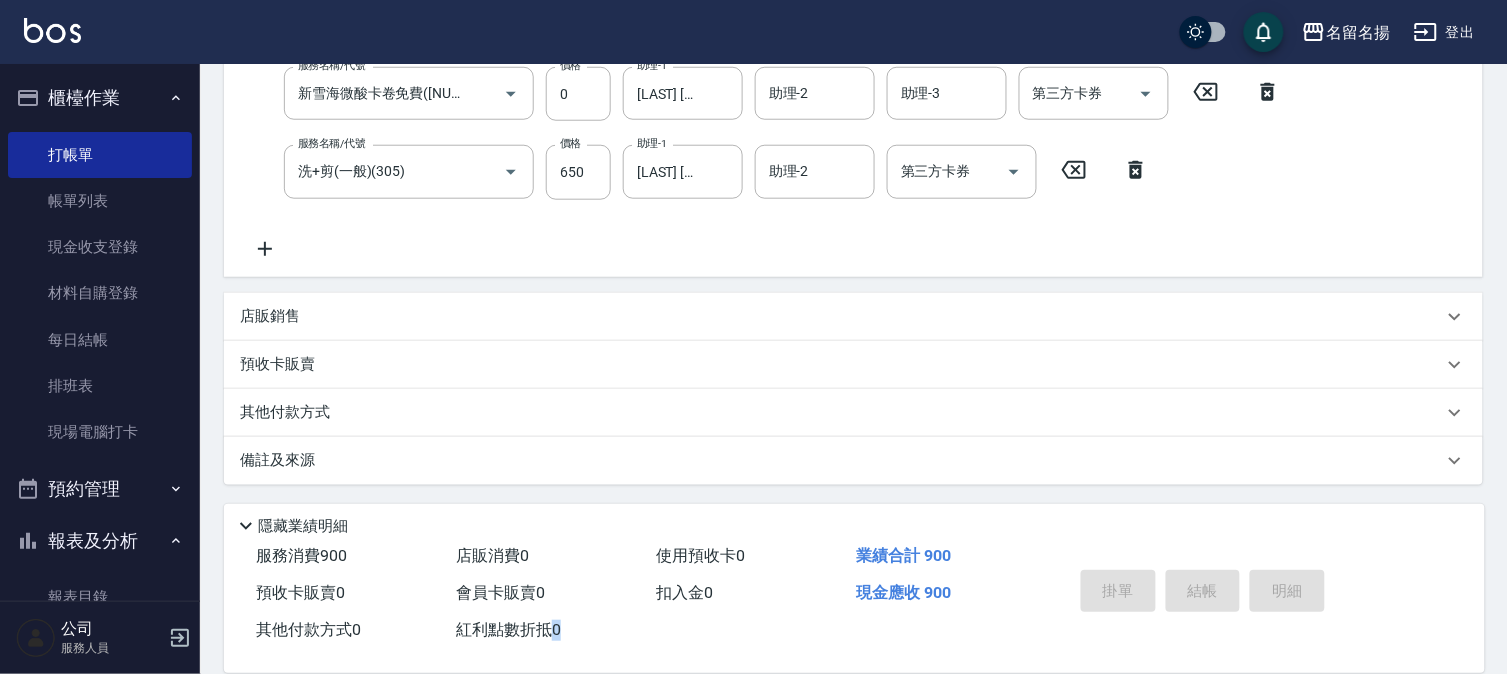 click on "掛單 結帳 明細" at bounding box center [1203, 593] 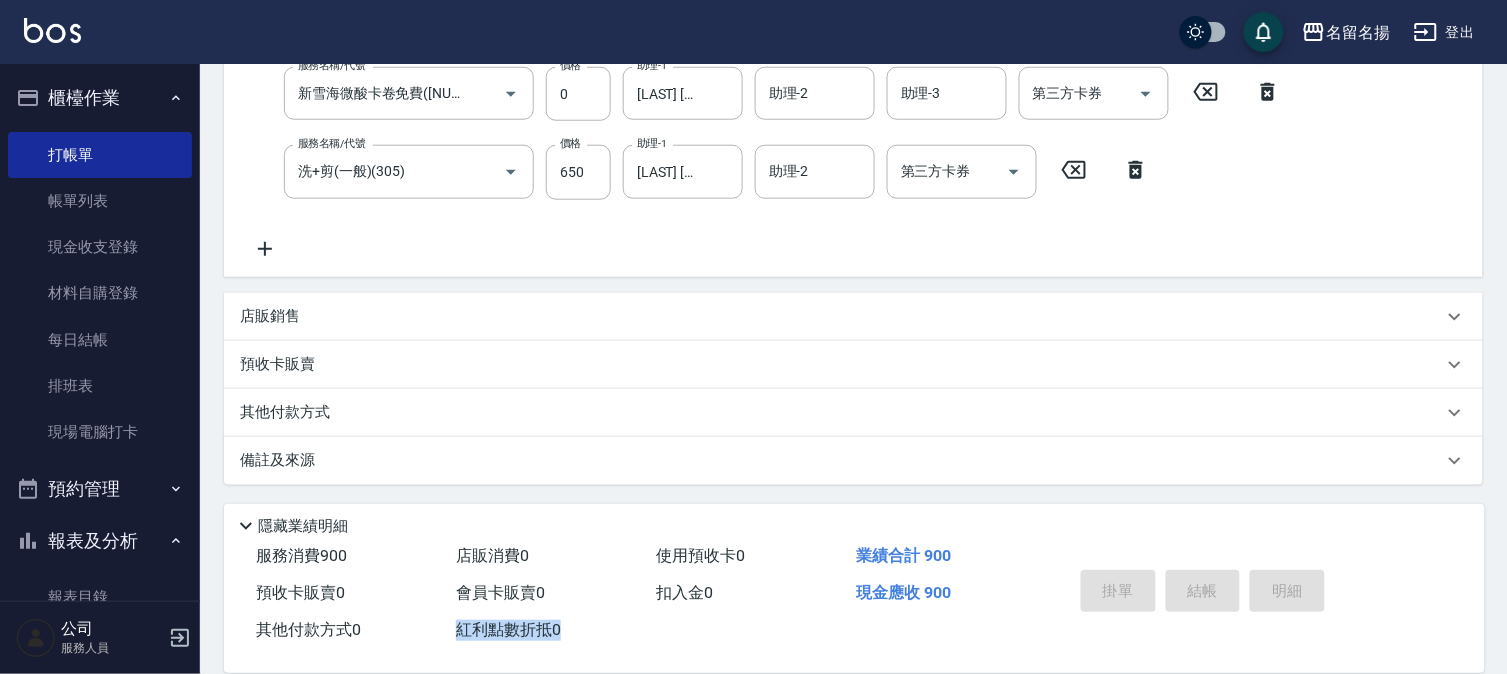 drag, startPoint x: 1195, startPoint y: 581, endPoint x: 1200, endPoint y: 561, distance: 20.615528 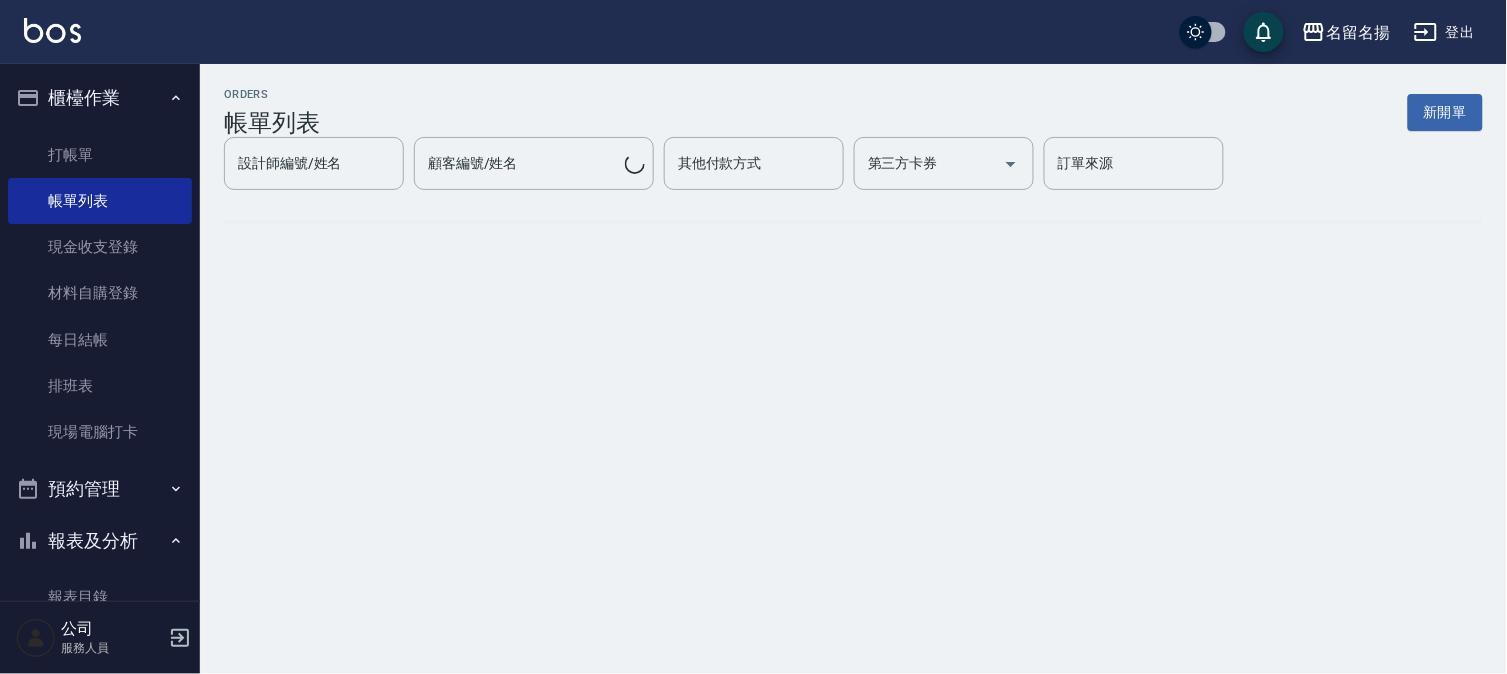 click on "ORDERS 帳單列表 新開單 設計師編號/姓名 設計師編號/姓名 顧客編號/姓名 顧客編號/姓名 其他付款方式 其他付款方式 第三方卡券 第三方卡券 訂單來源 訂單來源" at bounding box center [753, 337] 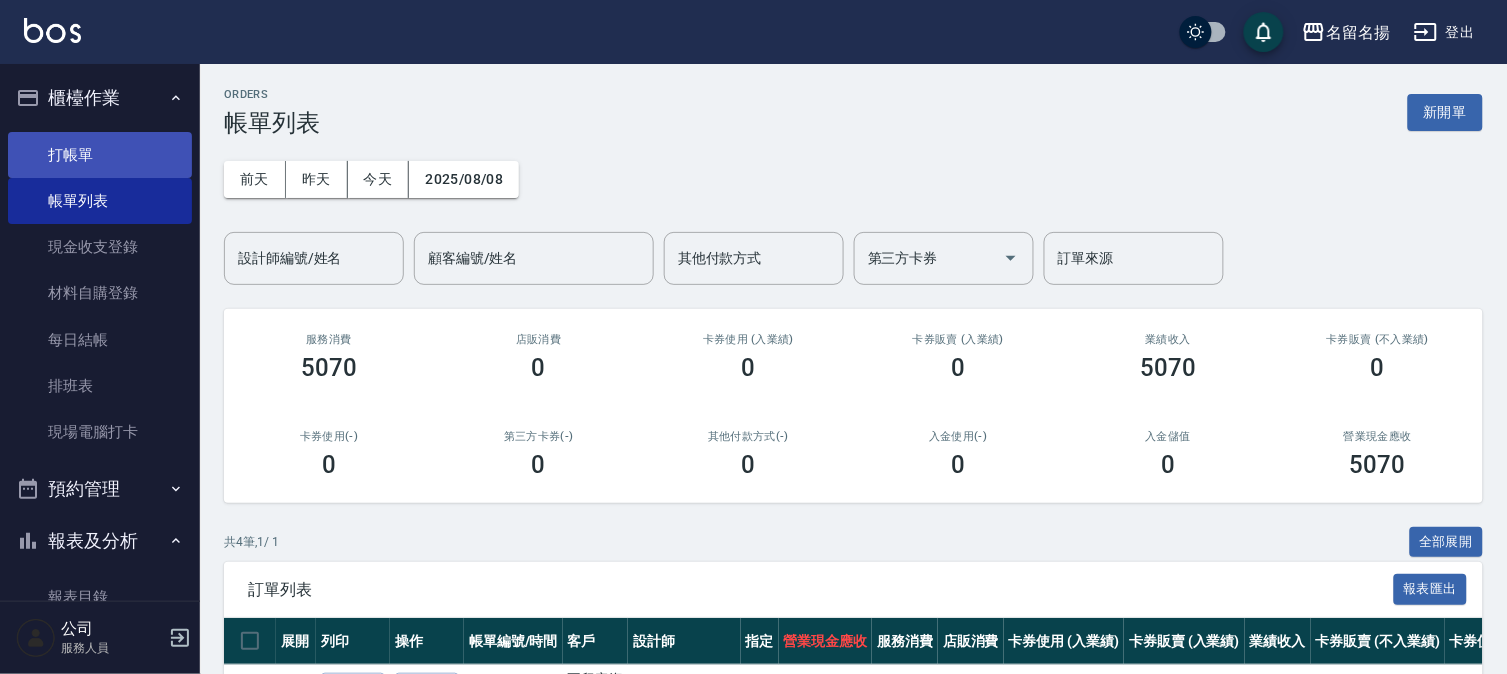 click on "打帳單" at bounding box center [100, 155] 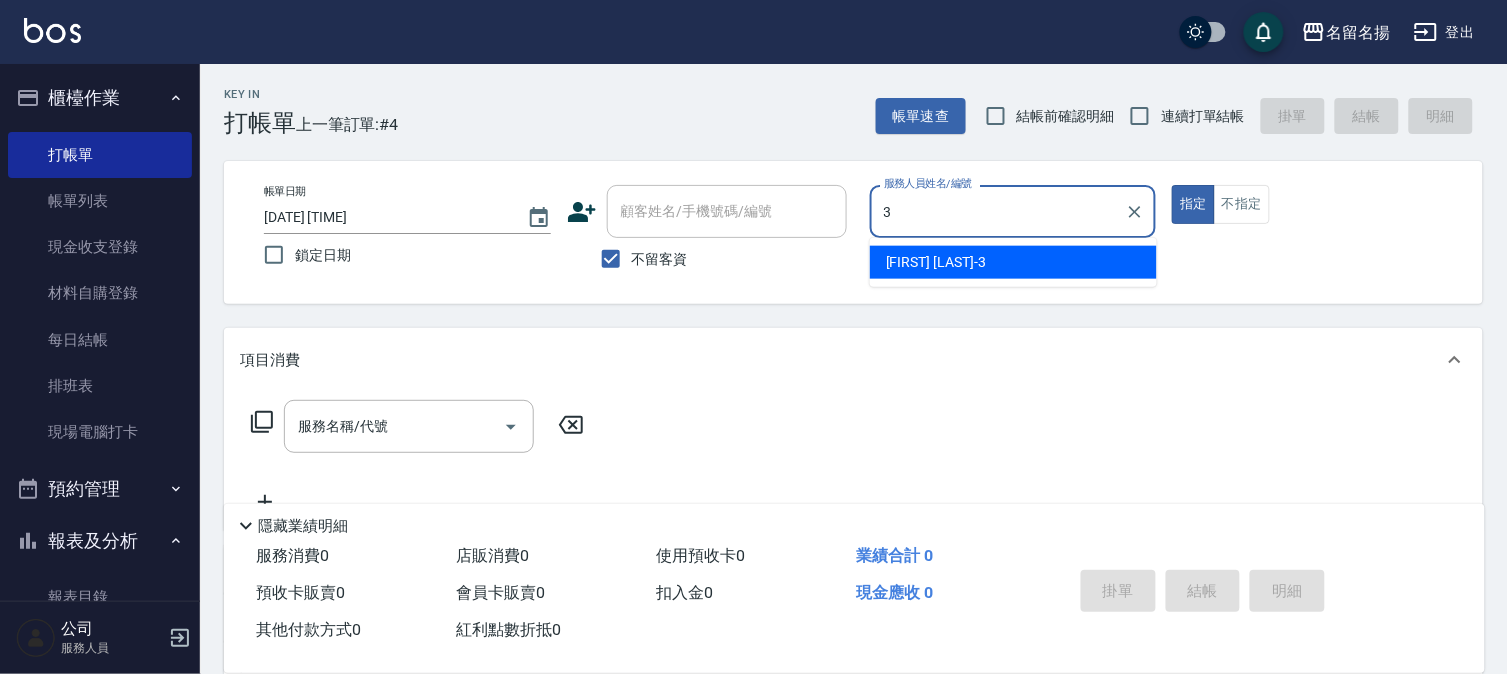 type on "[LAST] [FIRST]-3" 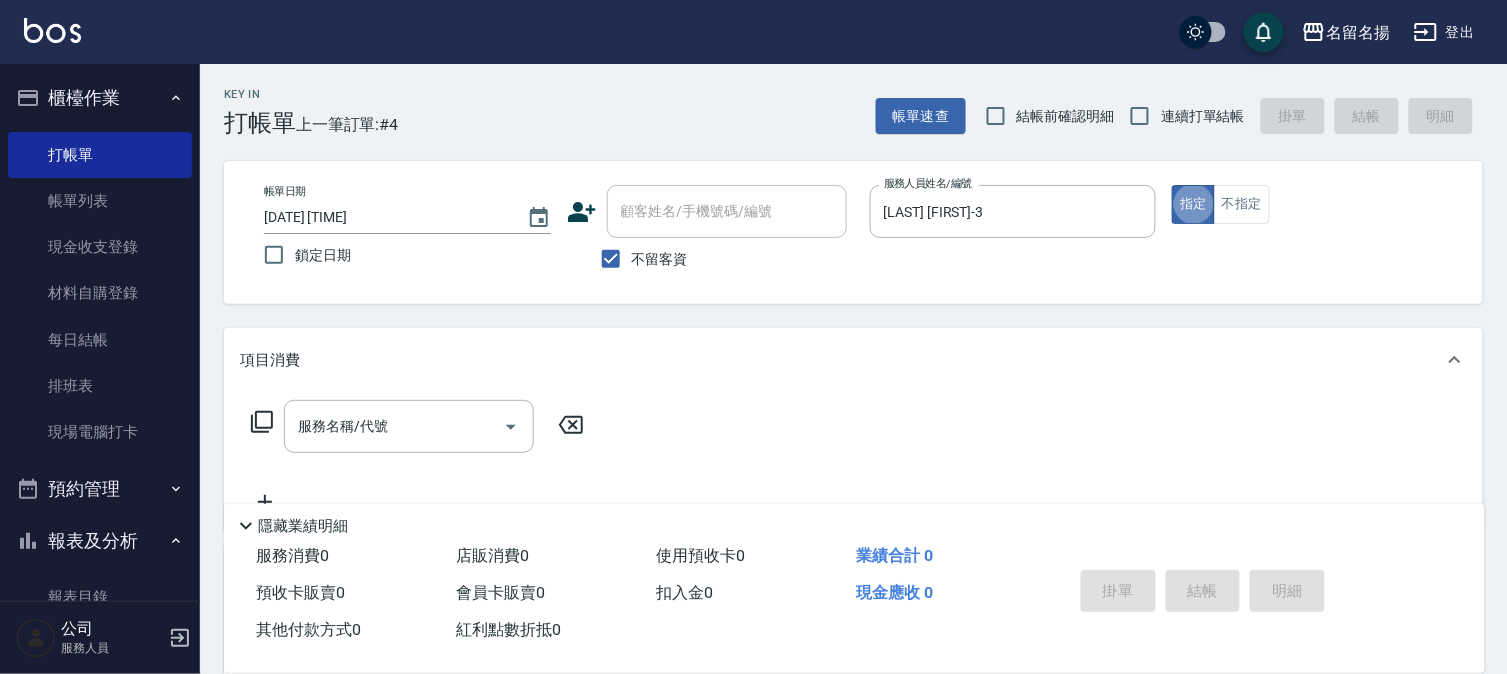 type on "true" 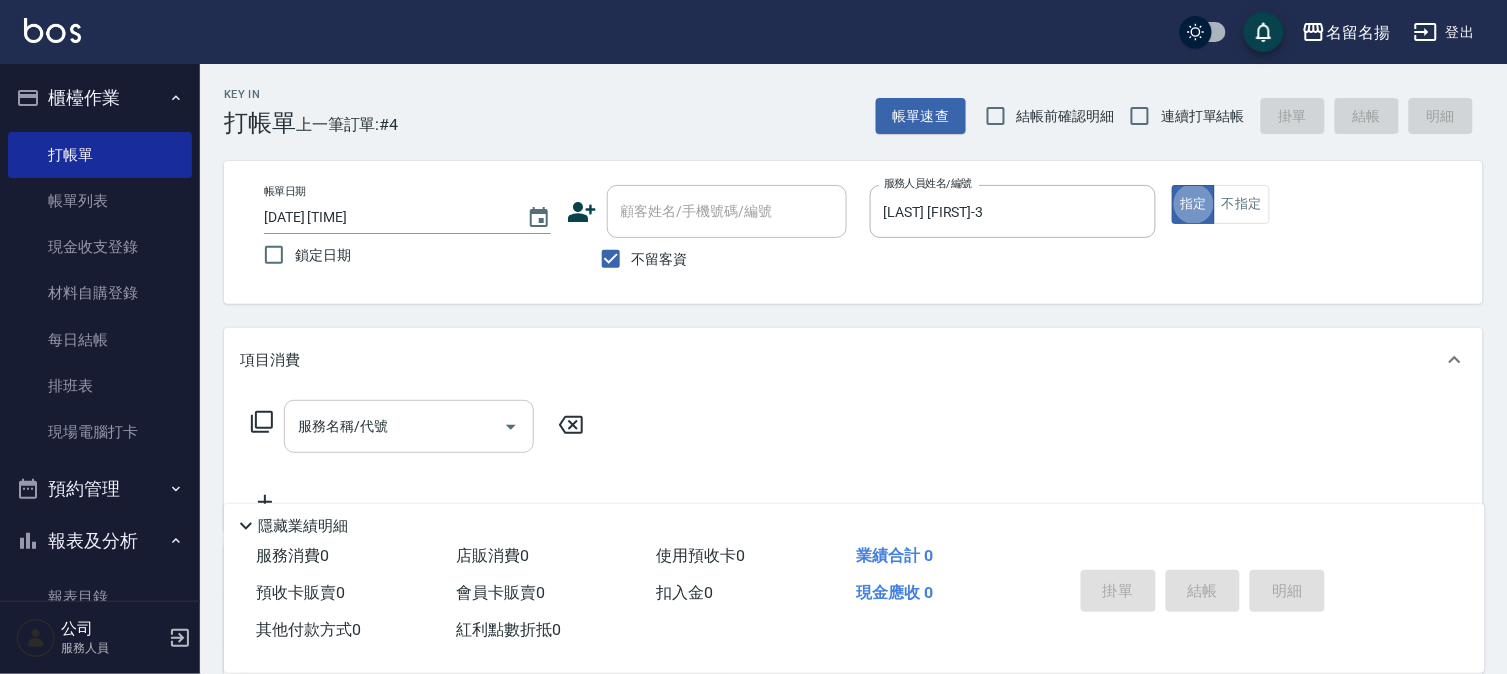 click on "服務名稱/代號" at bounding box center (409, 426) 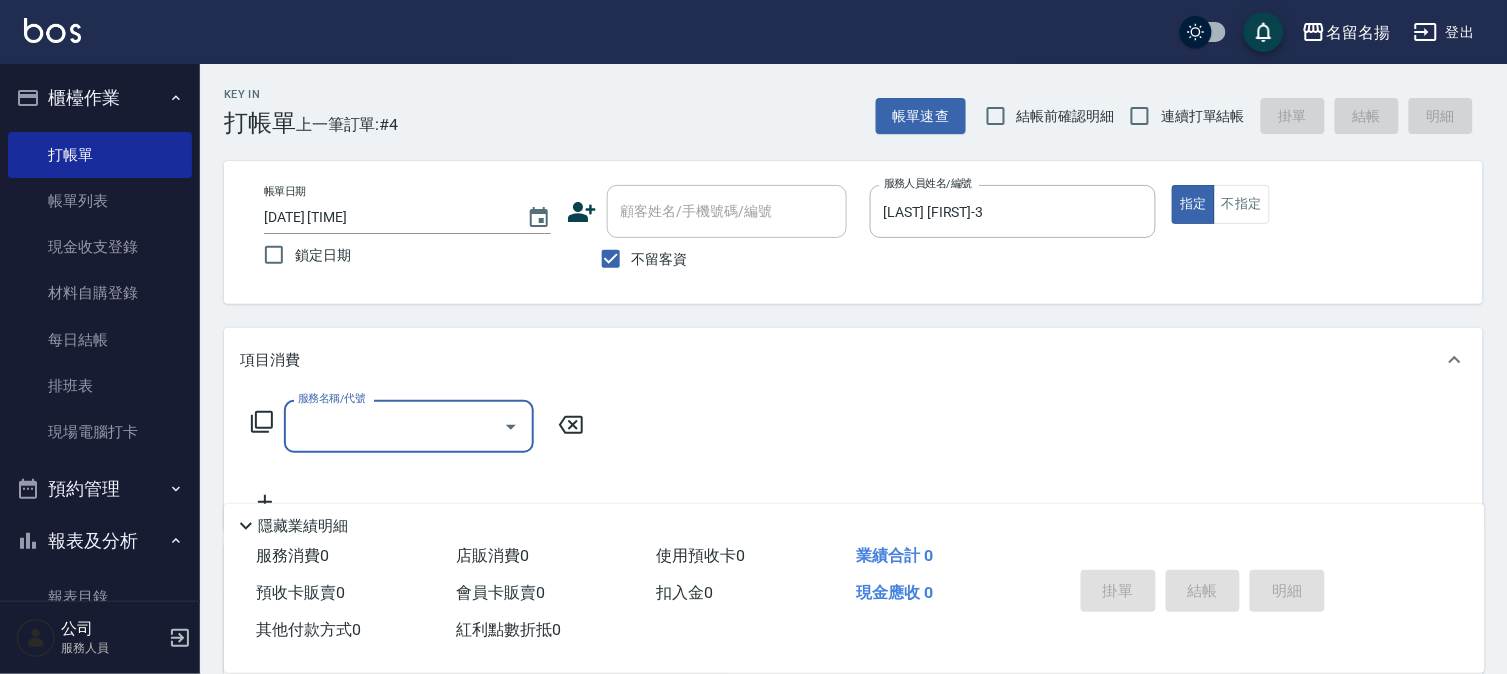 click on "服務名稱/代號" at bounding box center (394, 426) 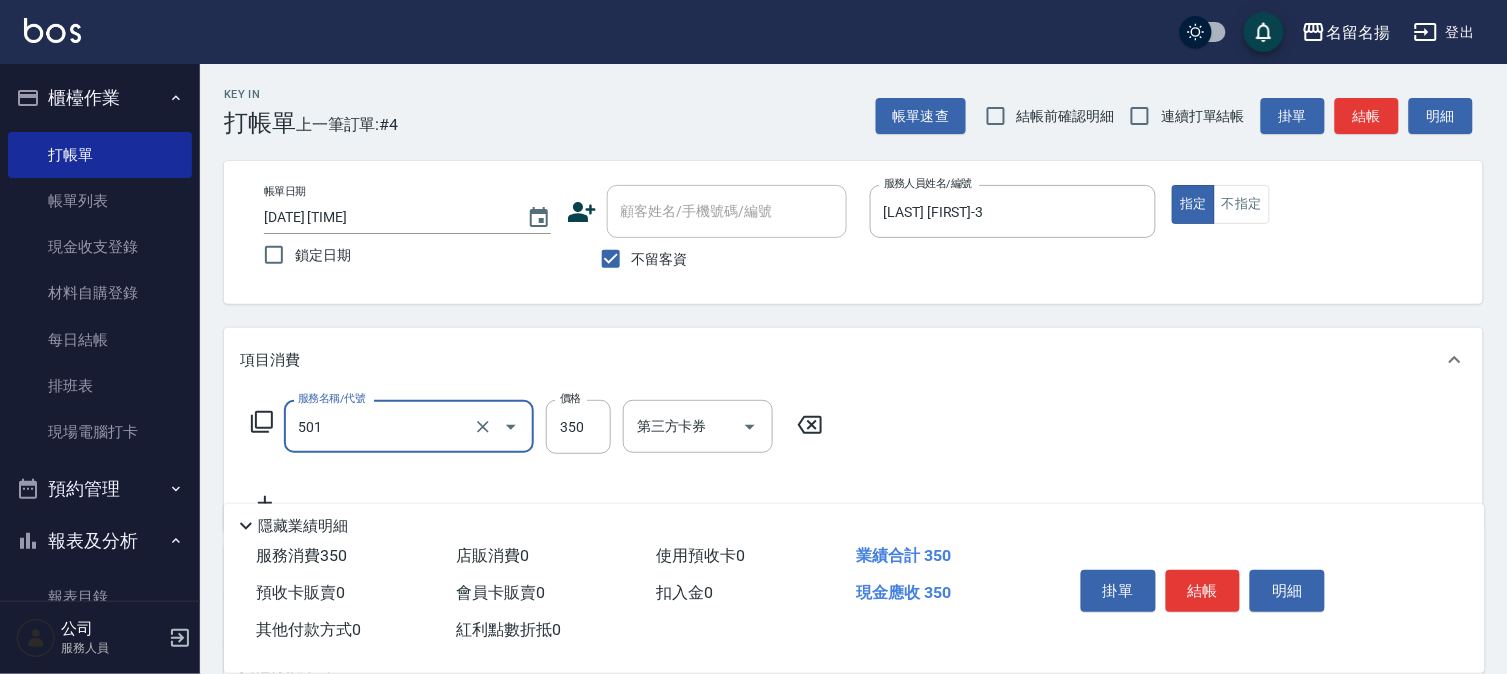 type on "P.S洗髮(501)" 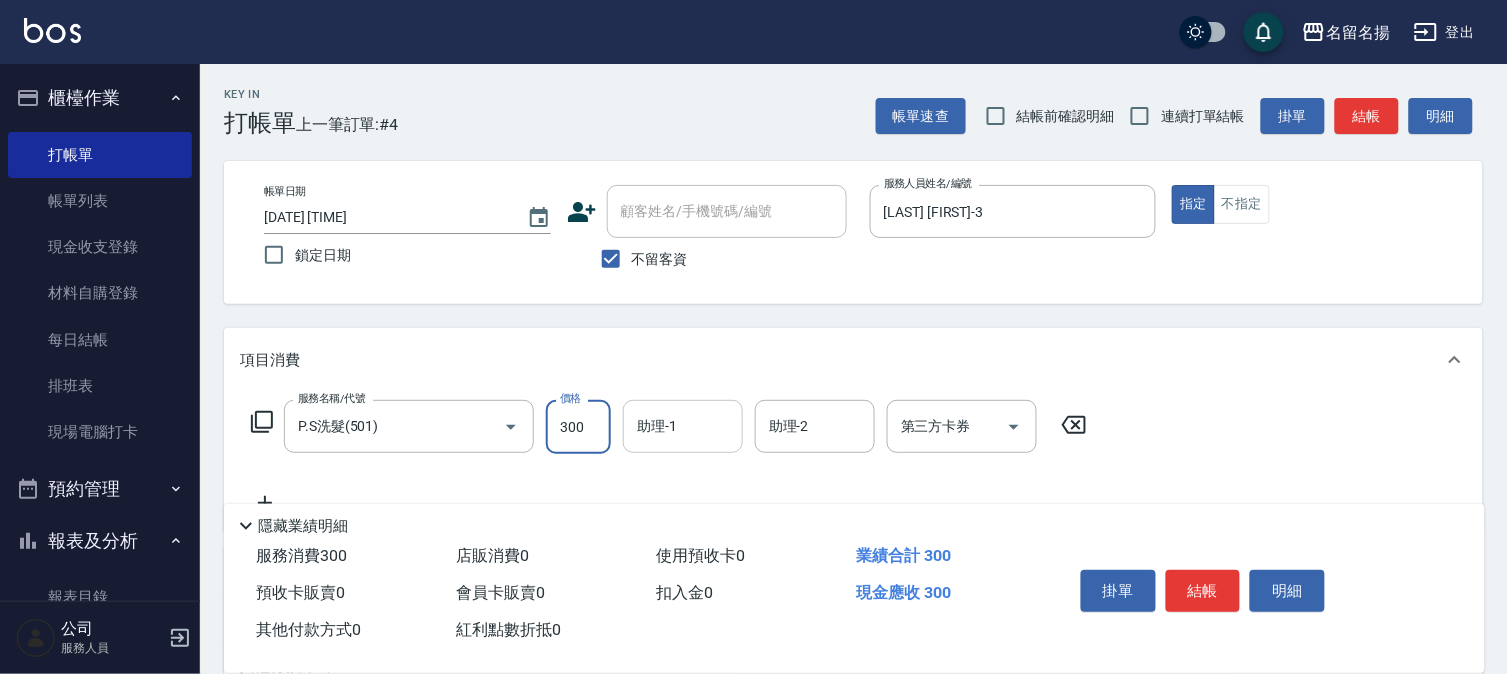 type on "300" 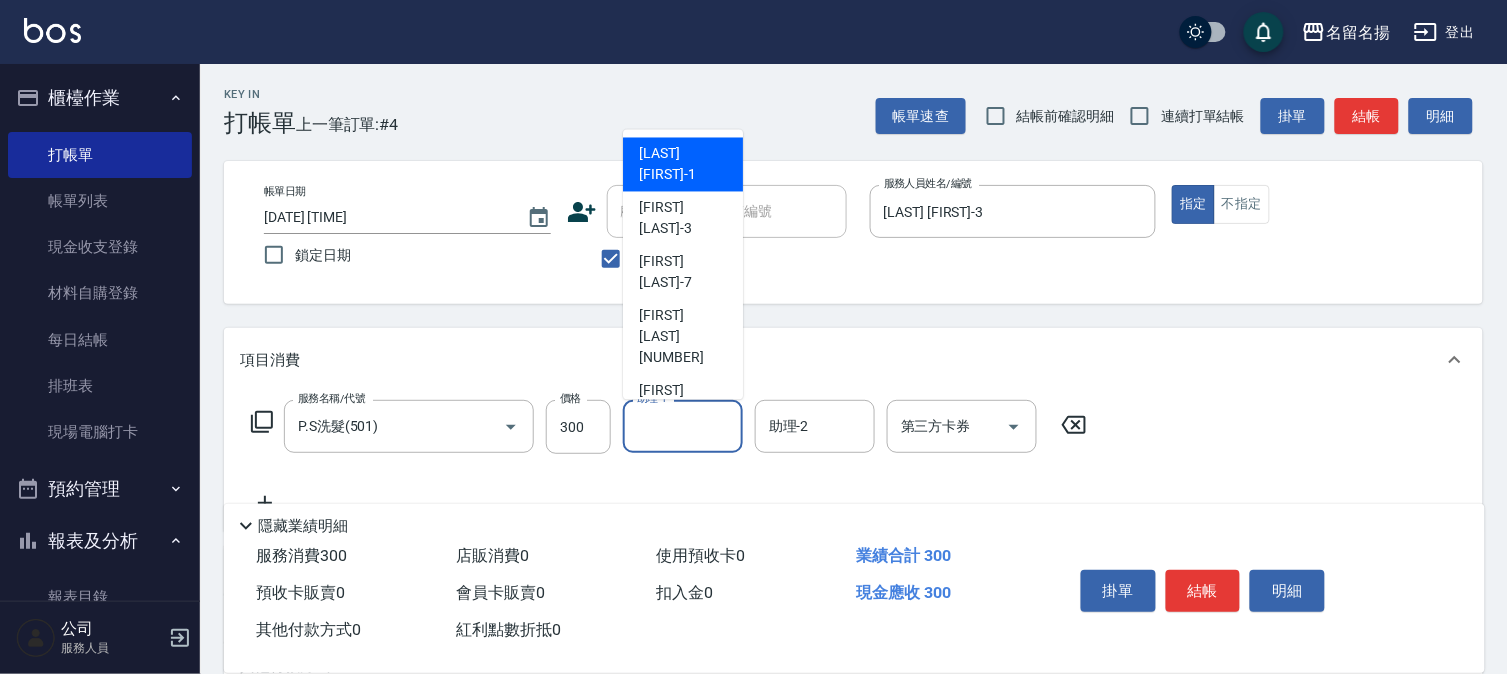 click on "助理-1" at bounding box center (683, 426) 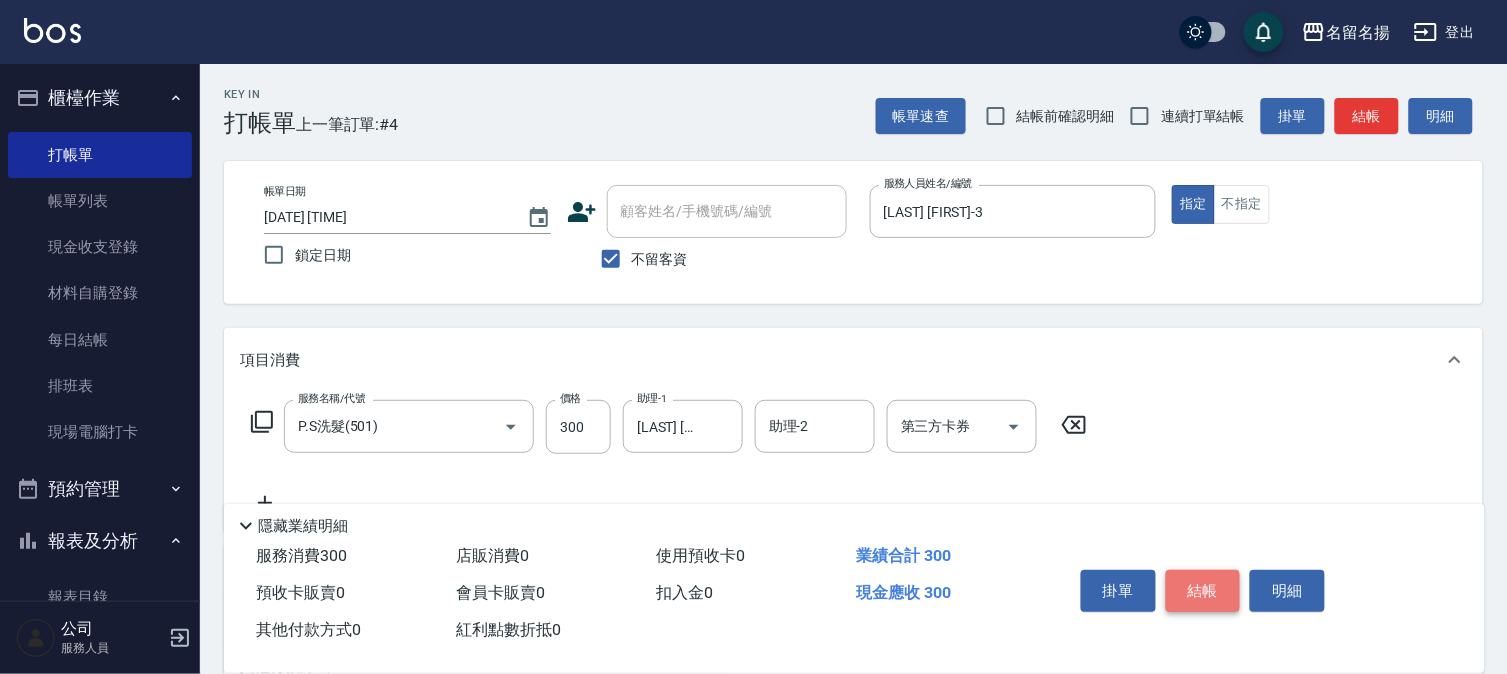 click on "結帳" at bounding box center [1203, 591] 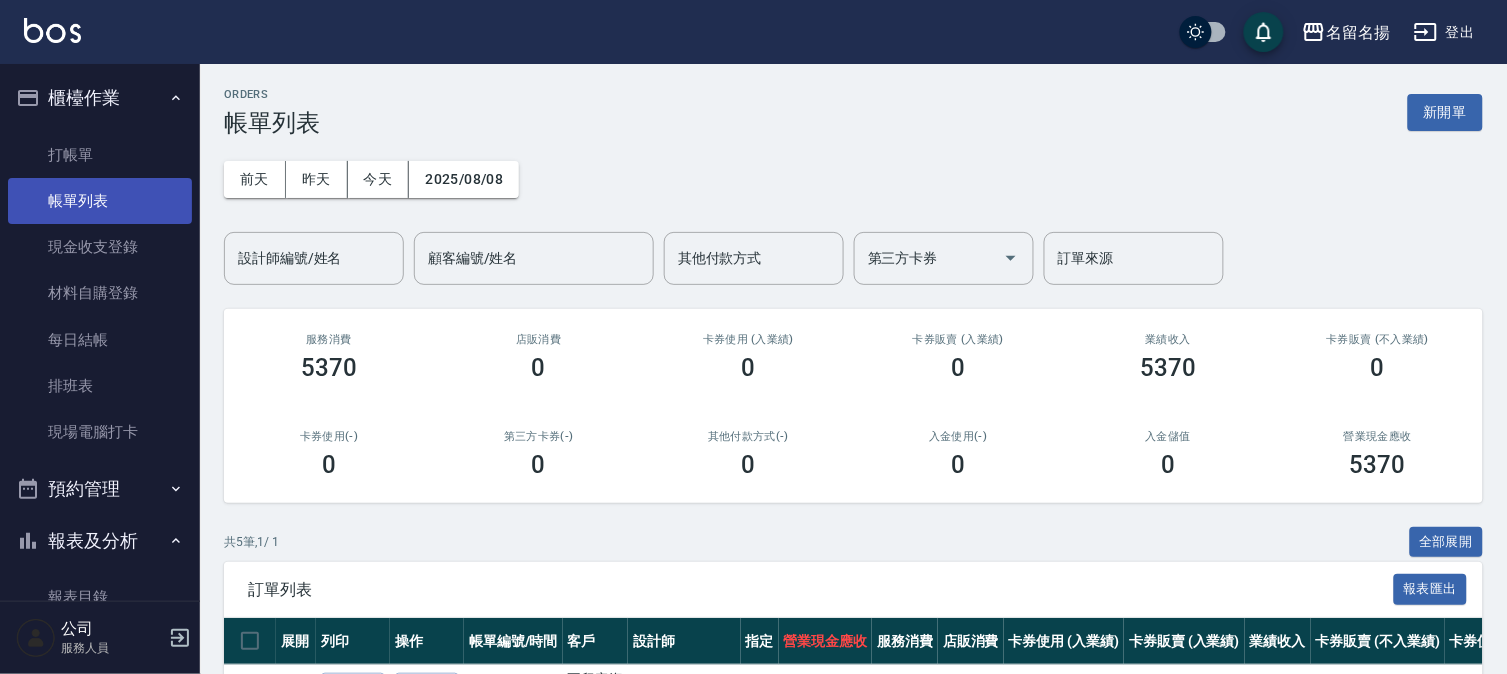drag, startPoint x: 88, startPoint y: 200, endPoint x: 218, endPoint y: 191, distance: 130.31117 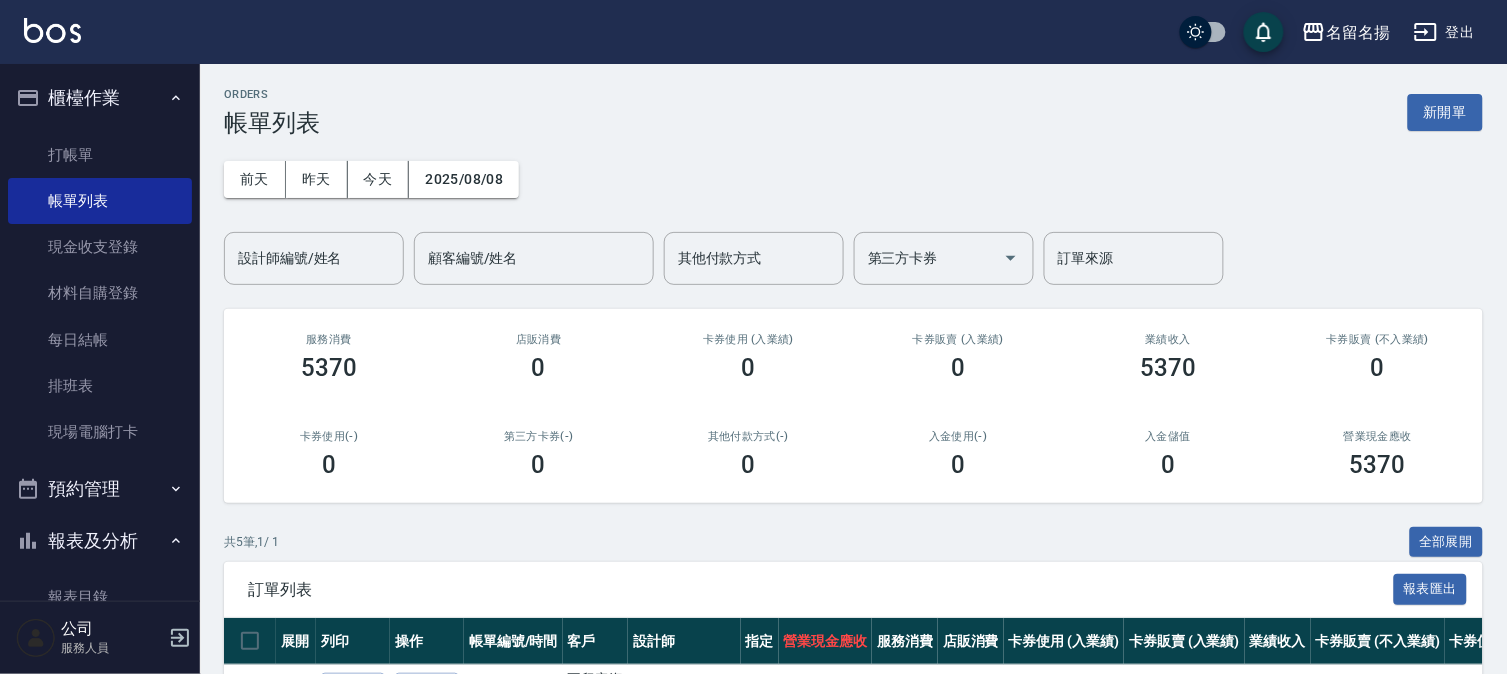 click on "帳單列表" at bounding box center [100, 201] 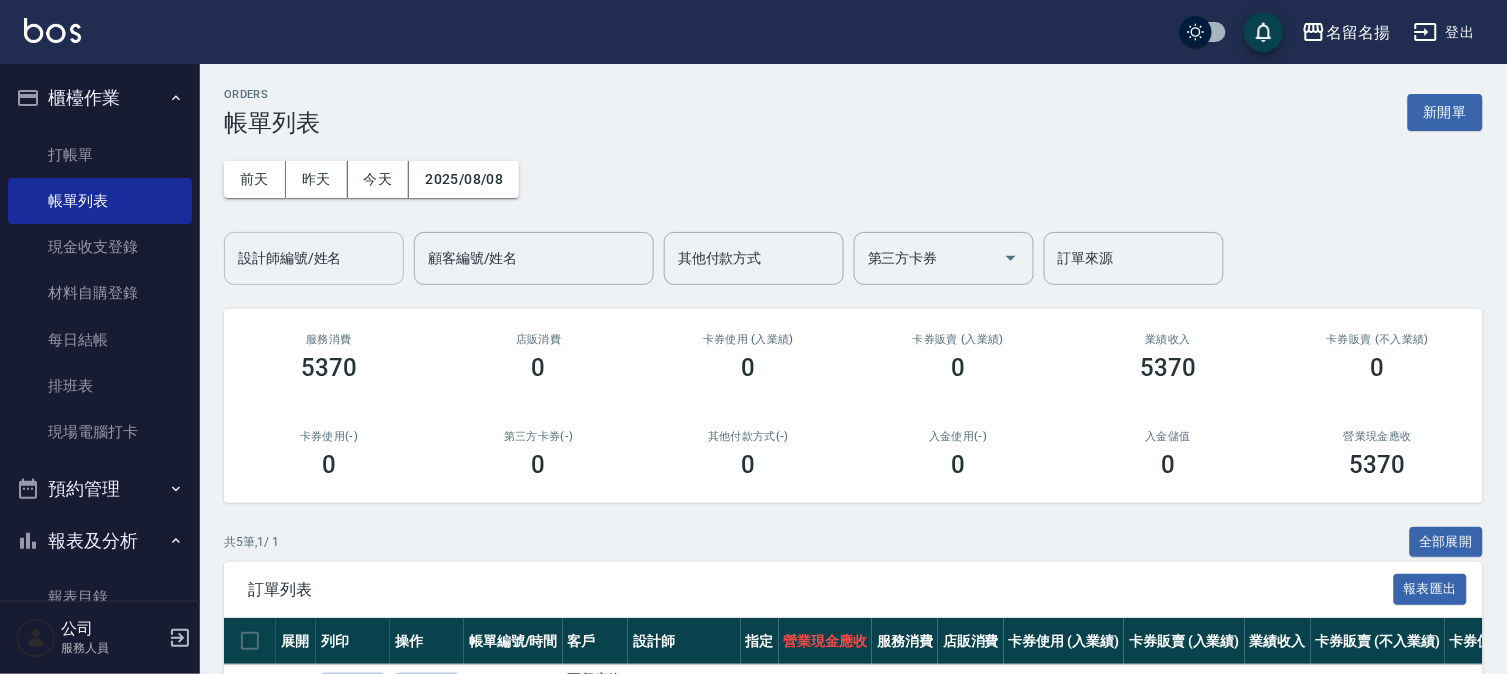 click on "設計師編號/姓名" at bounding box center [314, 258] 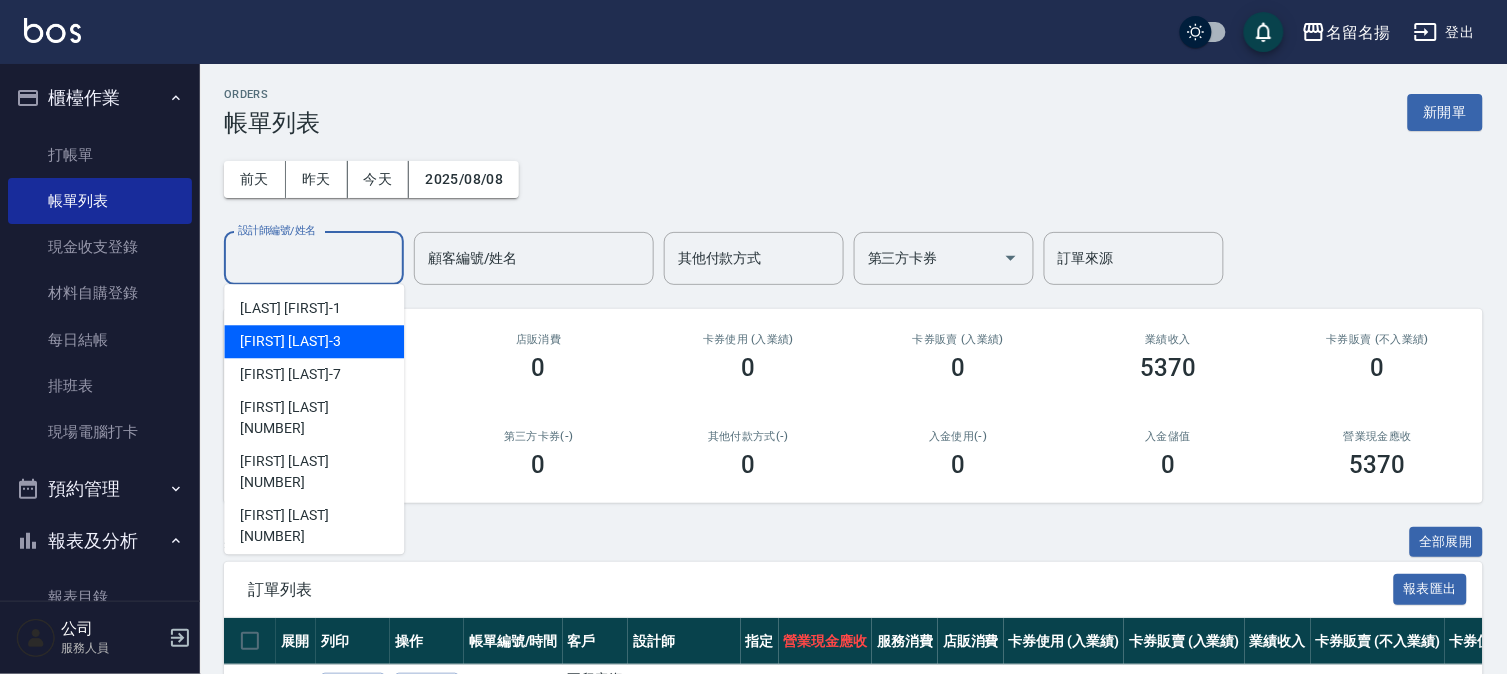 click on "[LAST] [FIRST] [NUMBER]" at bounding box center [314, 341] 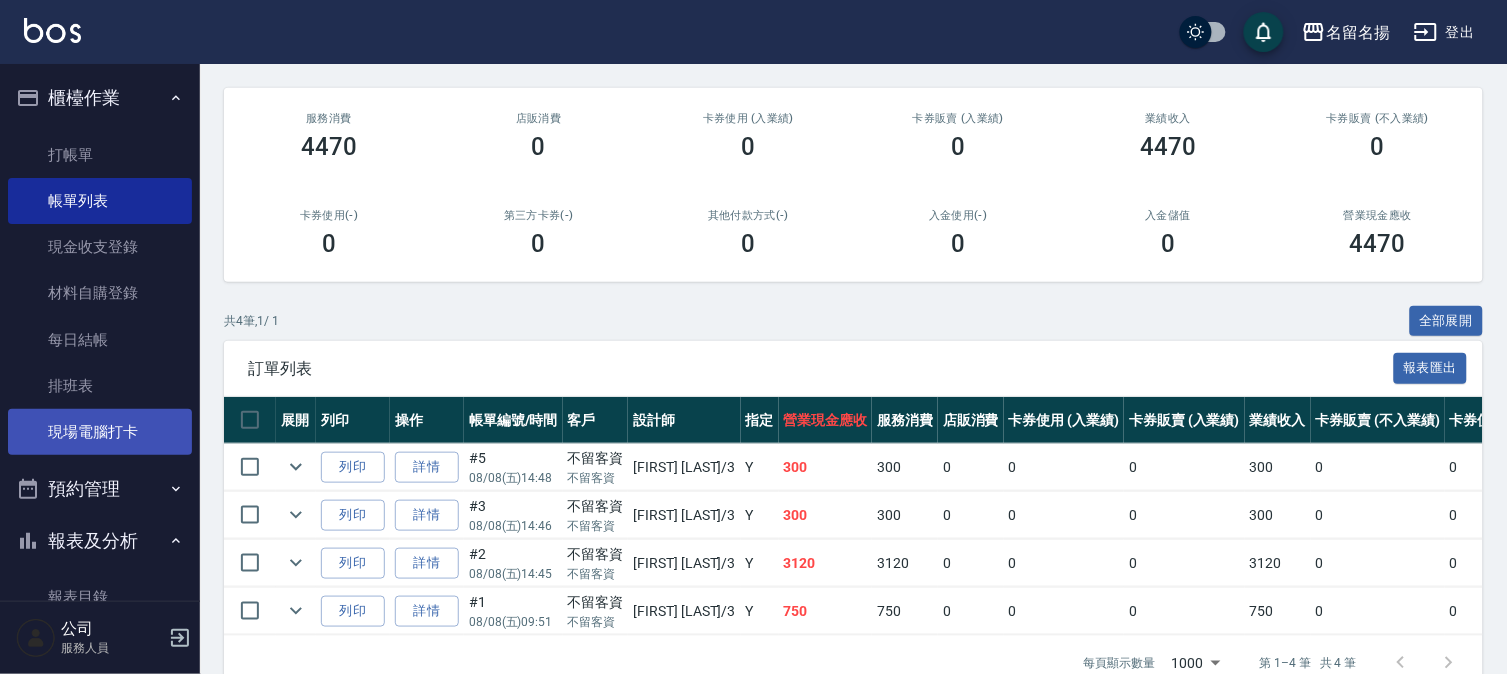 scroll, scrollTop: 222, scrollLeft: 0, axis: vertical 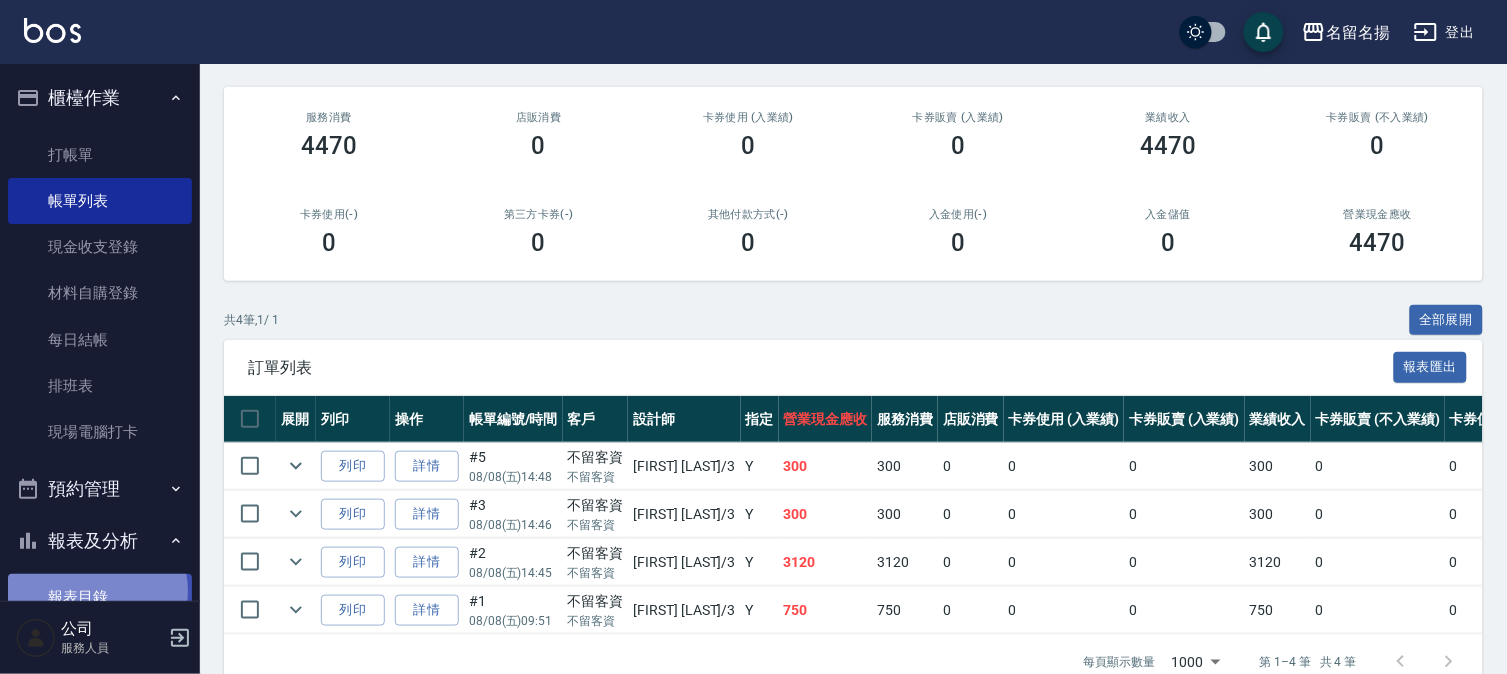 click on "報表目錄" at bounding box center [100, 597] 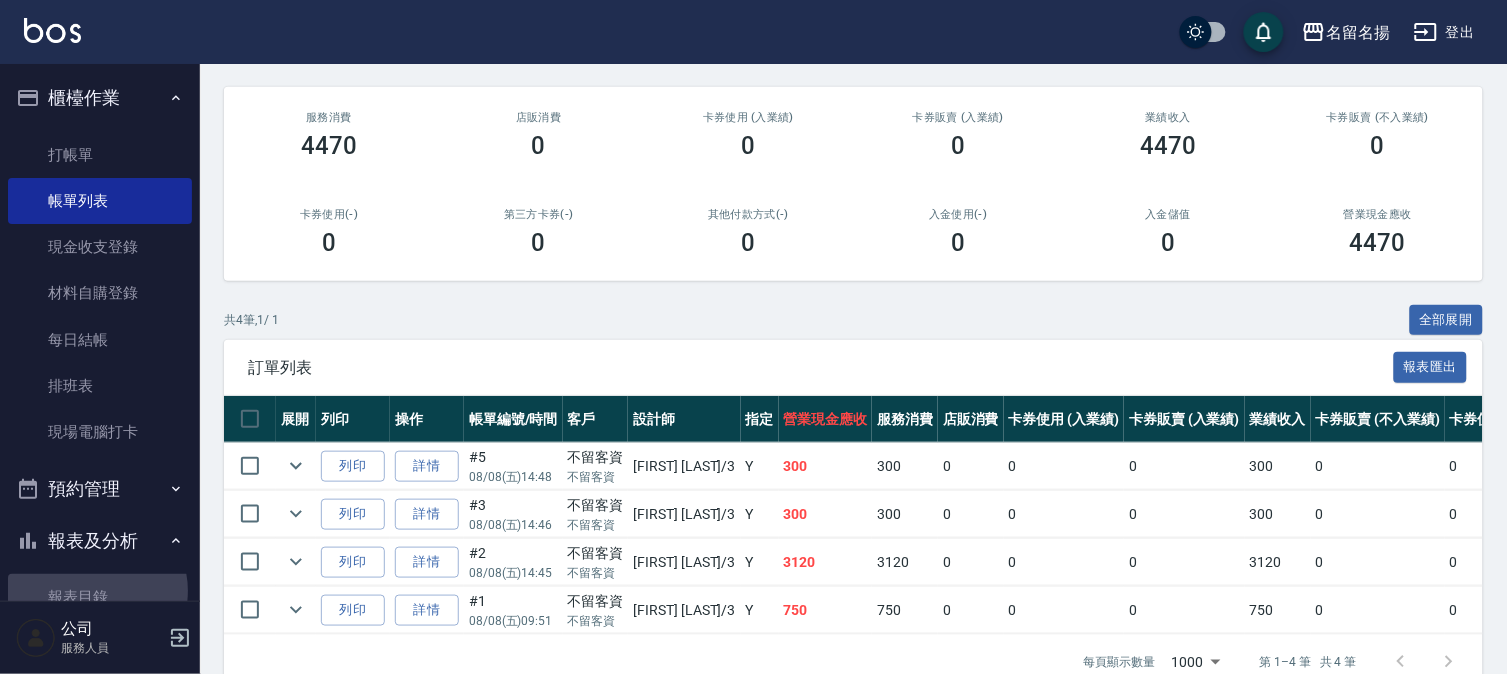 scroll, scrollTop: 0, scrollLeft: 0, axis: both 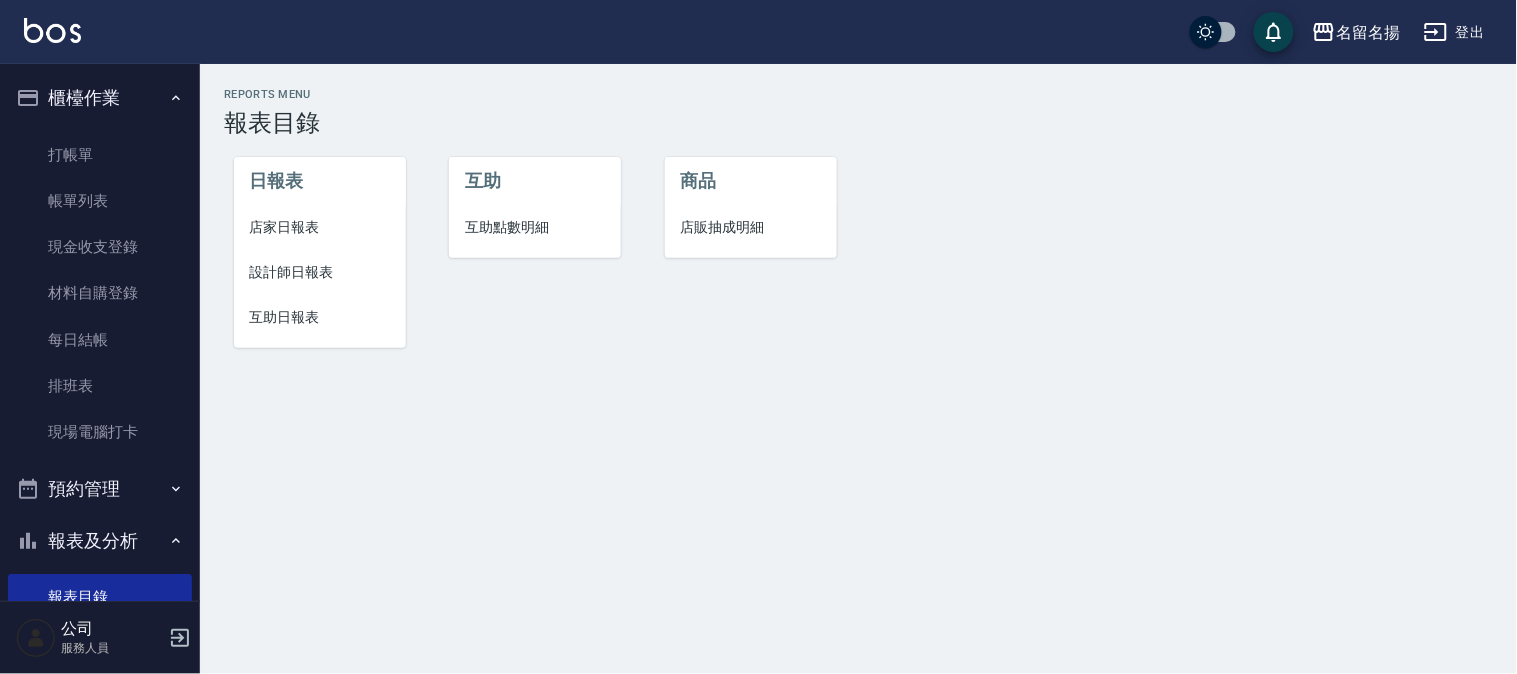 click on "設計師日報表" at bounding box center (320, 272) 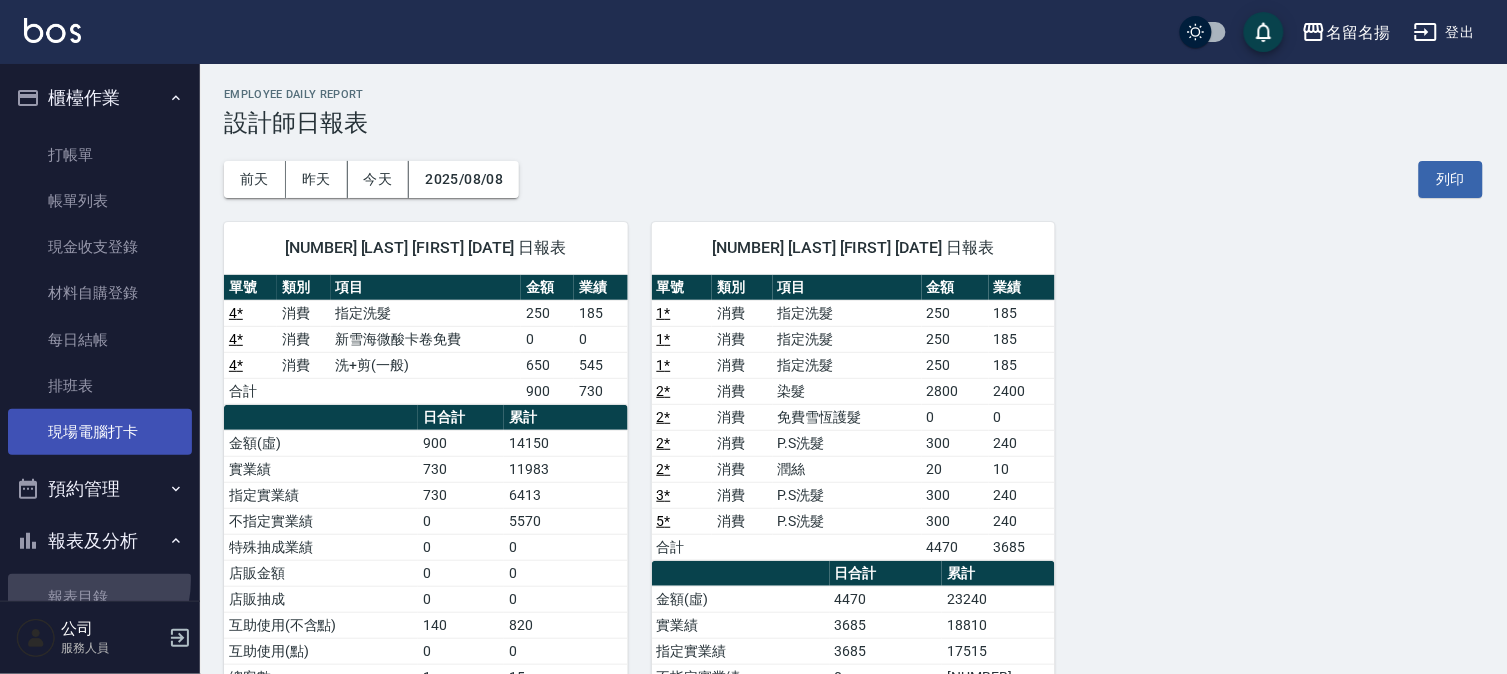 drag, startPoint x: 76, startPoint y: 580, endPoint x: 140, endPoint y: 447, distance: 147.59743 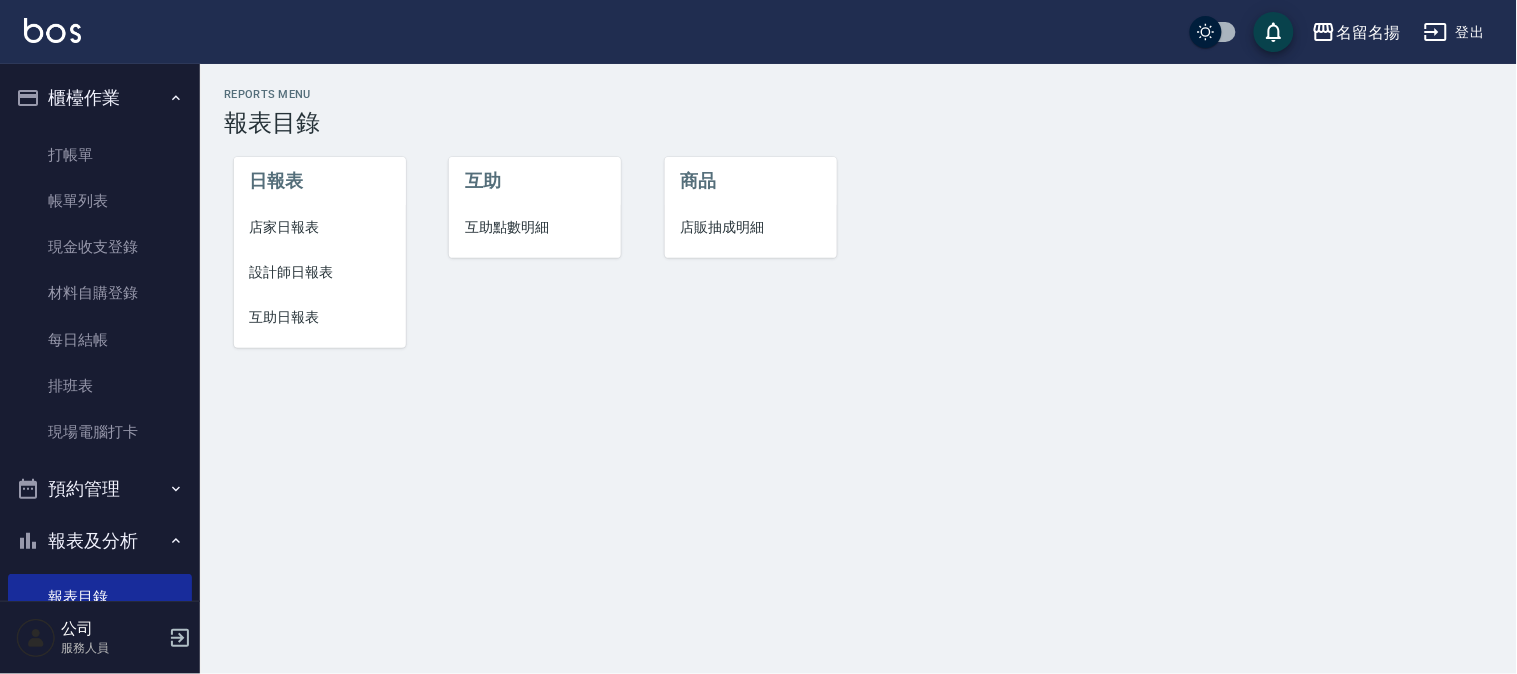 click on "互助日報表" at bounding box center [320, 317] 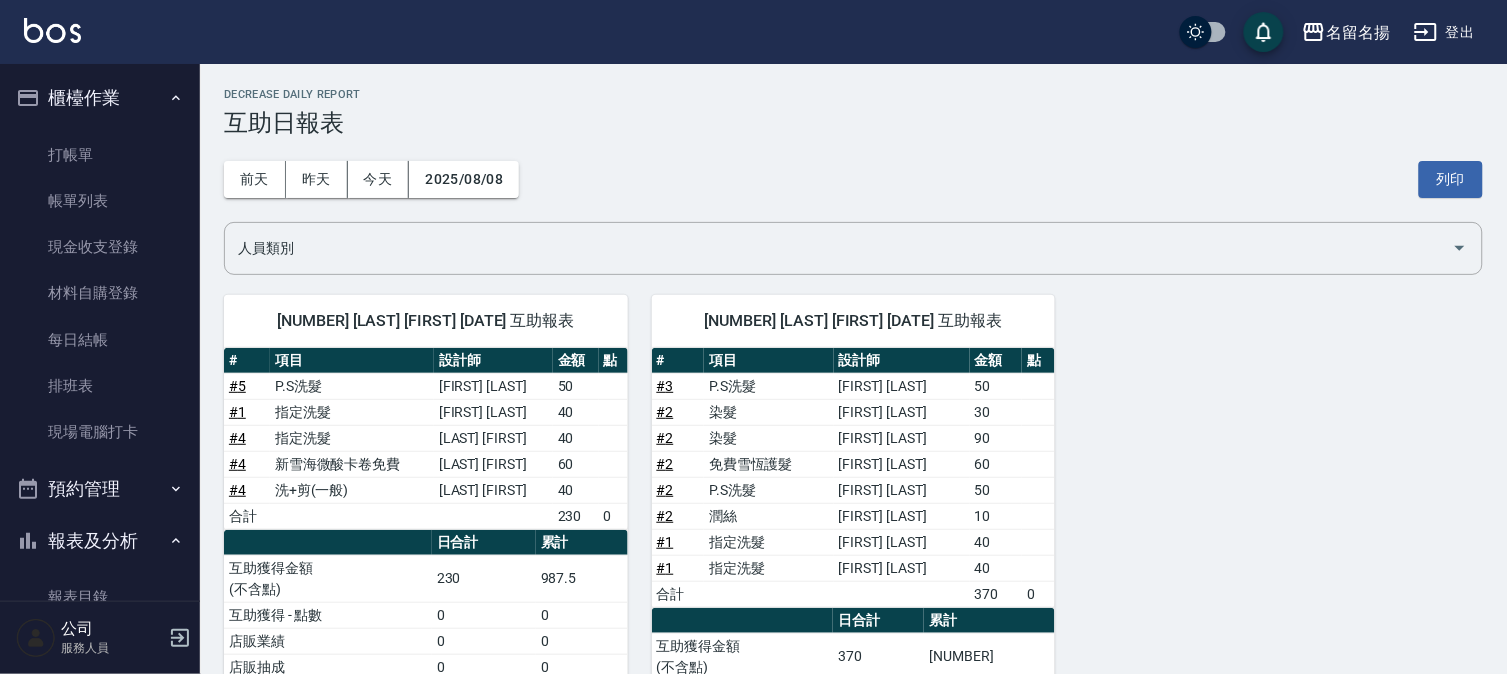 scroll, scrollTop: 111, scrollLeft: 0, axis: vertical 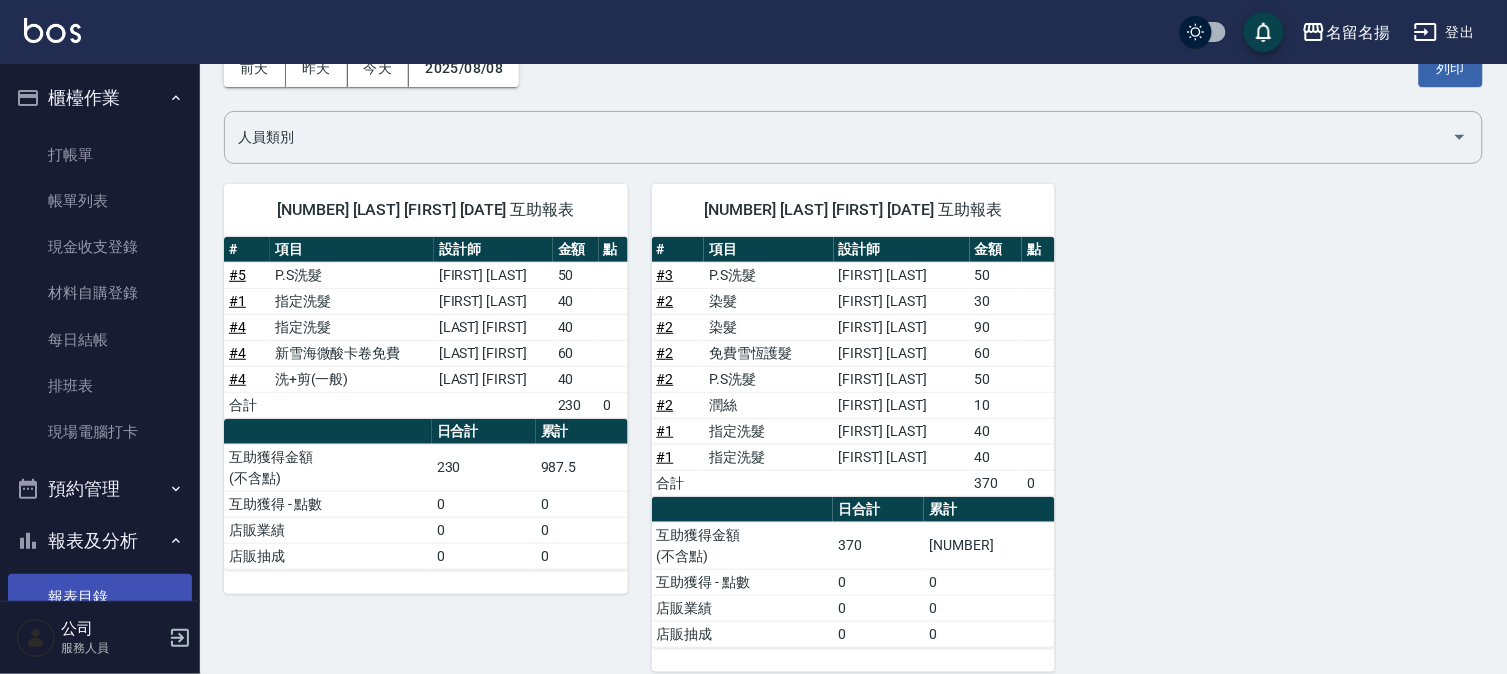 click on "報表目錄" at bounding box center [100, 597] 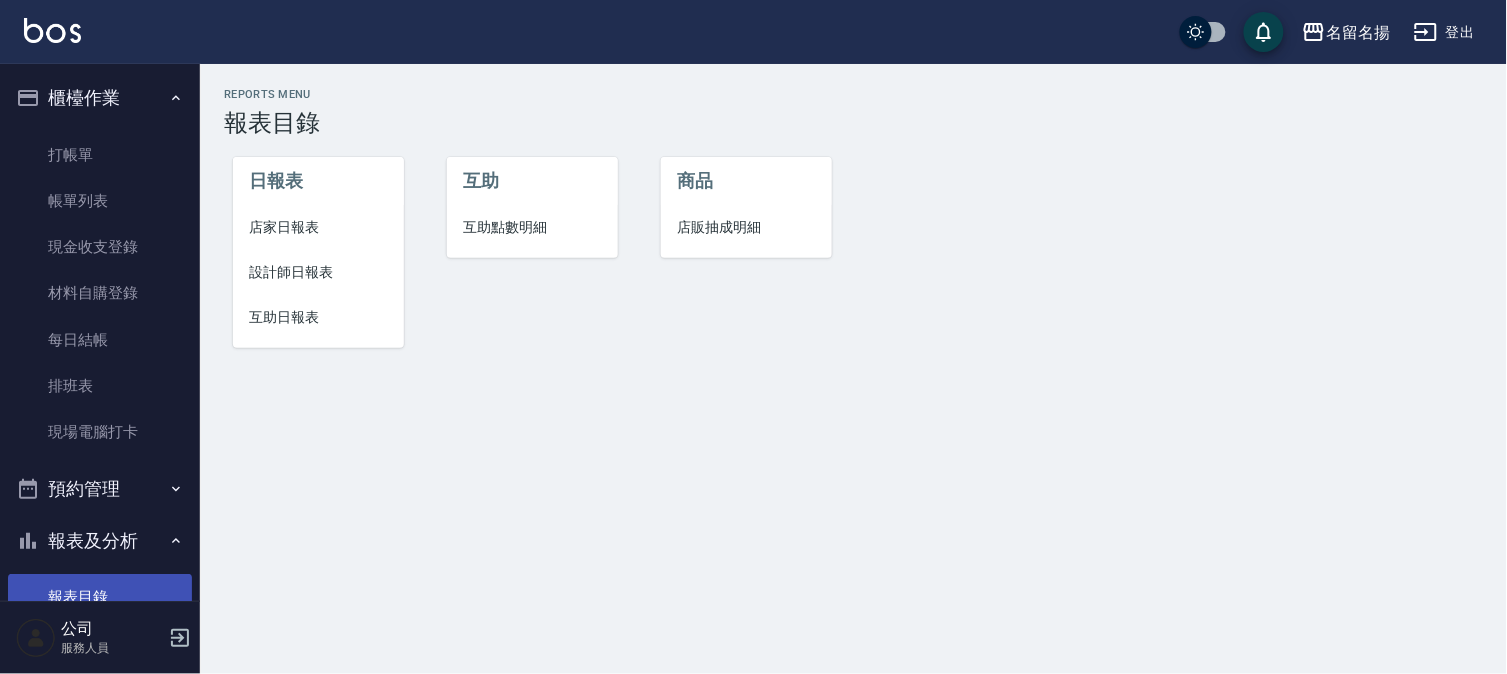 scroll, scrollTop: 0, scrollLeft: 0, axis: both 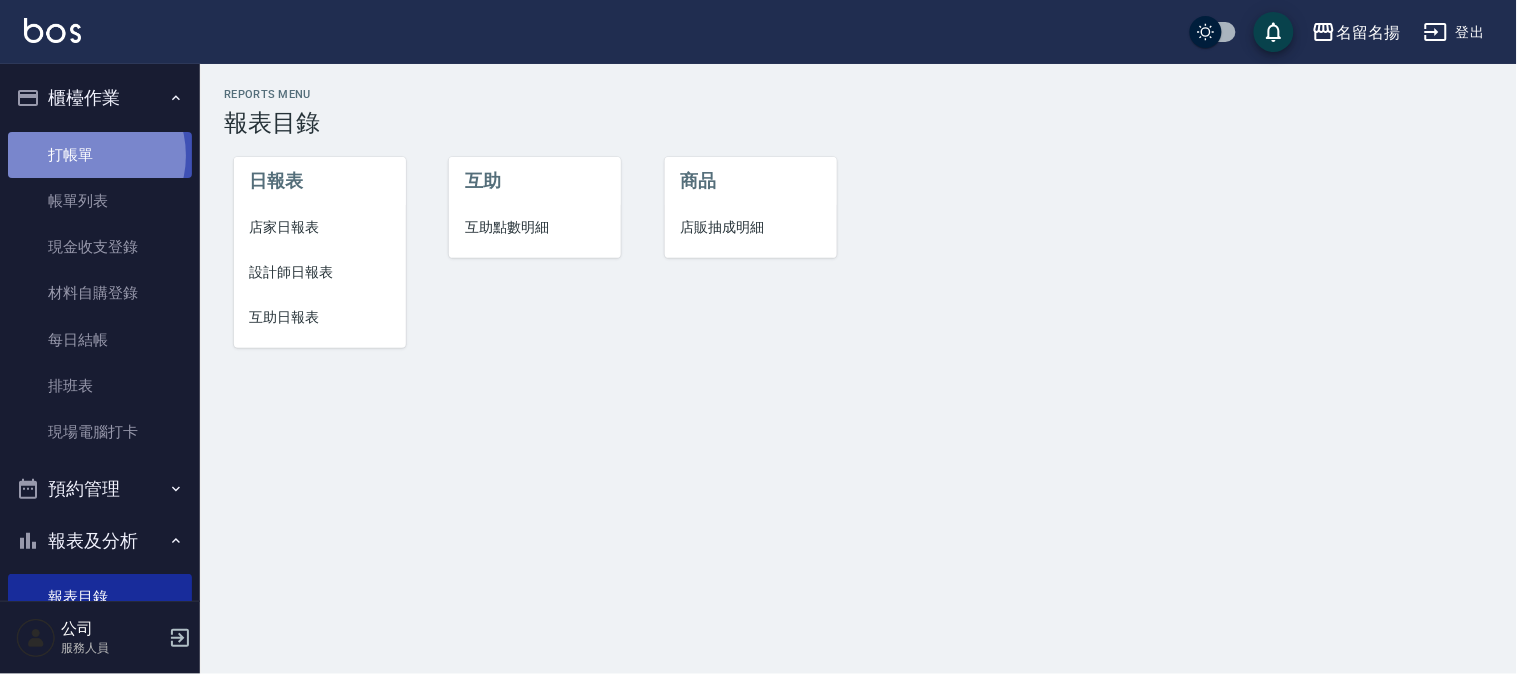 drag, startPoint x: 87, startPoint y: 155, endPoint x: 104, endPoint y: 171, distance: 23.345236 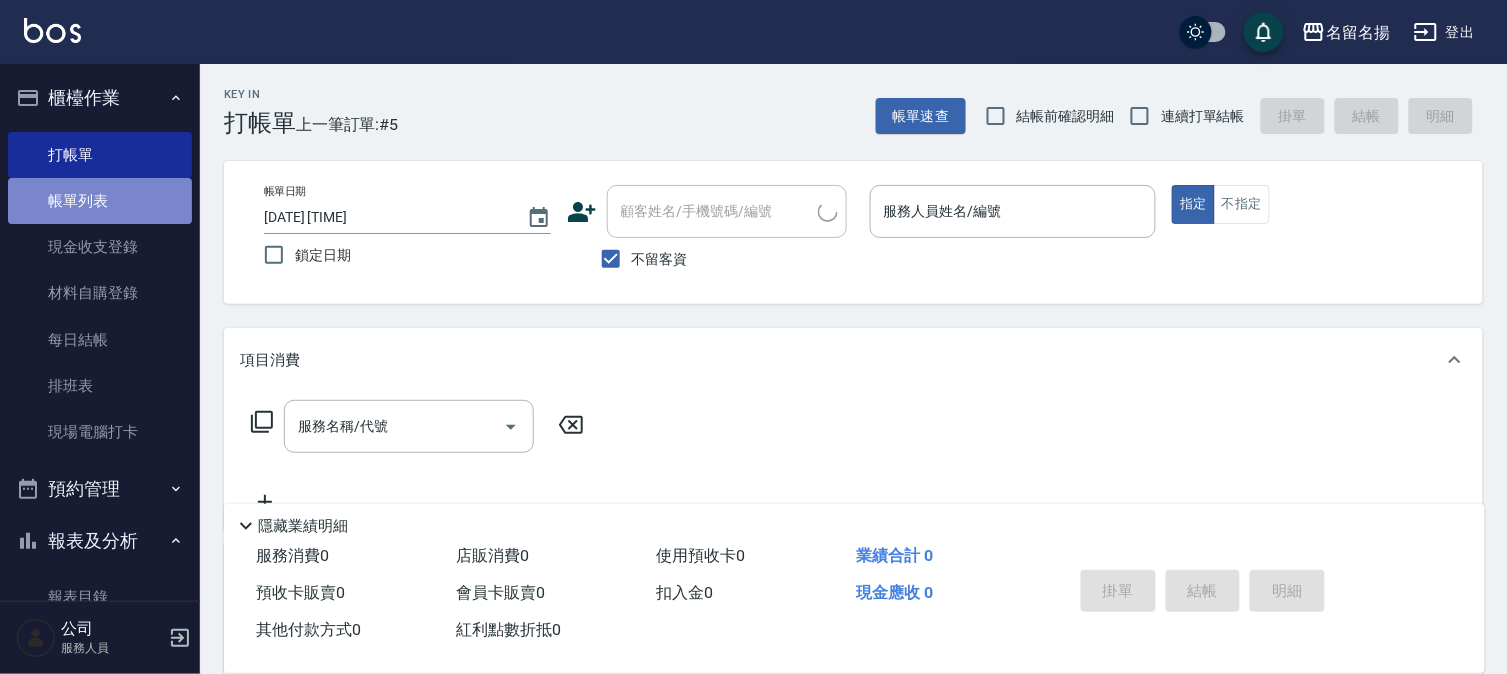 click on "帳單列表" at bounding box center [100, 201] 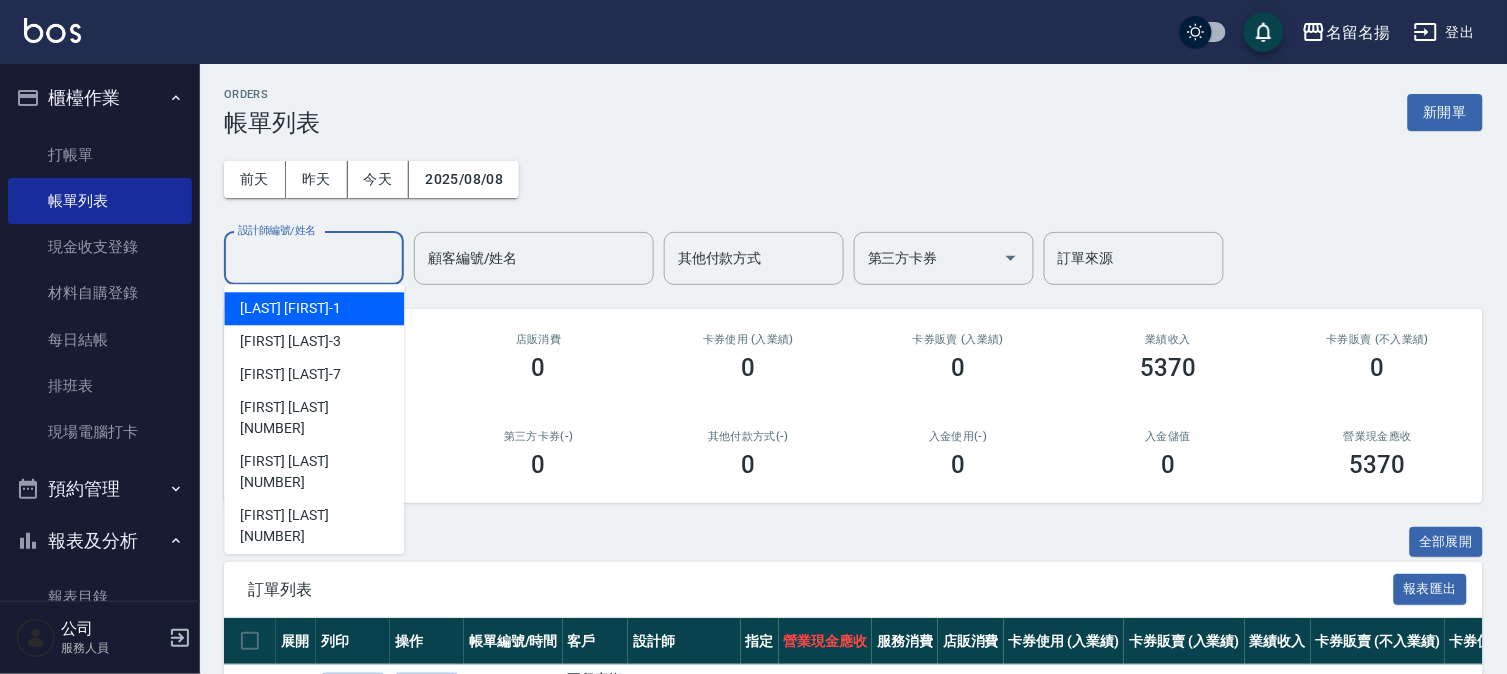 click on "設計師編號/姓名" at bounding box center (314, 258) 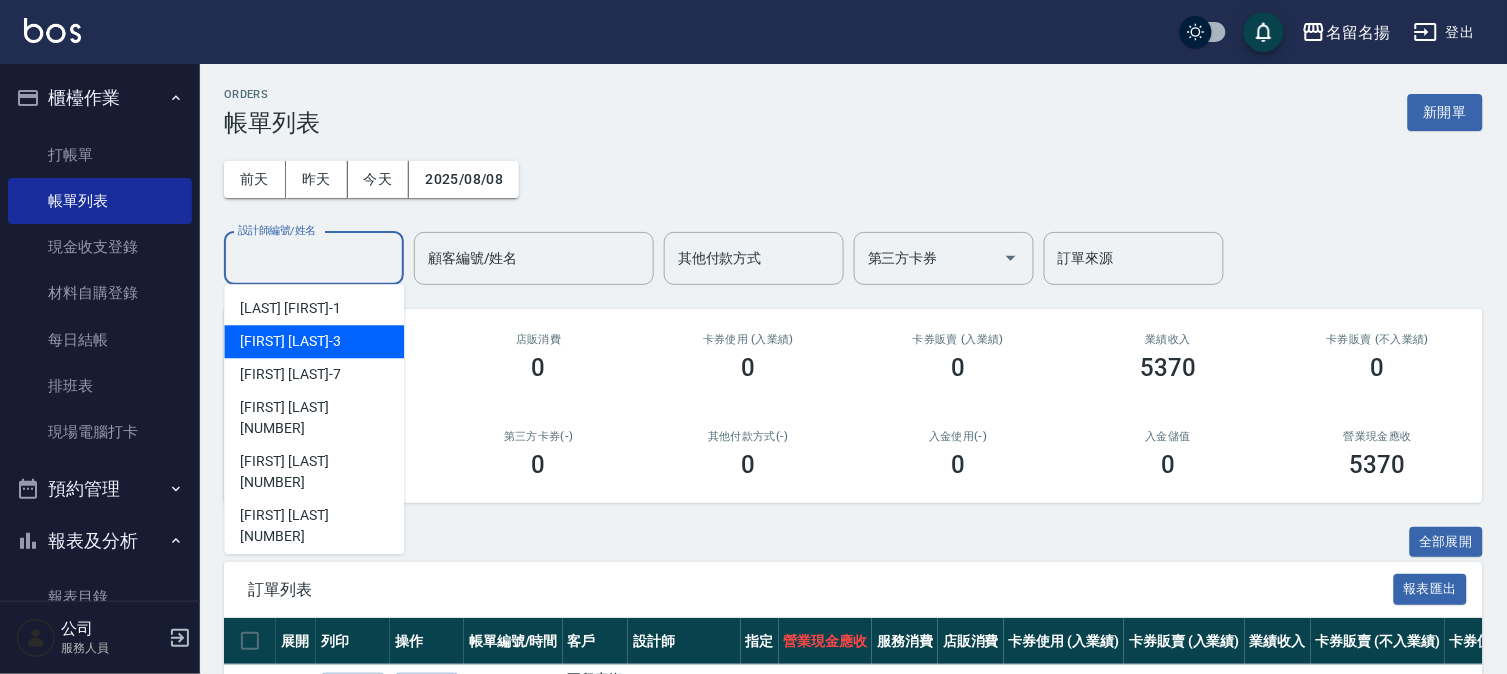 click on "[LAST] [FIRST] [NUMBER]" at bounding box center [314, 341] 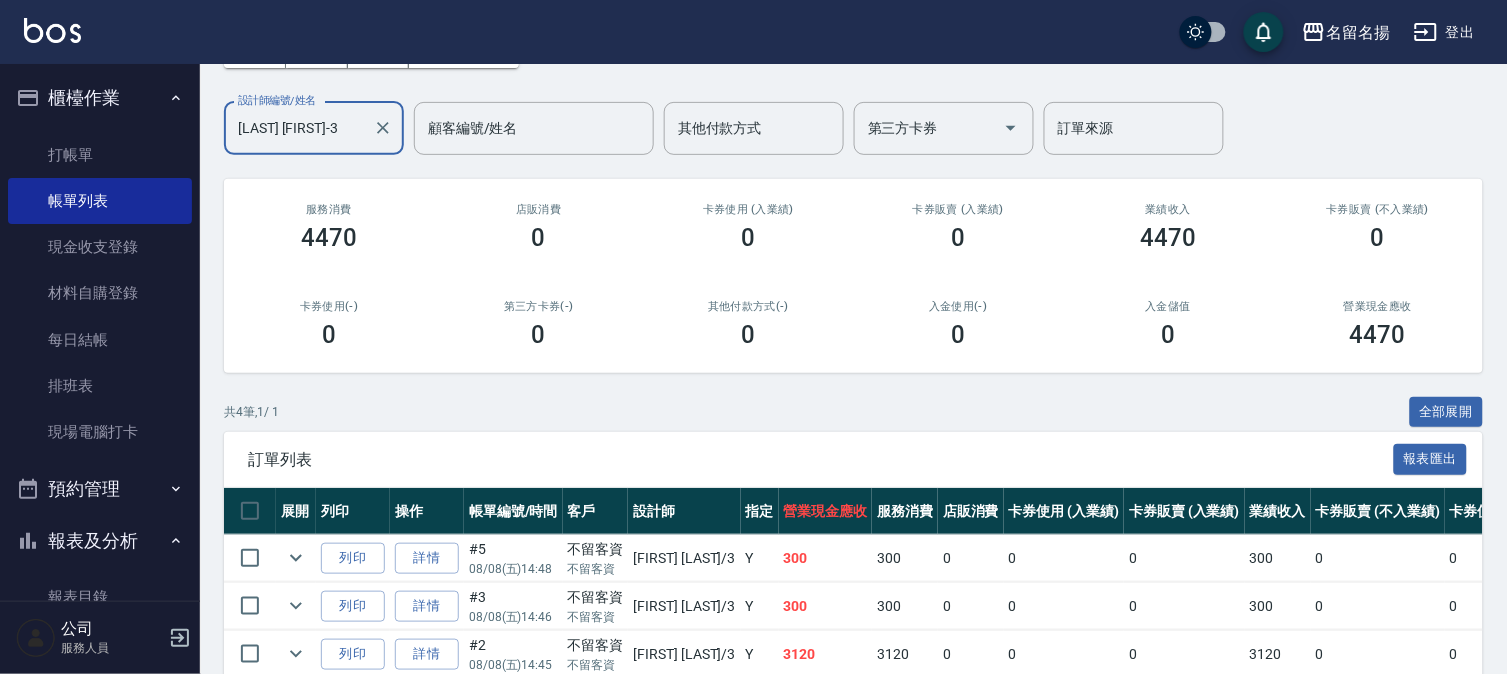 scroll, scrollTop: 277, scrollLeft: 0, axis: vertical 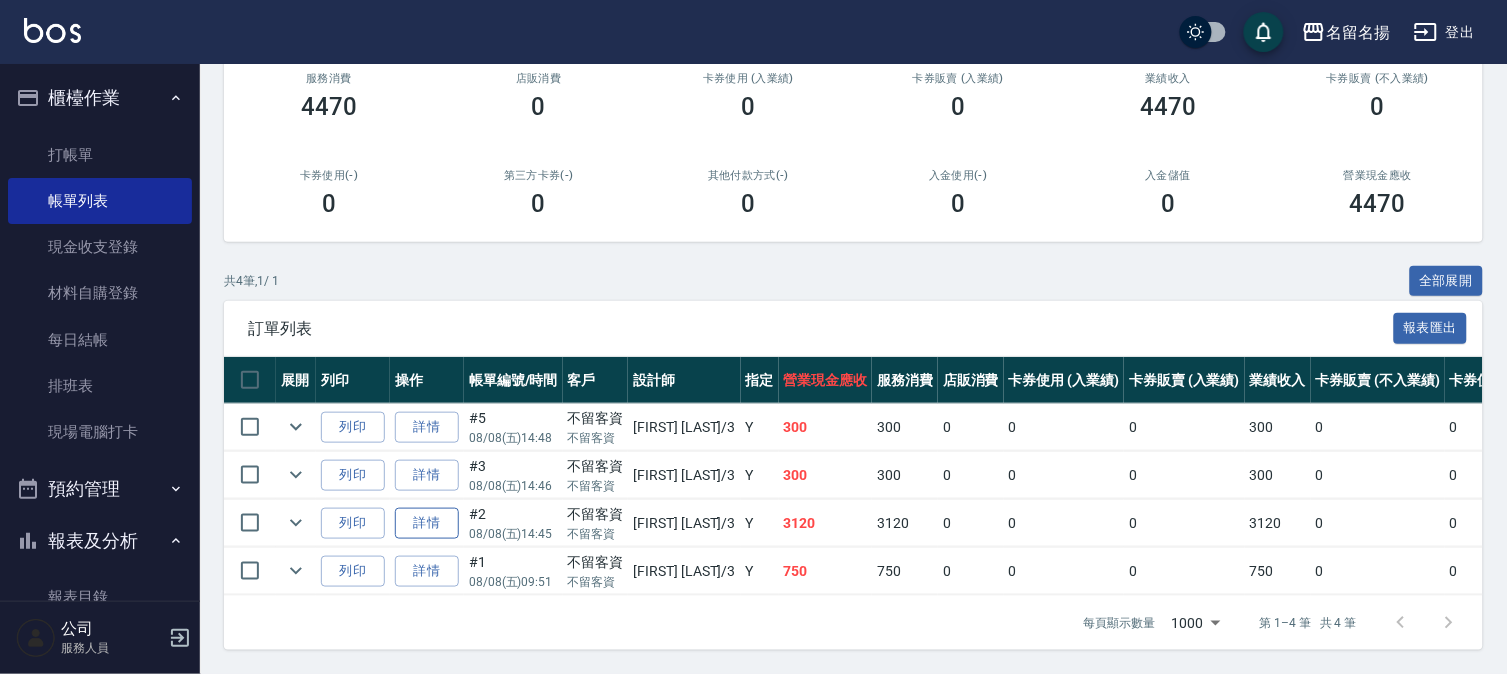 click on "詳情" at bounding box center (427, 523) 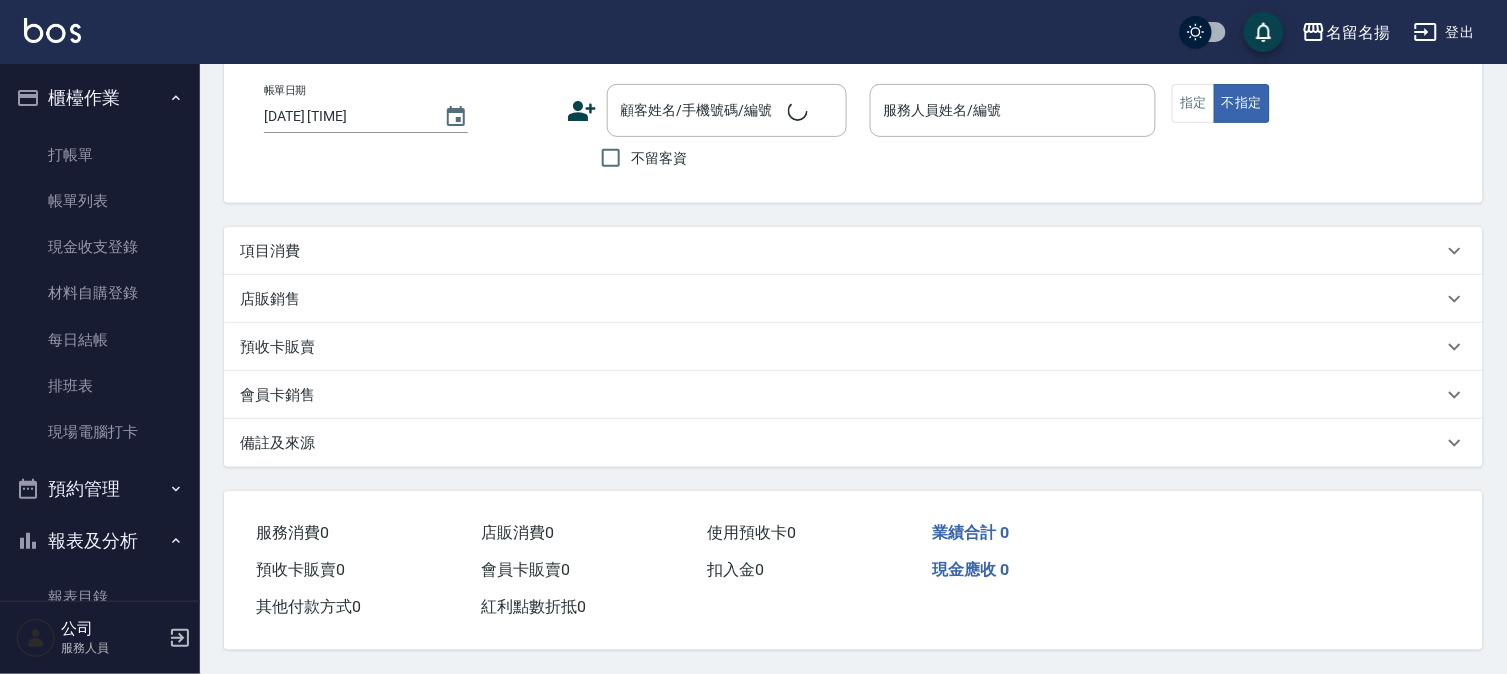 scroll, scrollTop: 0, scrollLeft: 0, axis: both 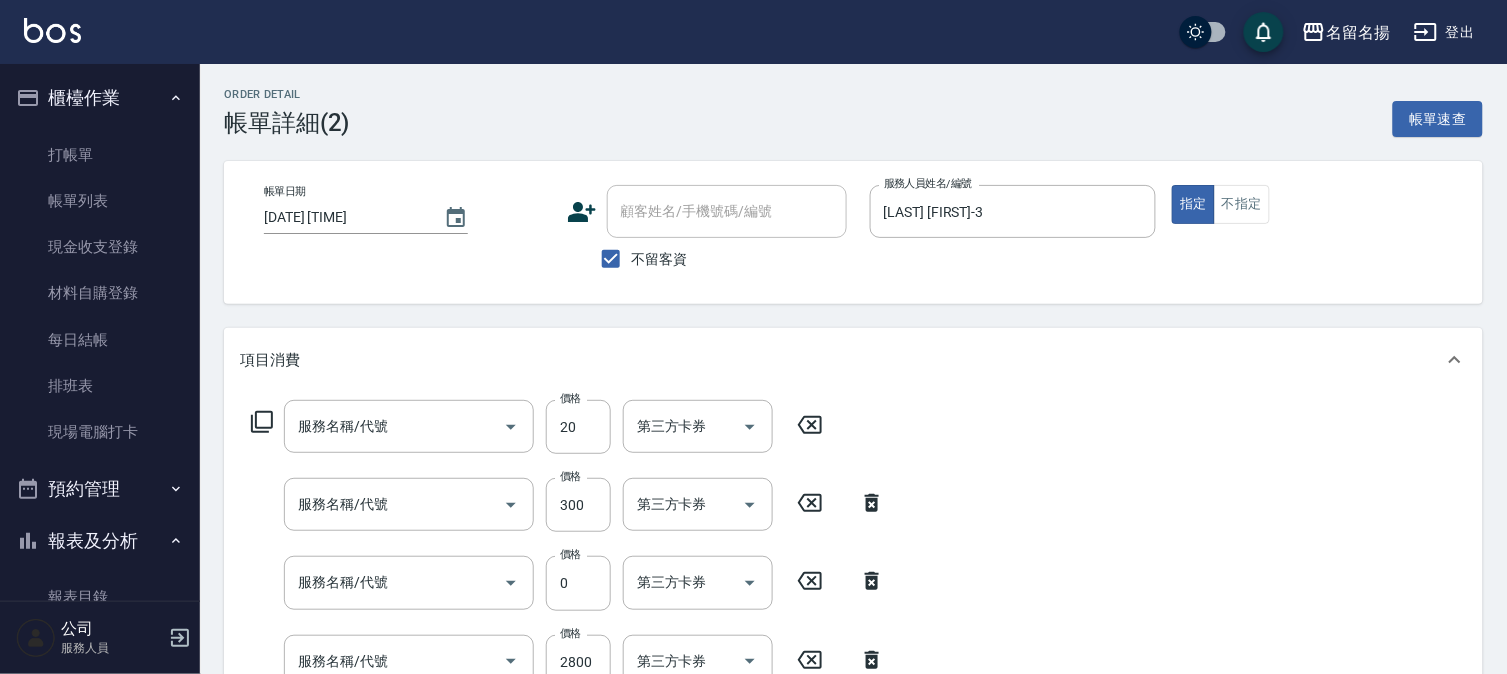 type on "[DATE] [TIME]" 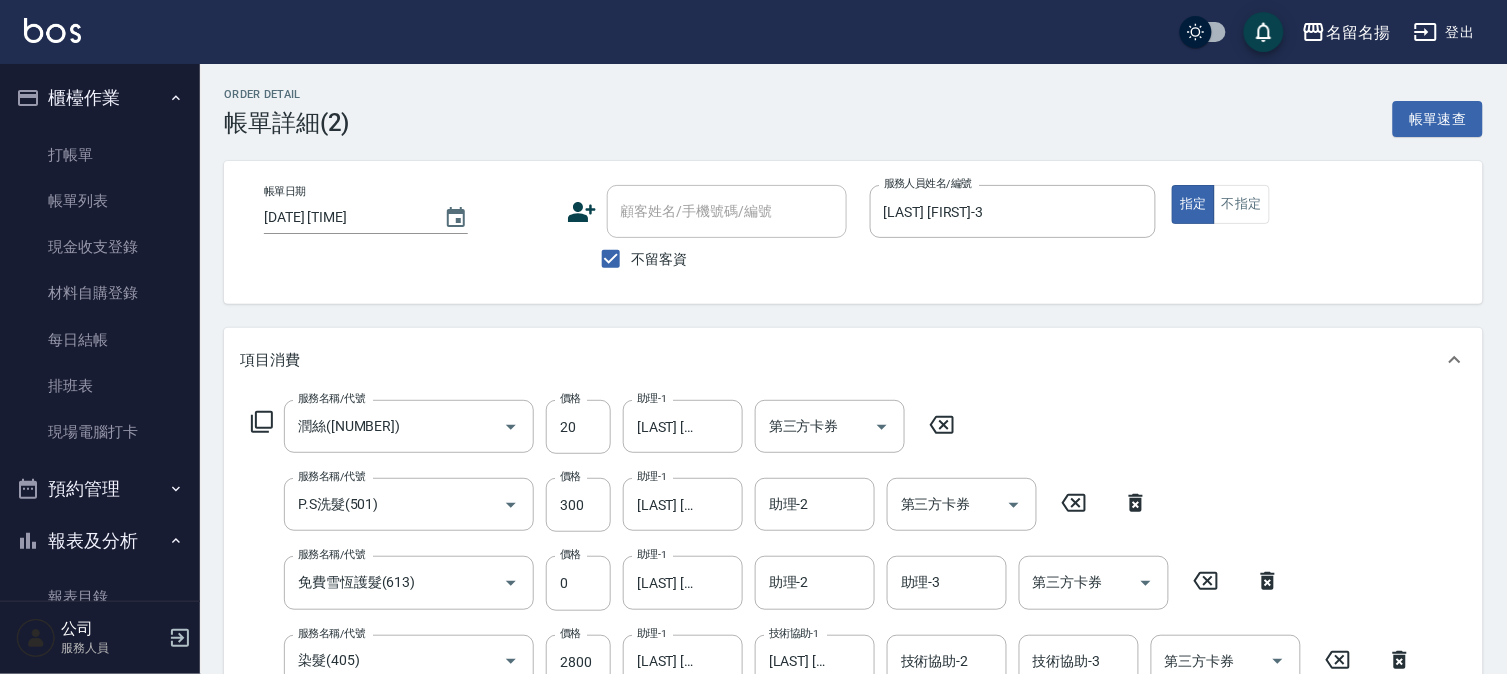 type on "潤絲([NUMBER])" 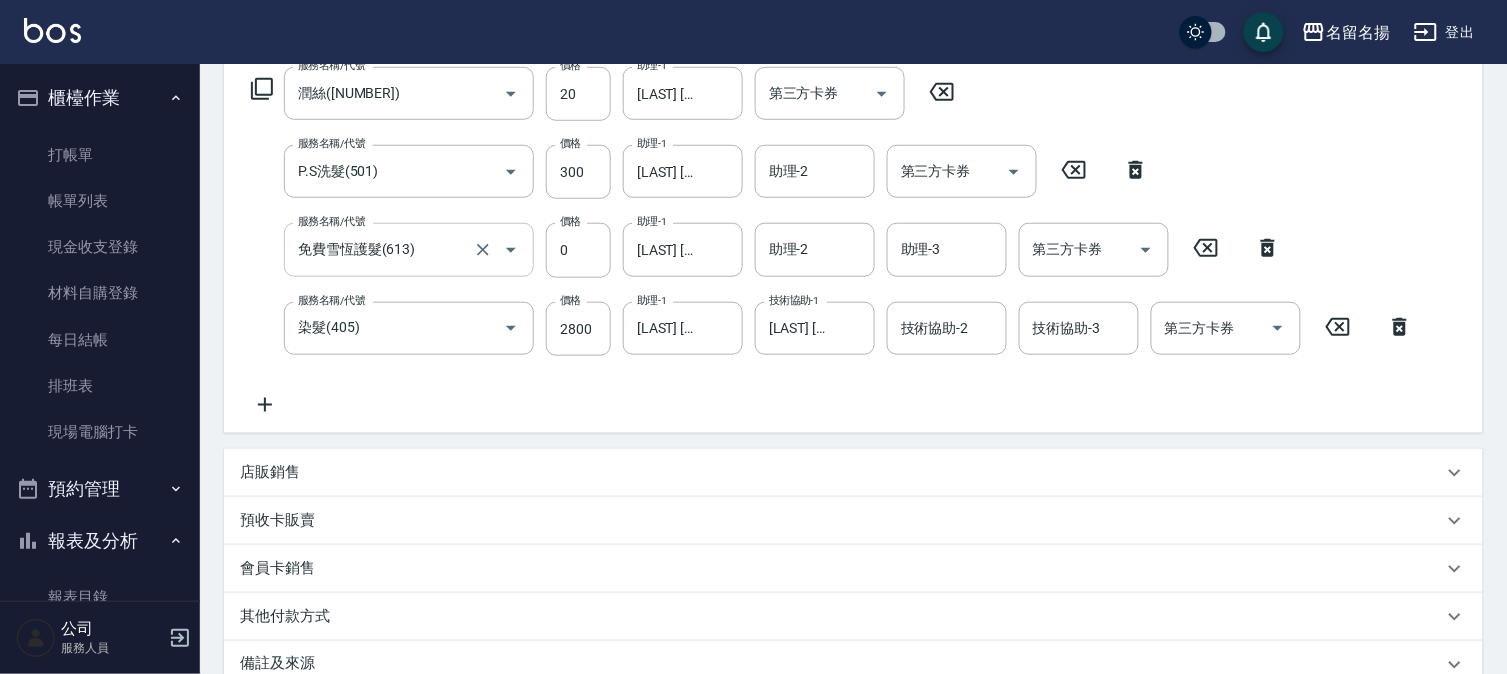 click on "免費雪恆護髮(613)" at bounding box center [381, 249] 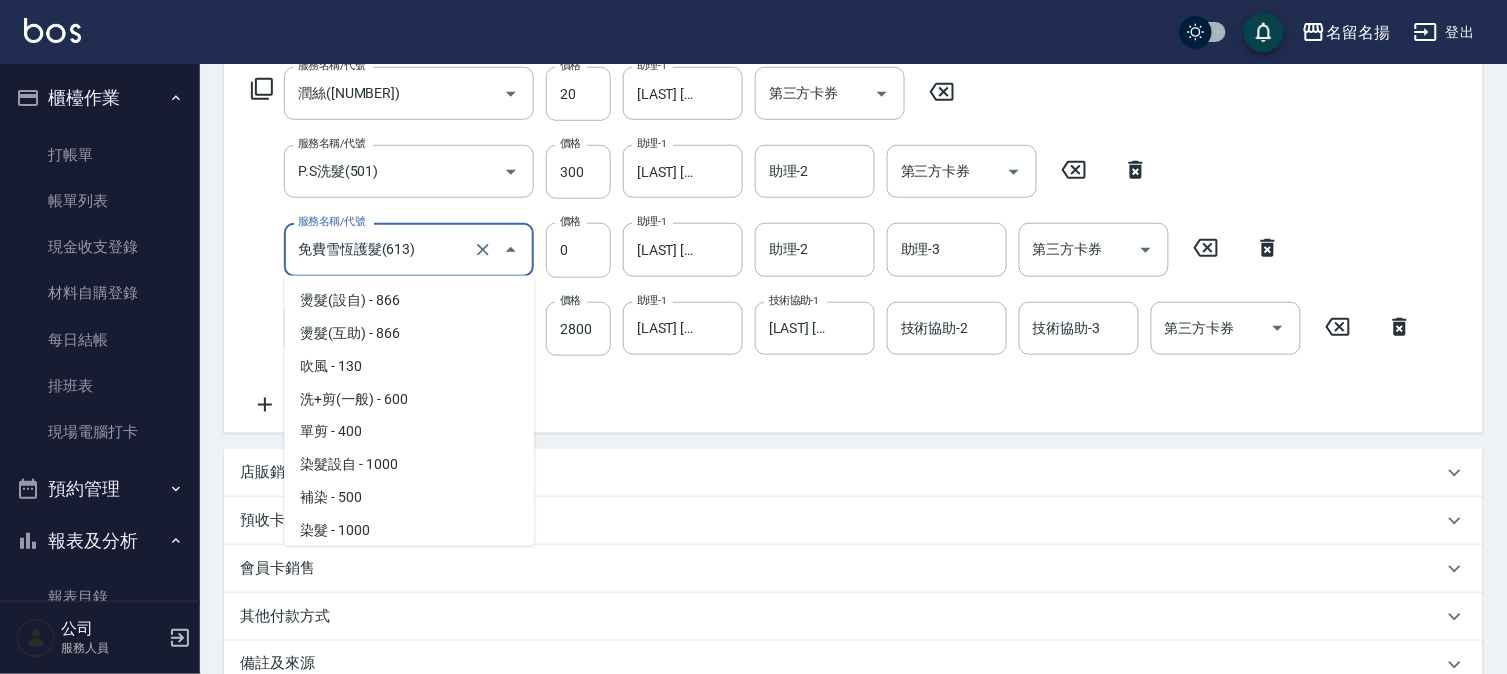 scroll, scrollTop: 957, scrollLeft: 0, axis: vertical 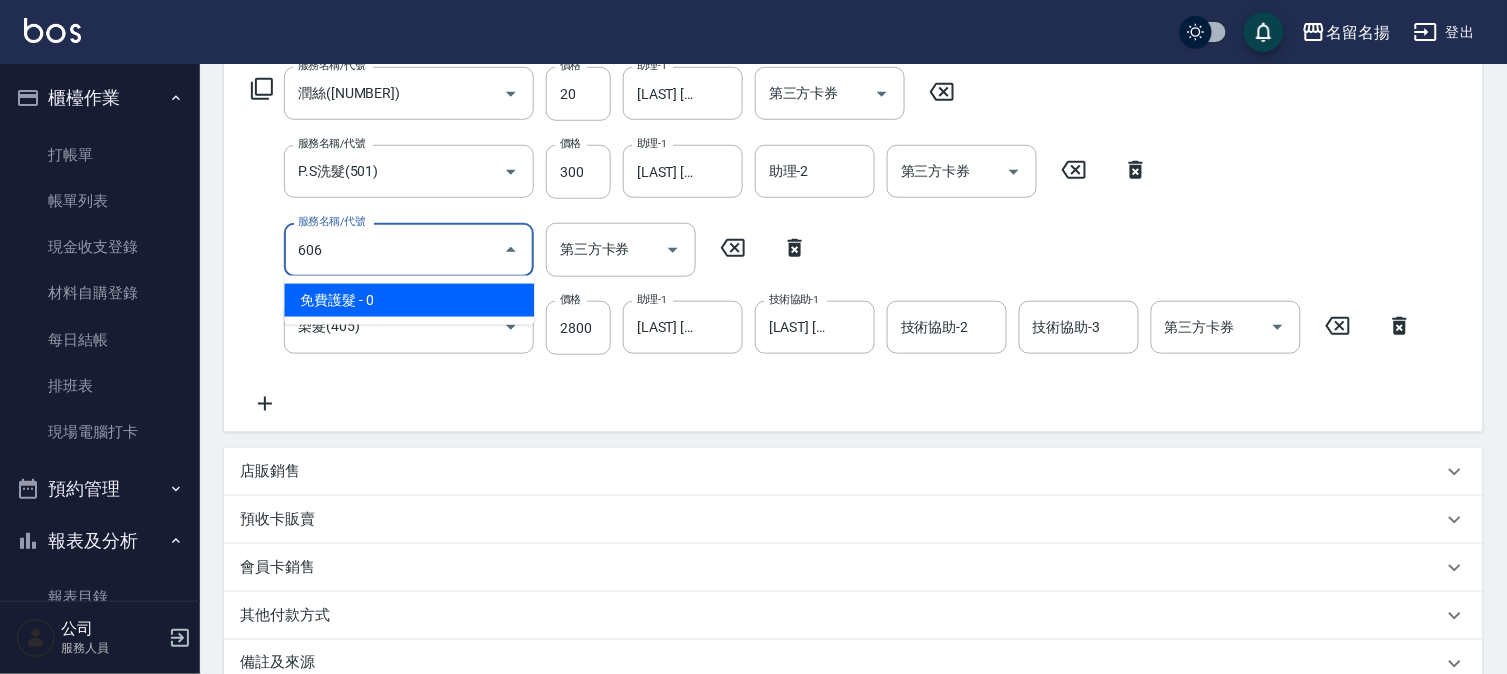 type on "免費護髮(606)" 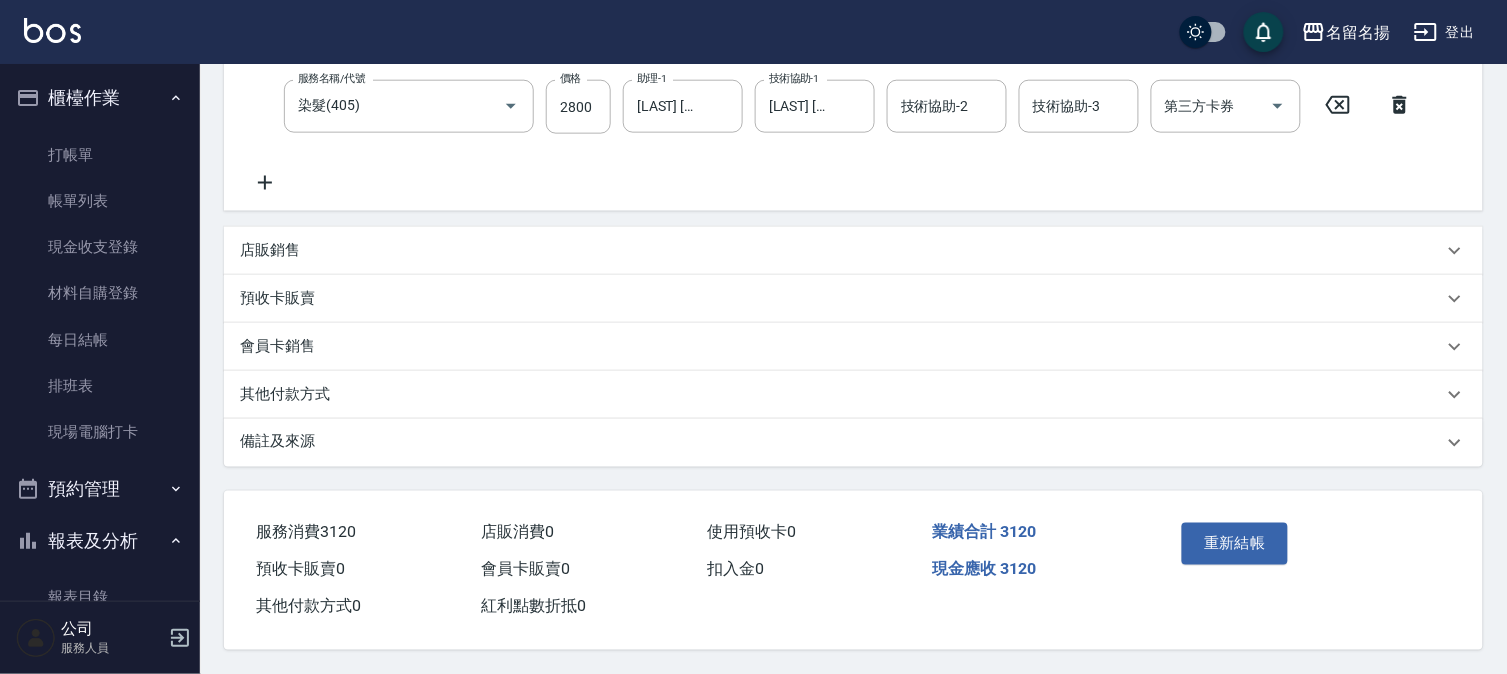scroll, scrollTop: 561, scrollLeft: 0, axis: vertical 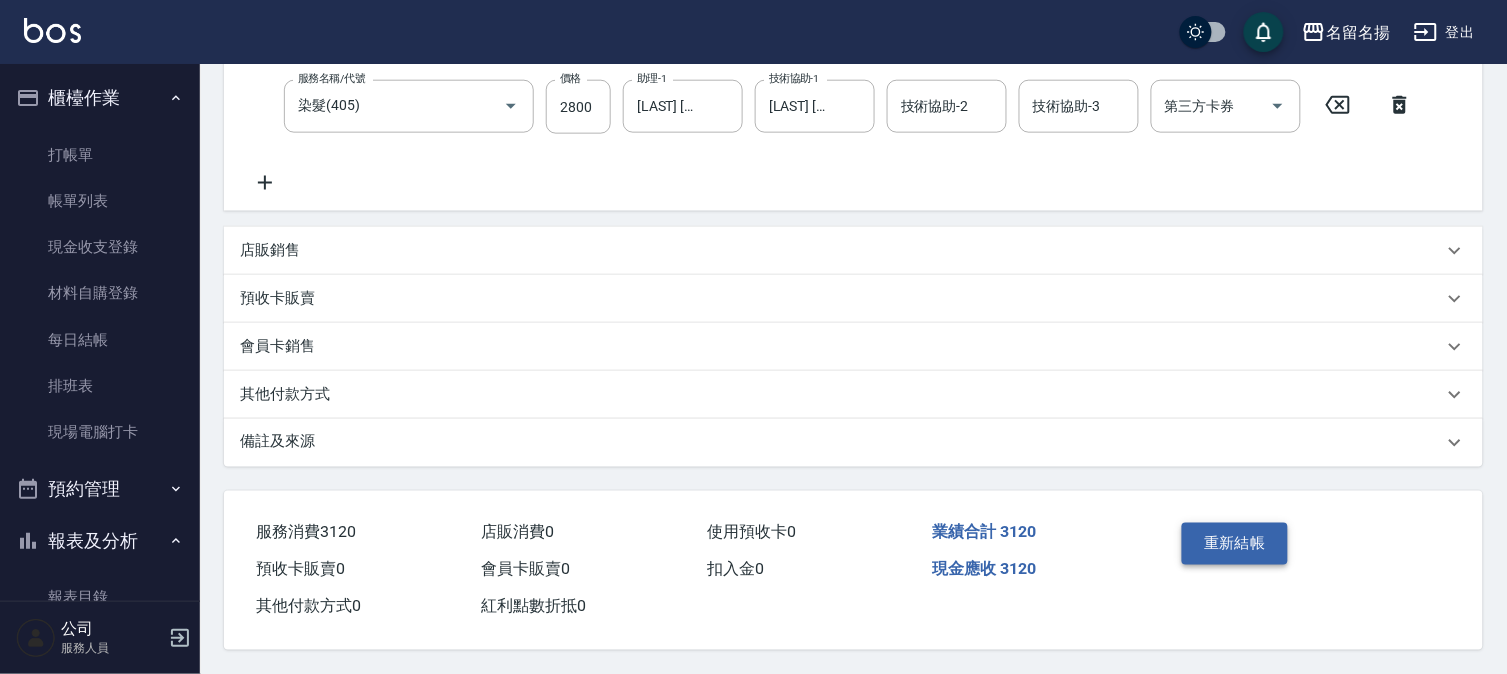 click on "重新結帳" at bounding box center (1235, 544) 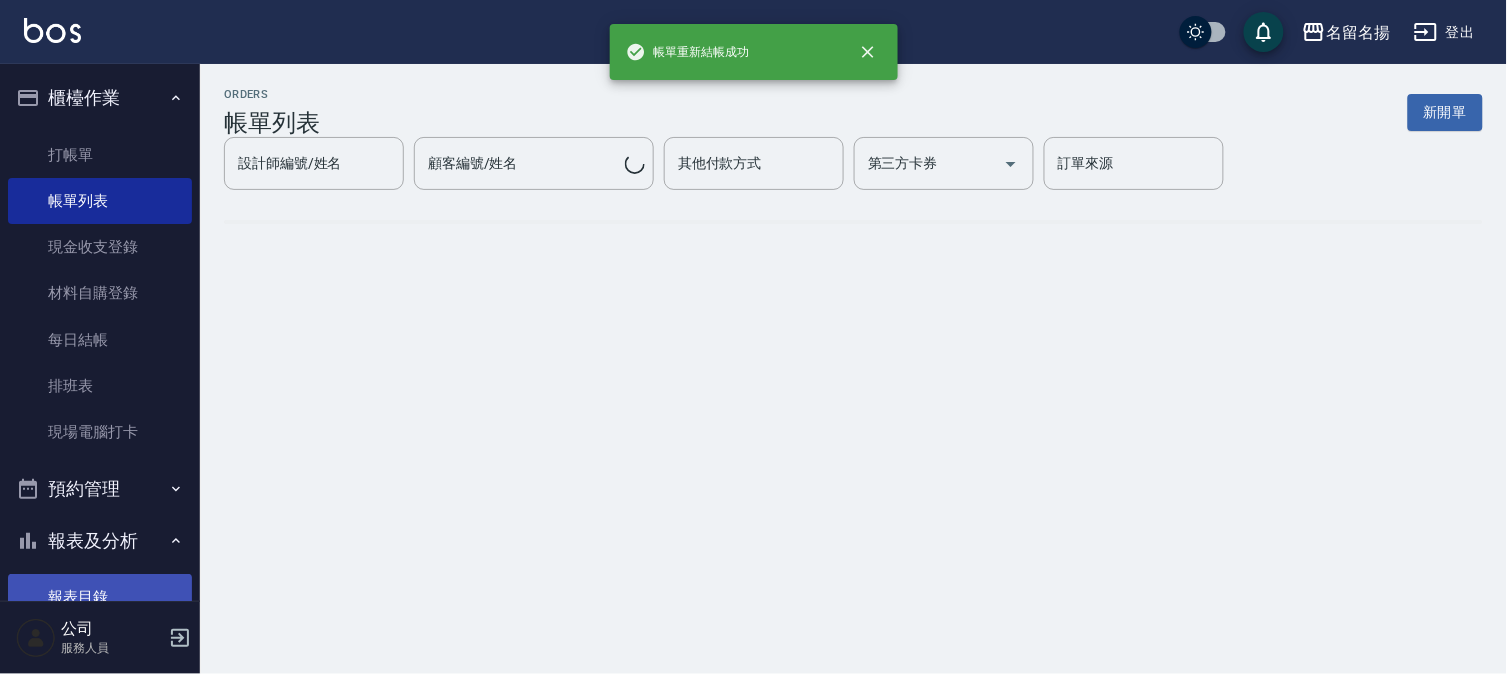 scroll, scrollTop: 0, scrollLeft: 0, axis: both 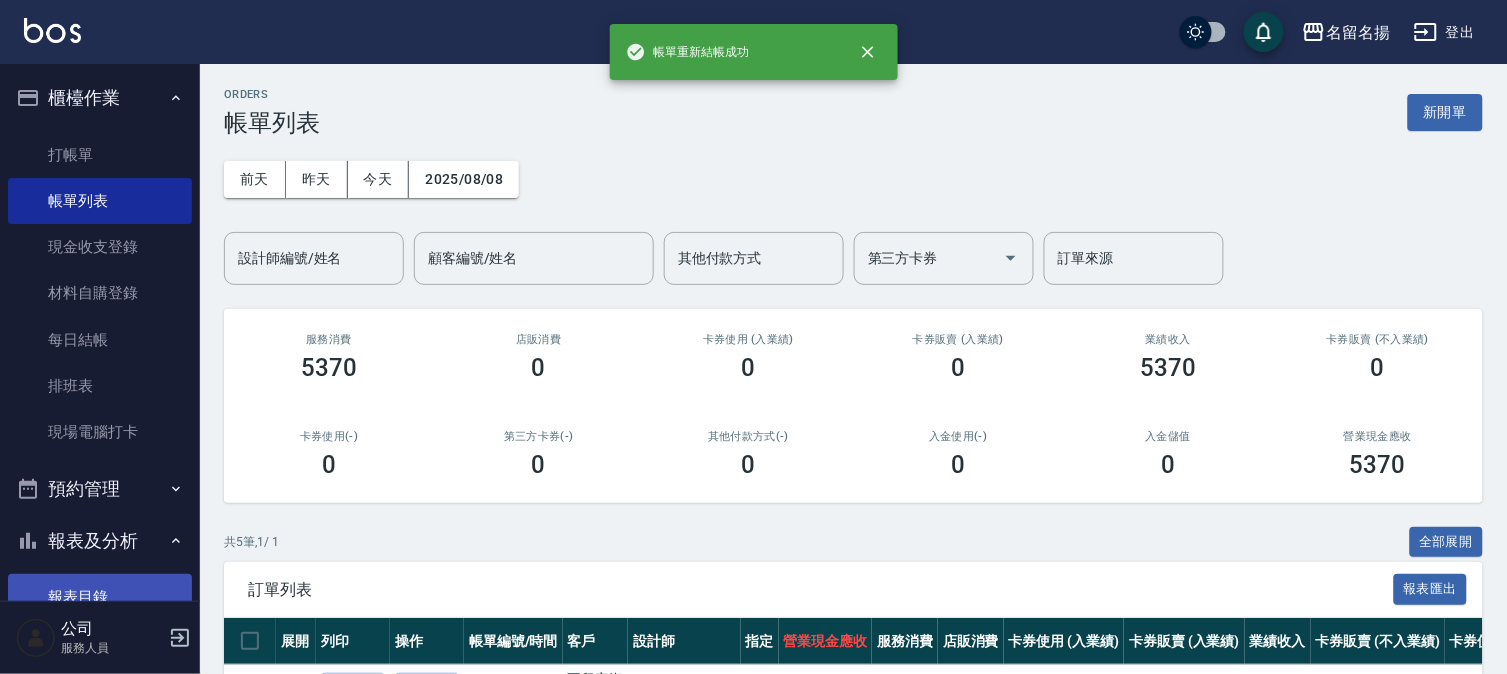 click on "報表目錄" at bounding box center (100, 597) 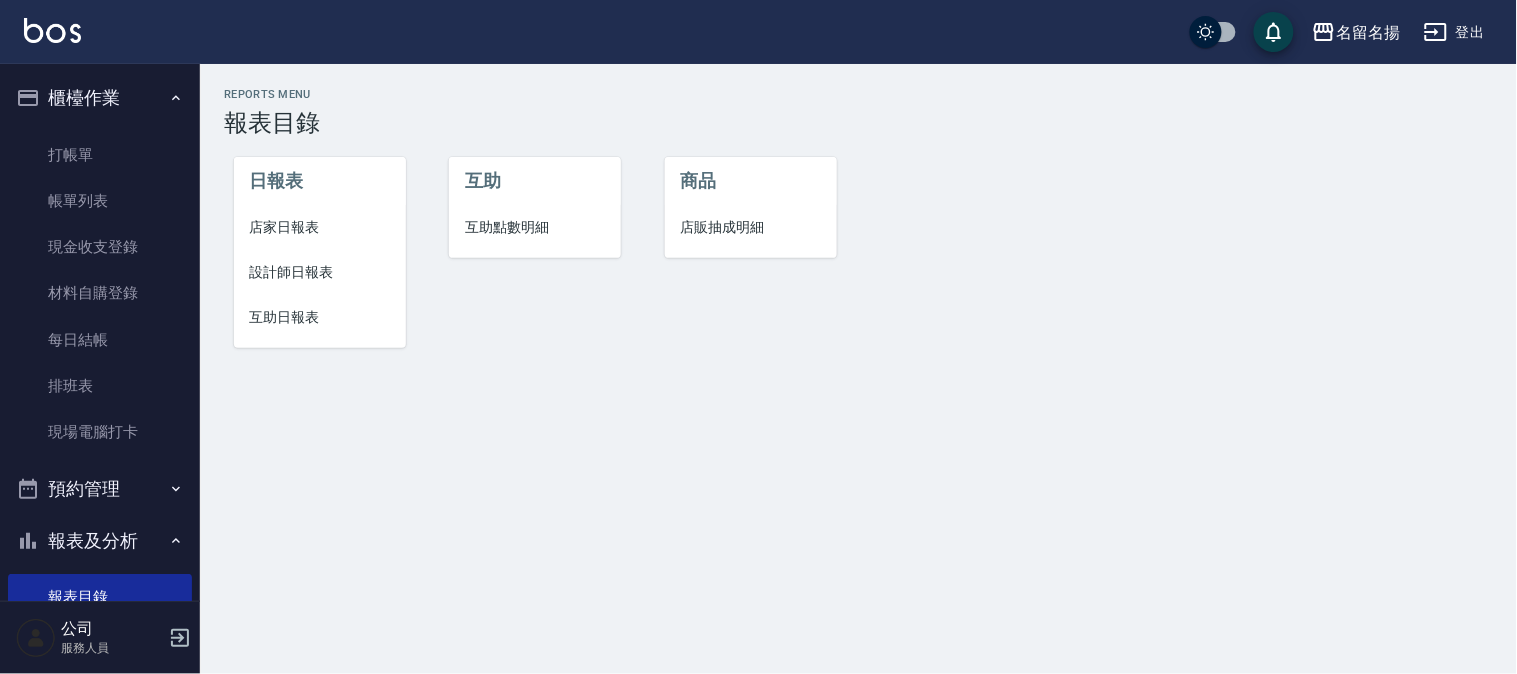 click on "互助日報表" at bounding box center (320, 317) 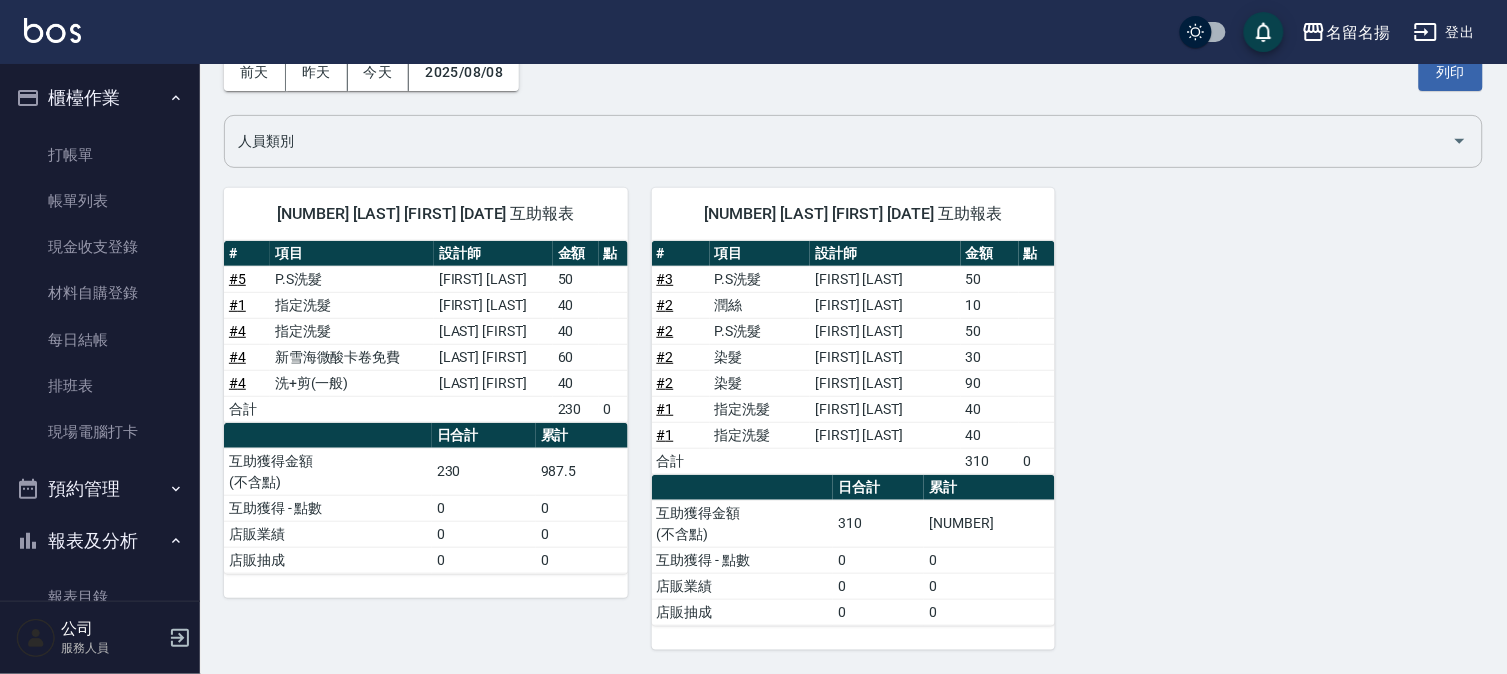 scroll, scrollTop: 0, scrollLeft: 0, axis: both 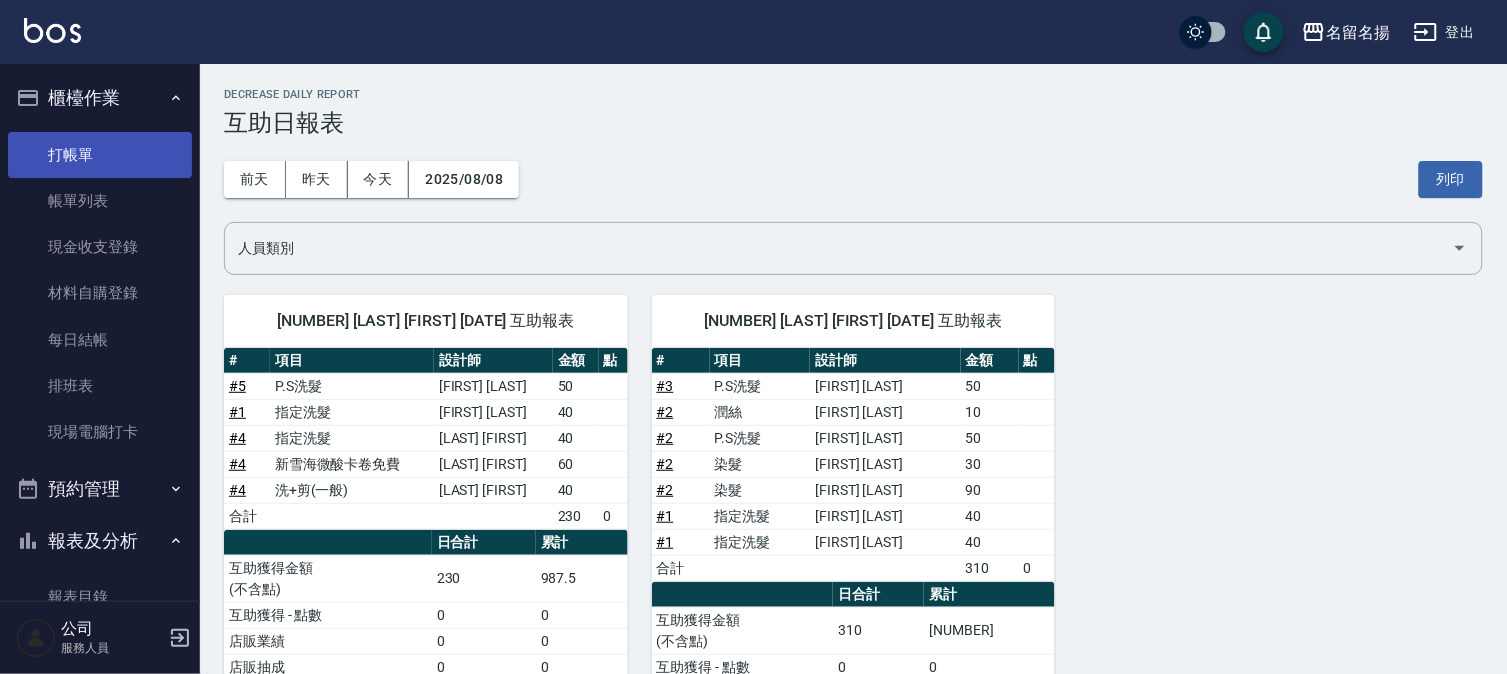 click on "打帳單" at bounding box center [100, 155] 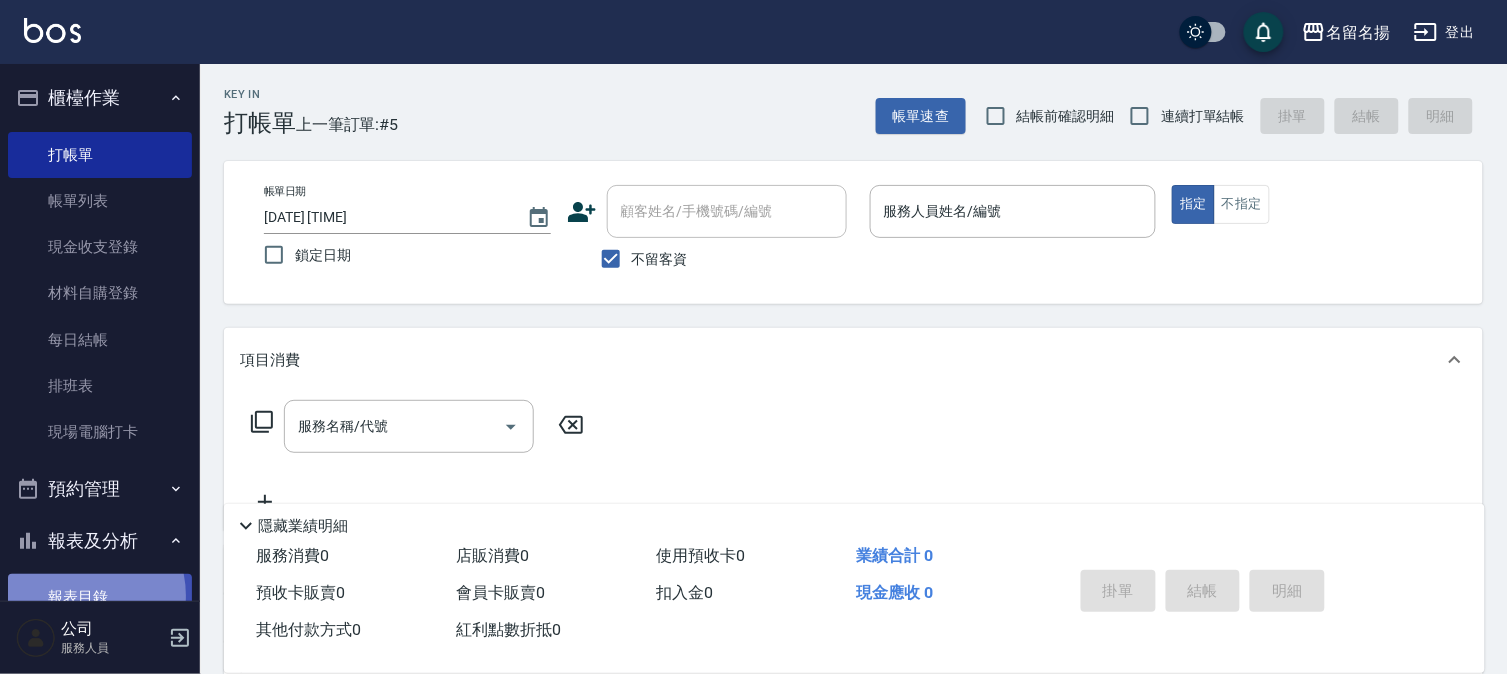 click on "報表目錄" at bounding box center [100, 597] 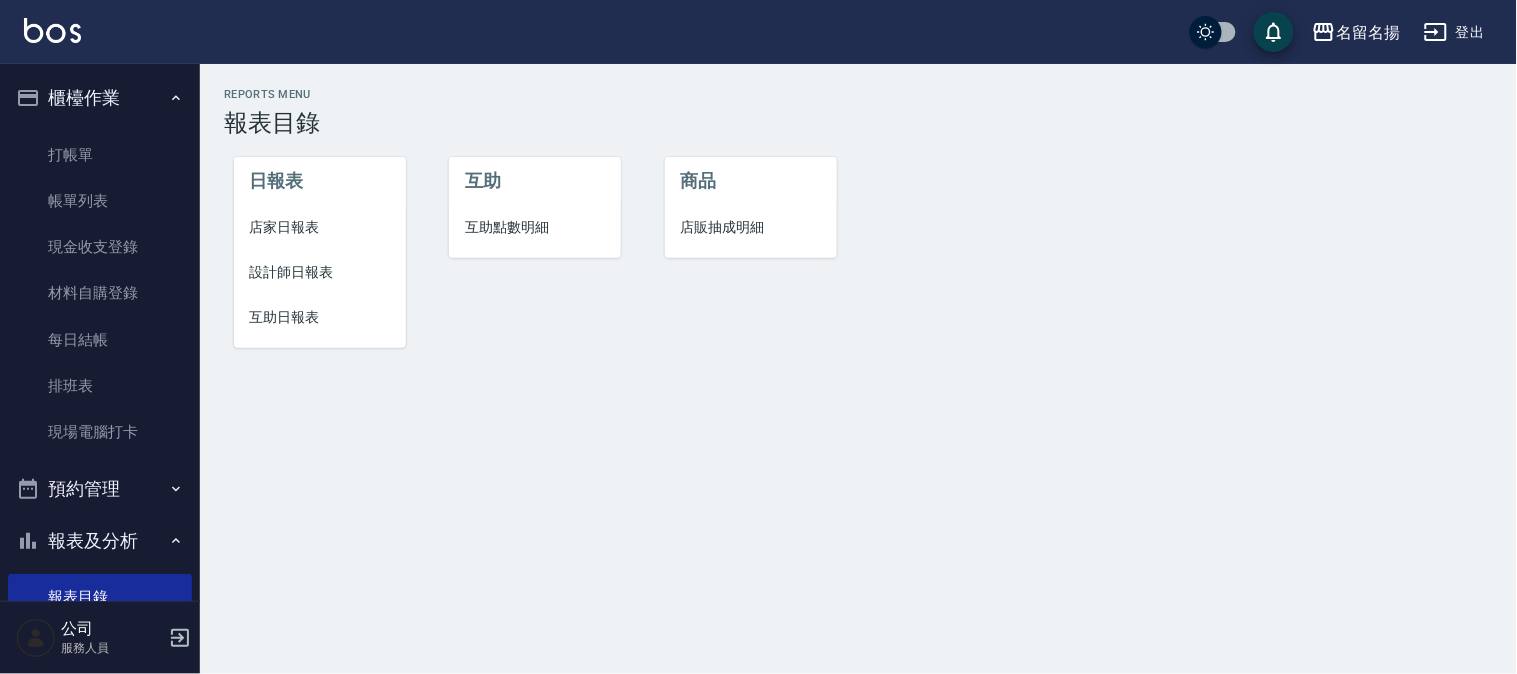 click on "互助日報表" at bounding box center [320, 317] 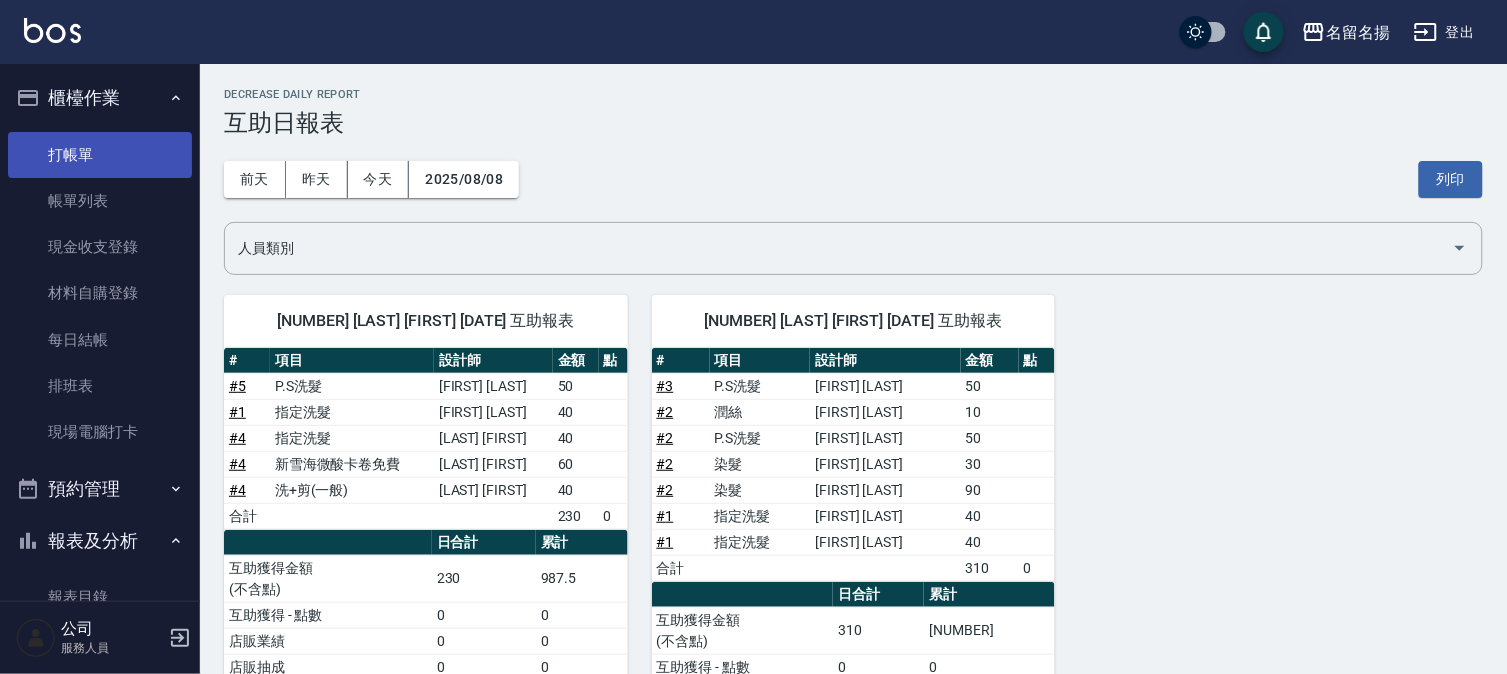 click on "打帳單" at bounding box center (100, 155) 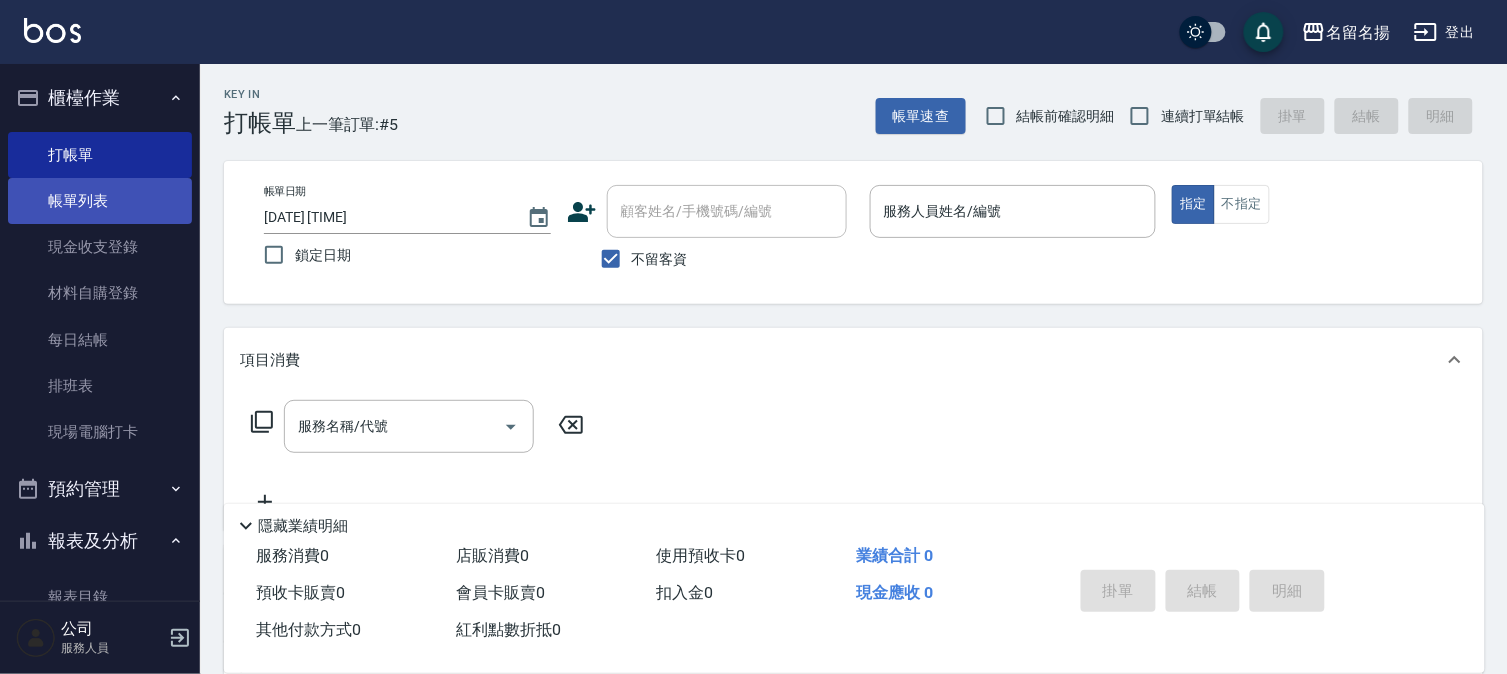 click on "帳單列表" at bounding box center [100, 201] 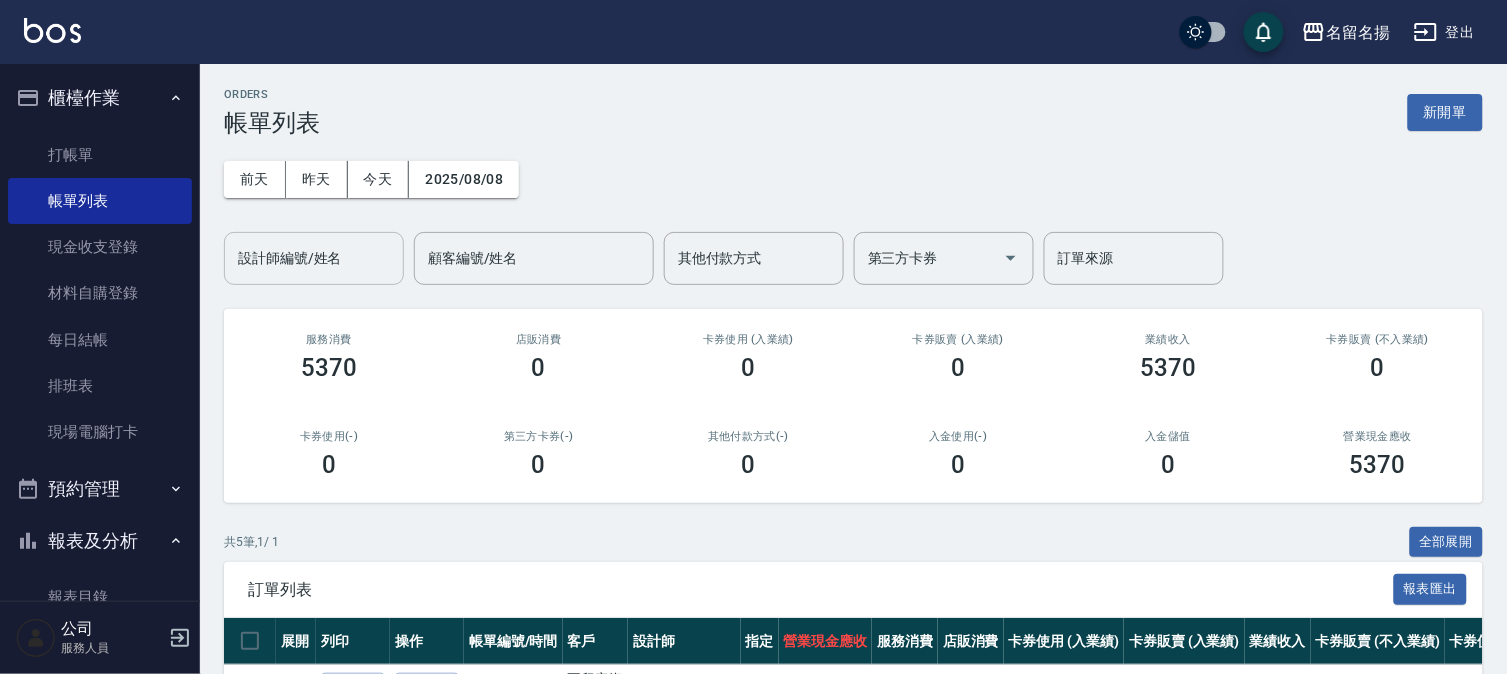 drag, startPoint x: 301, startPoint y: 253, endPoint x: 297, endPoint y: 278, distance: 25.317978 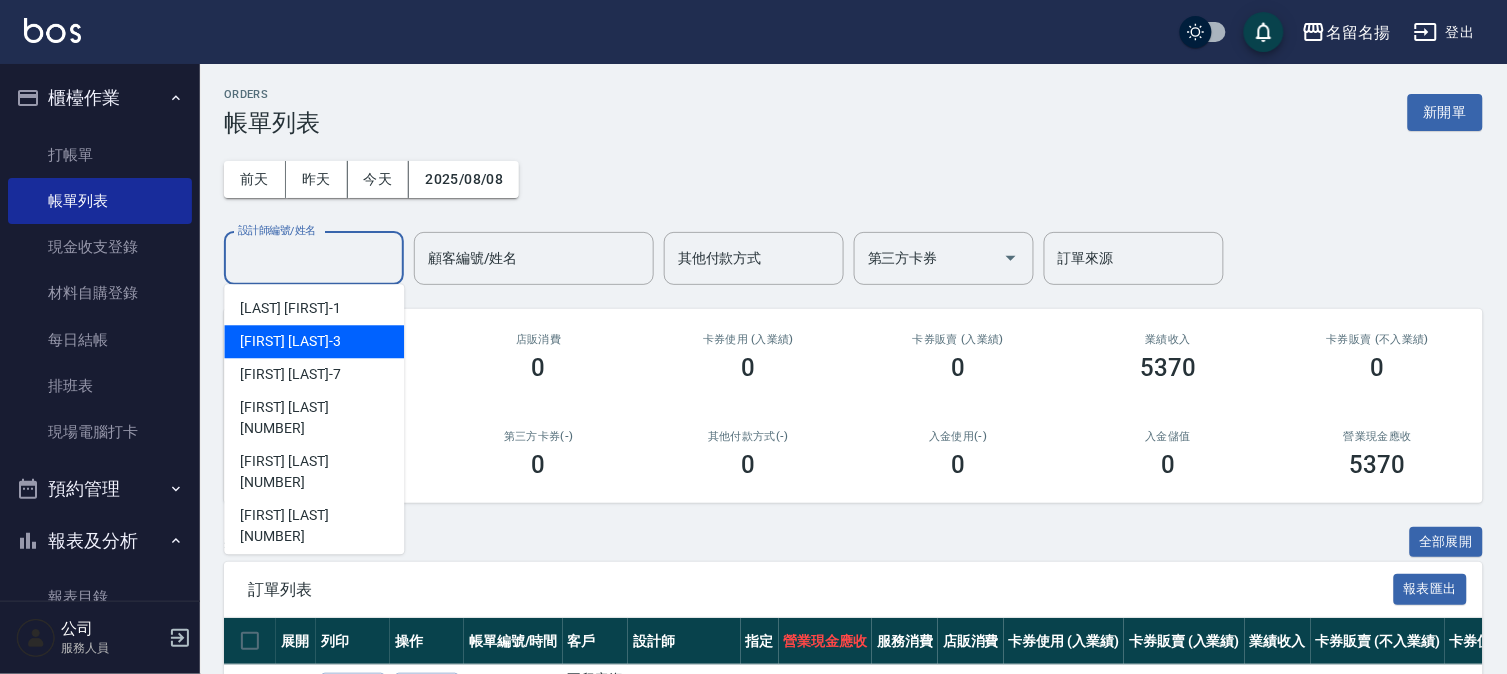 click on "[LAST] [FIRST] [NUMBER]" at bounding box center (314, 341) 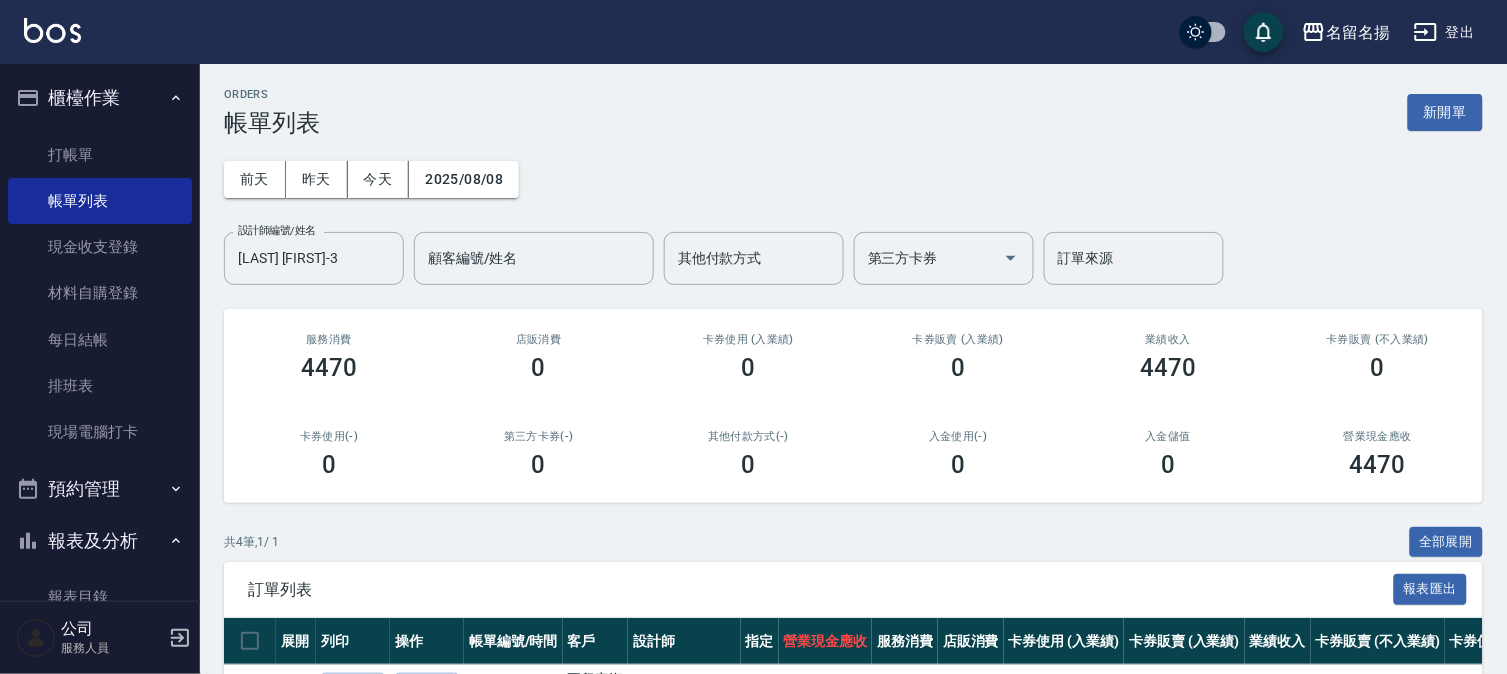 drag, startPoint x: 547, startPoint y: 624, endPoint x: 1076, endPoint y: 108, distance: 738.98376 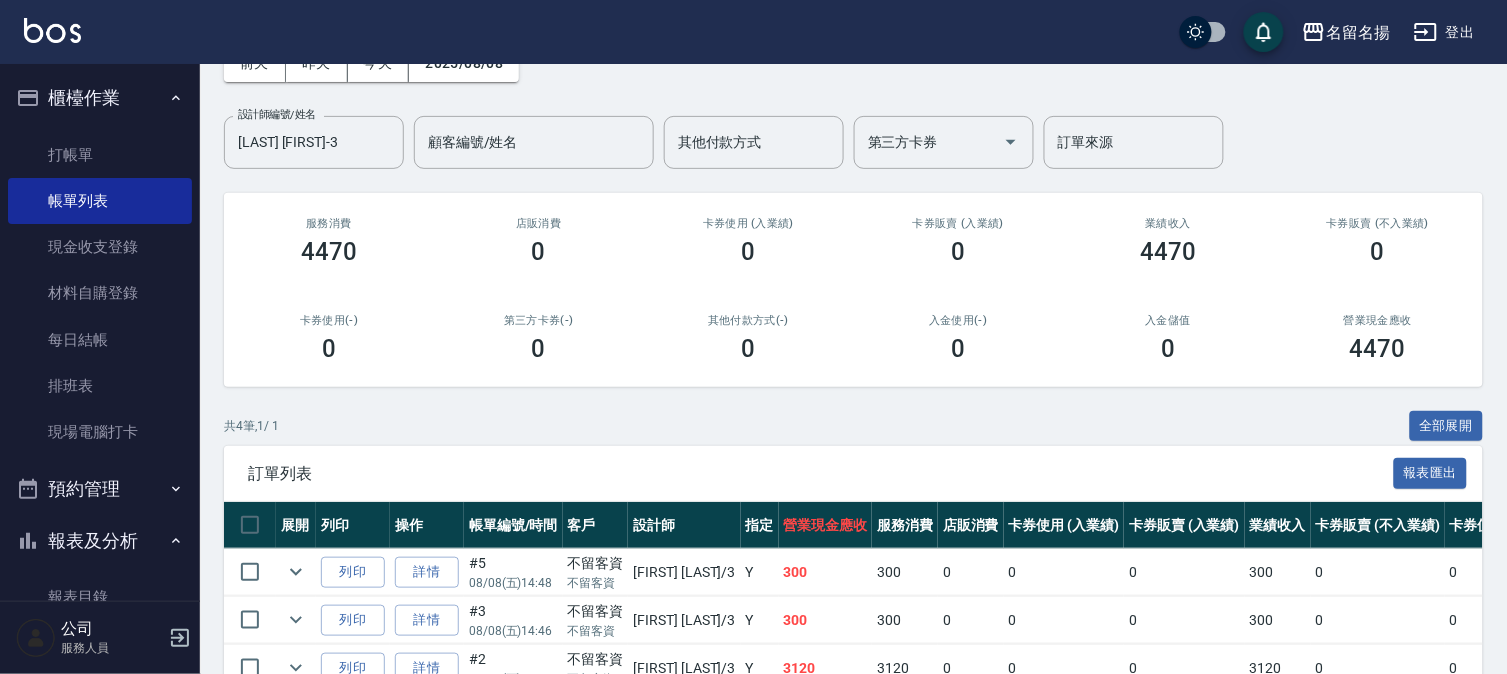 scroll, scrollTop: 277, scrollLeft: 0, axis: vertical 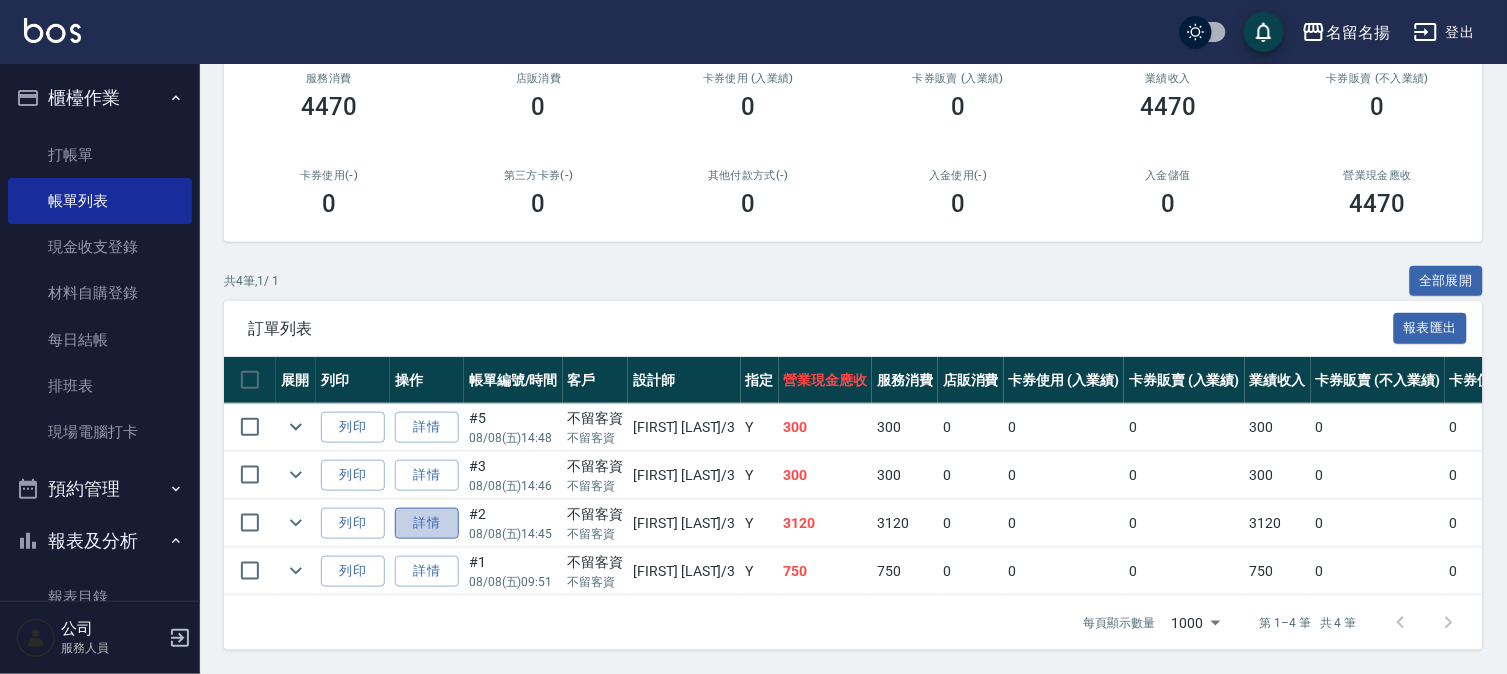 click on "詳情" at bounding box center [427, 523] 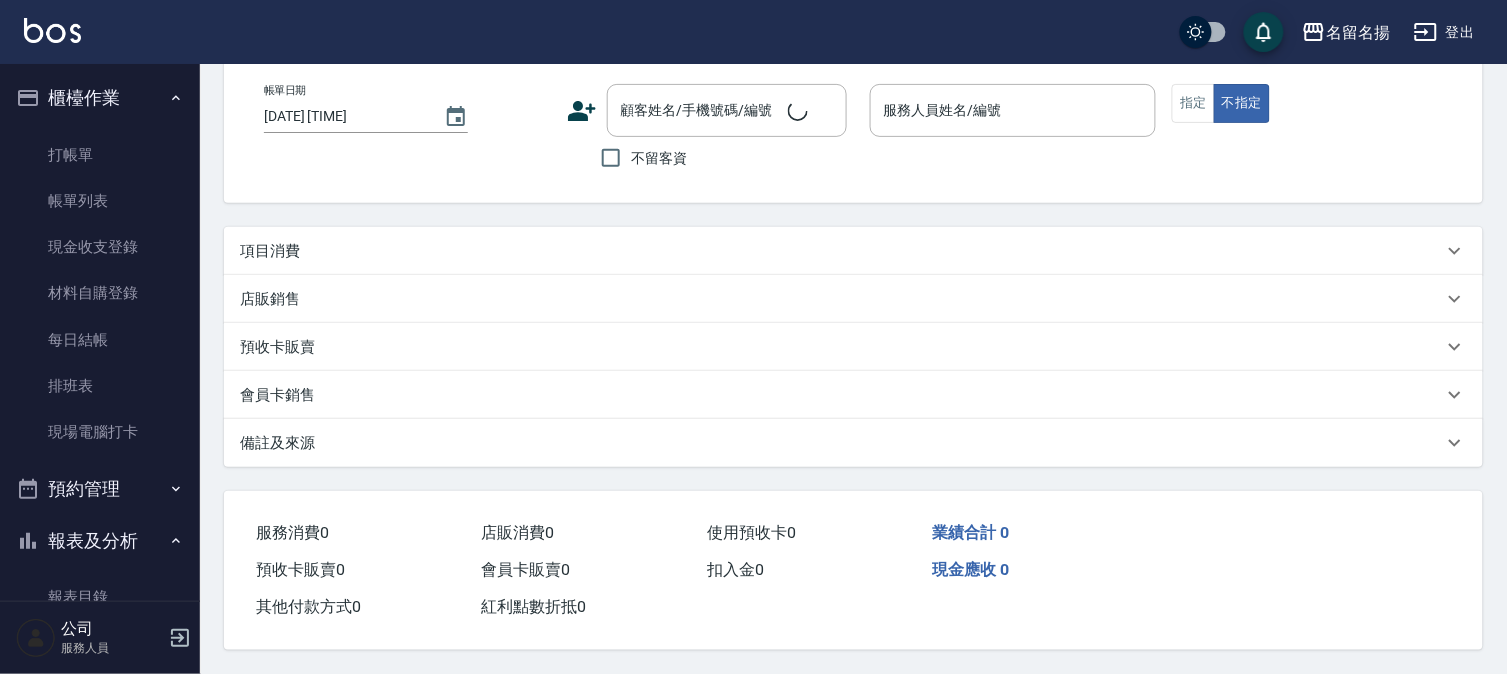 scroll, scrollTop: 0, scrollLeft: 0, axis: both 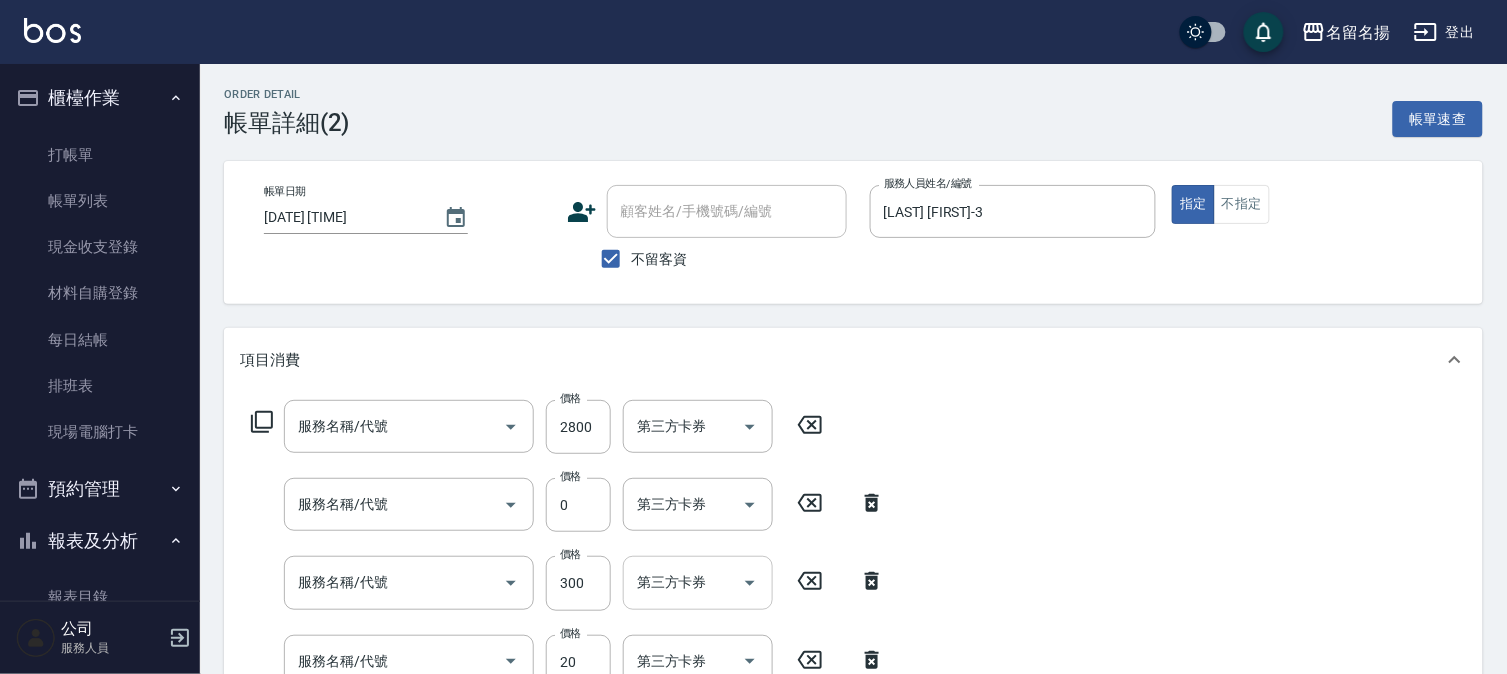 type on "[DATE] [TIME]" 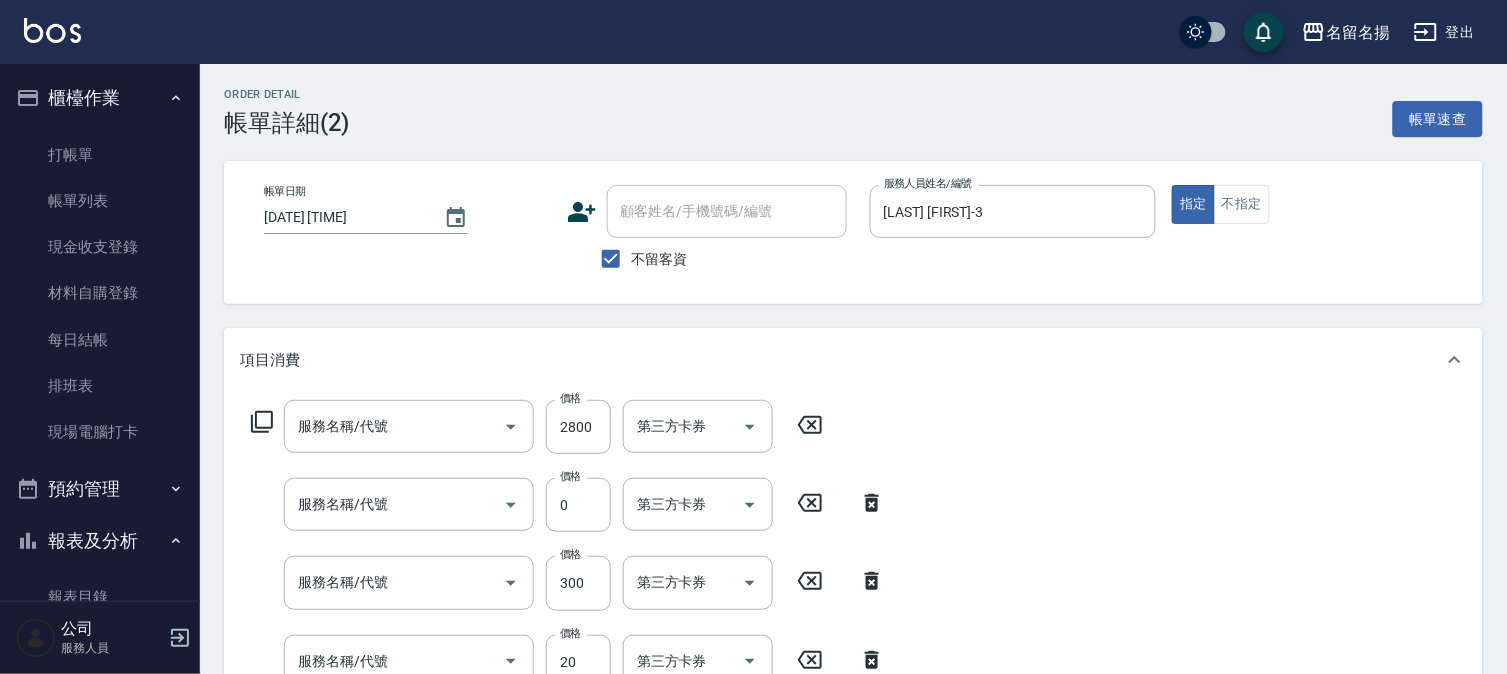 type on "染髮(405)" 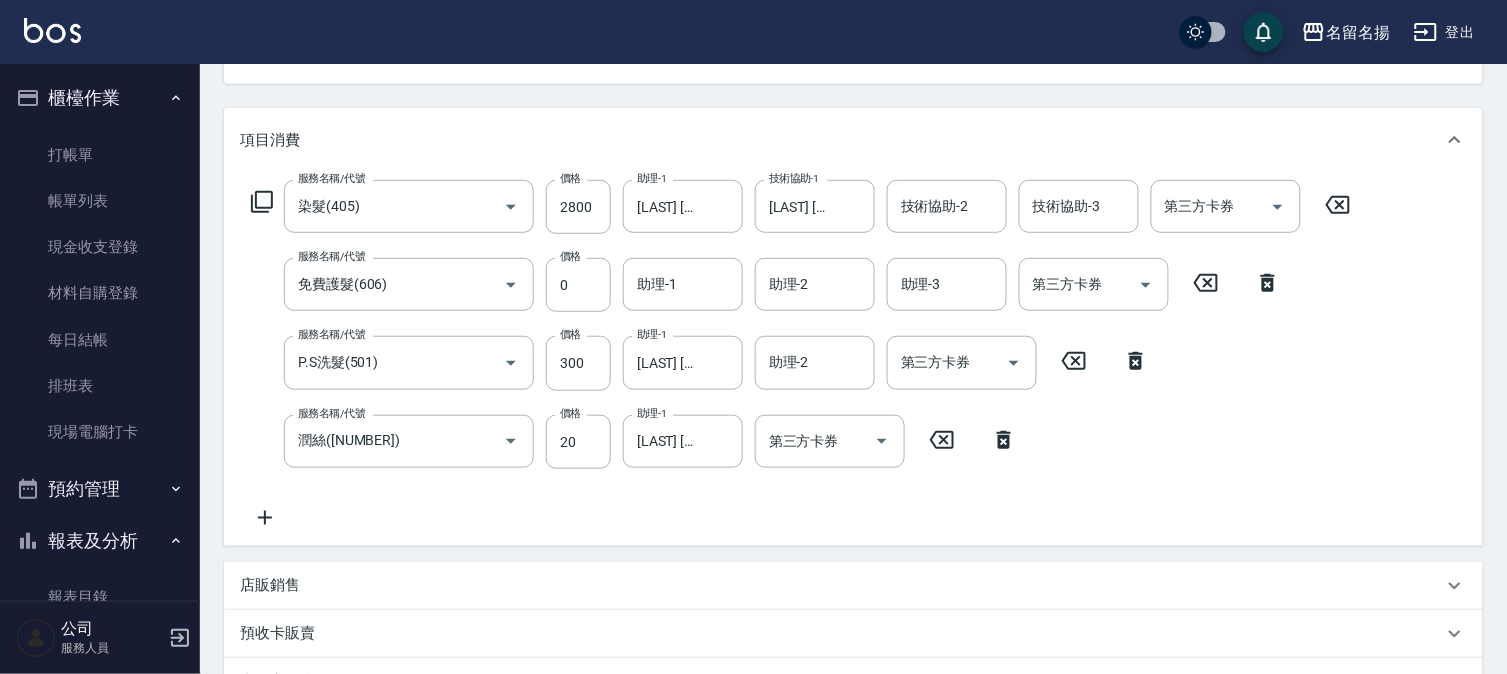 scroll, scrollTop: 222, scrollLeft: 0, axis: vertical 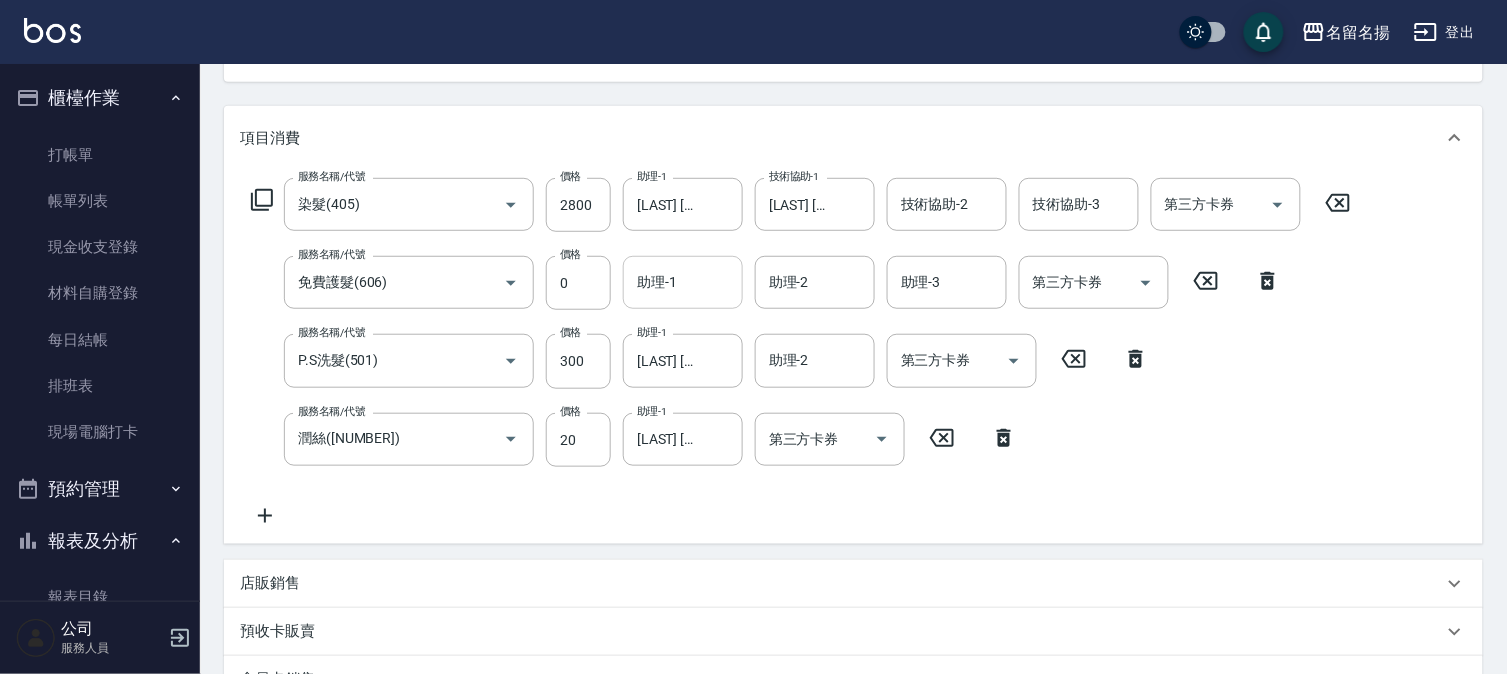 click on "助理-1" at bounding box center (683, 282) 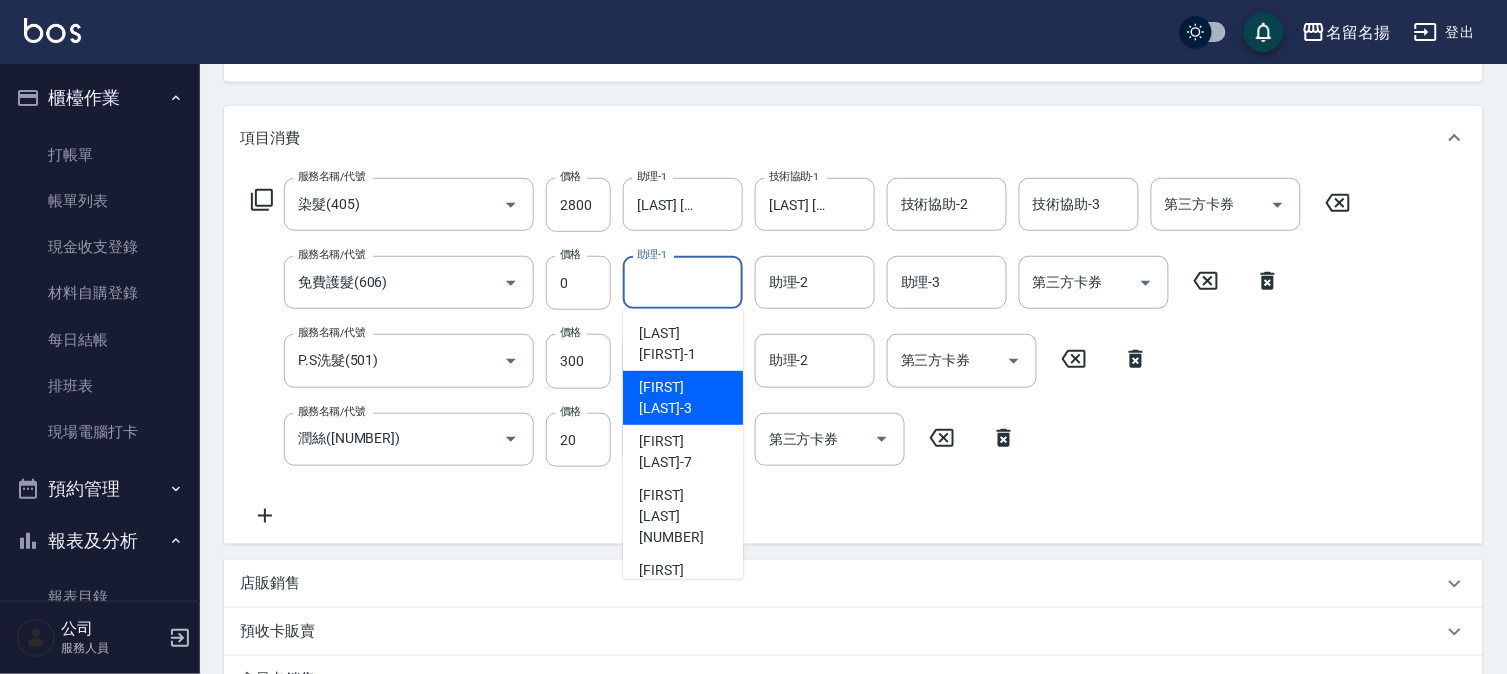 click on "[LAST] [FIRST] [NUMBER]" at bounding box center (683, 398) 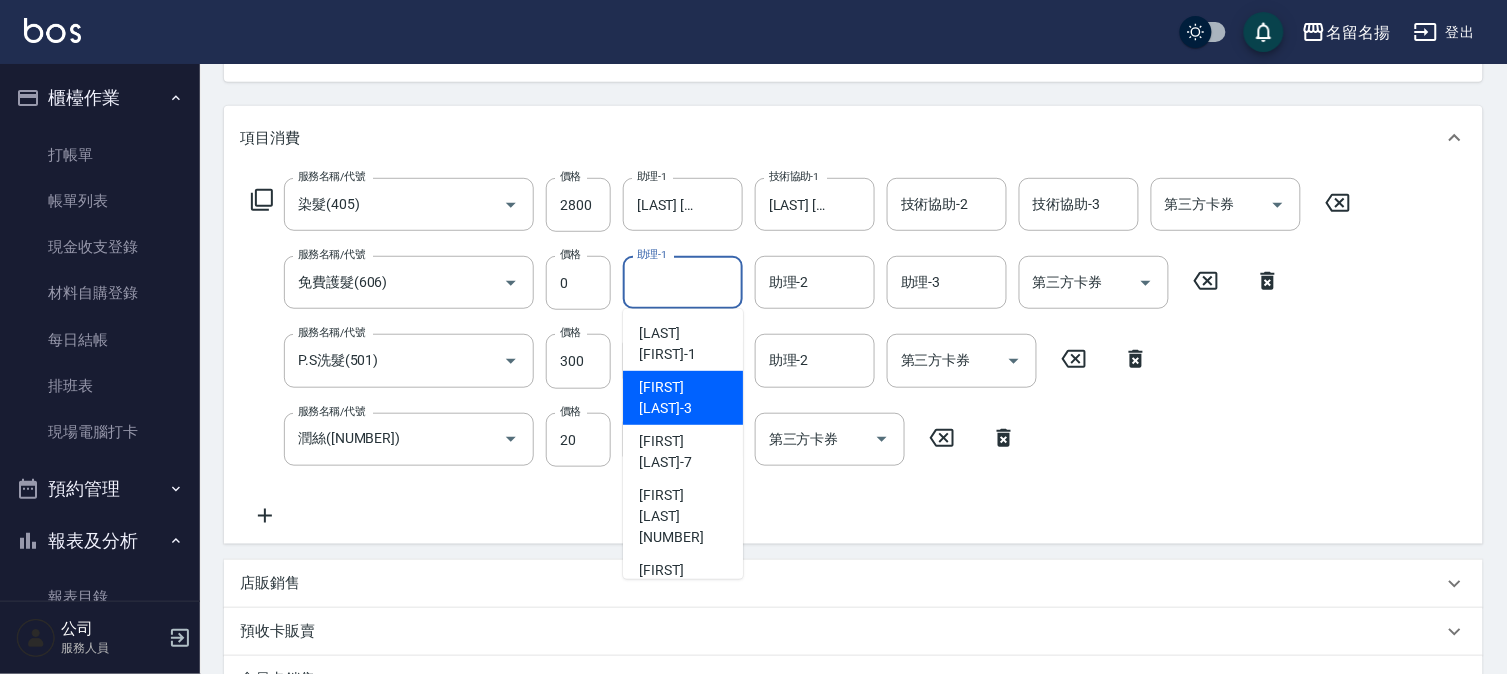 type on "[LAST] [FIRST]-3" 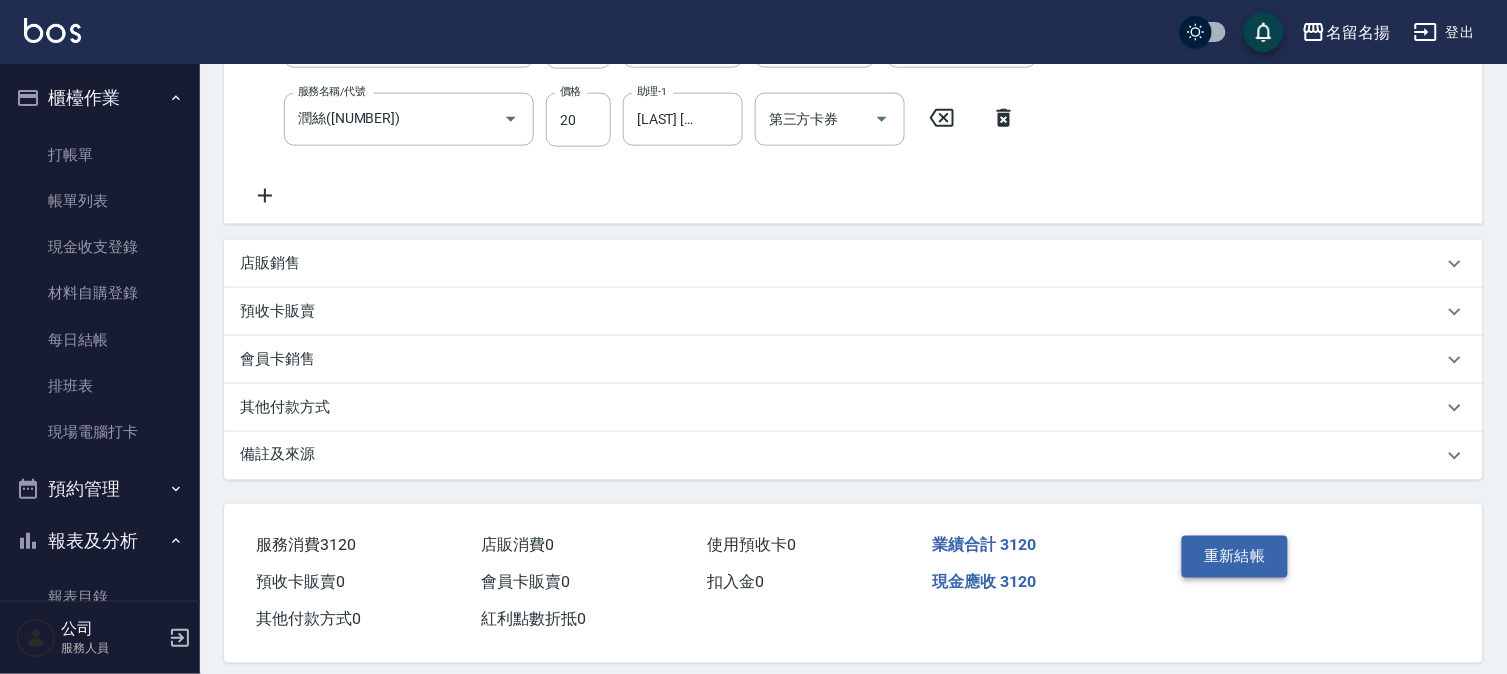 scroll, scrollTop: 561, scrollLeft: 0, axis: vertical 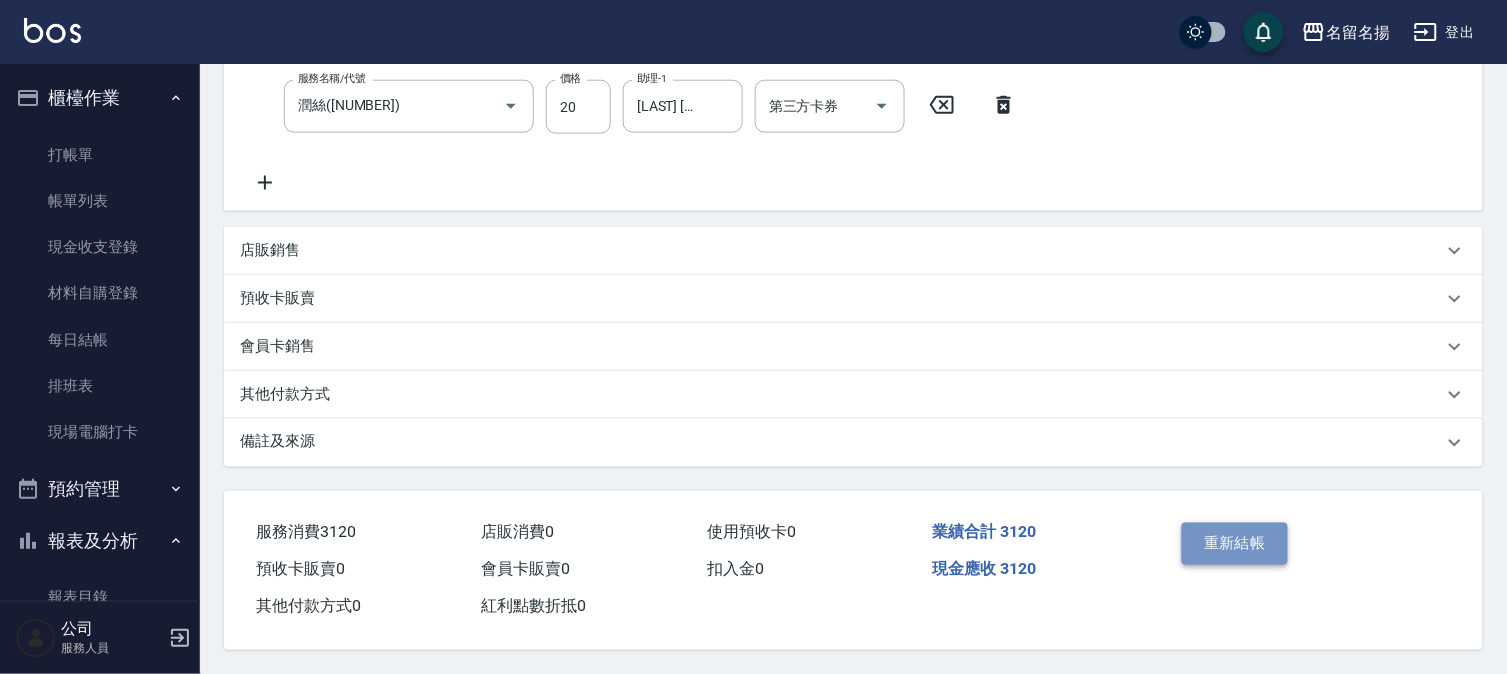 click on "重新結帳" at bounding box center (1235, 544) 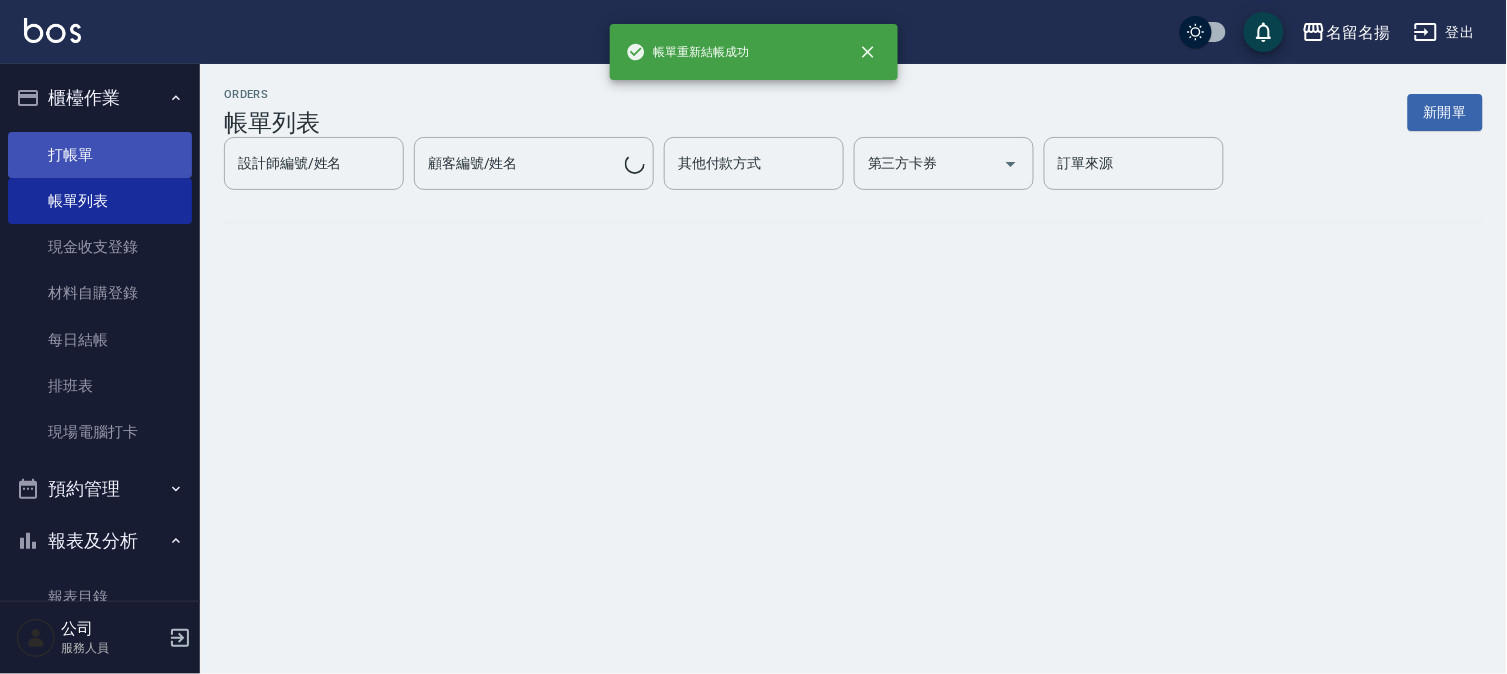 scroll, scrollTop: 0, scrollLeft: 0, axis: both 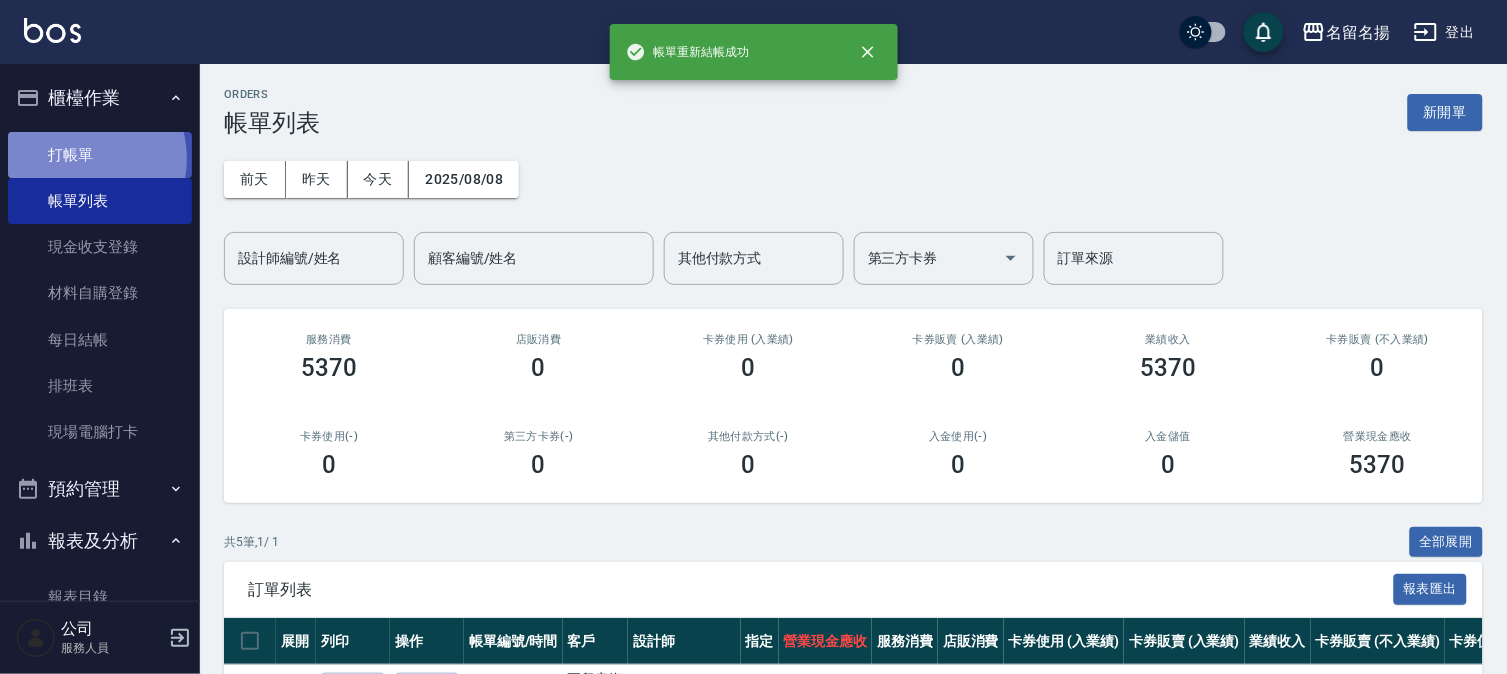 click on "打帳單" at bounding box center (100, 155) 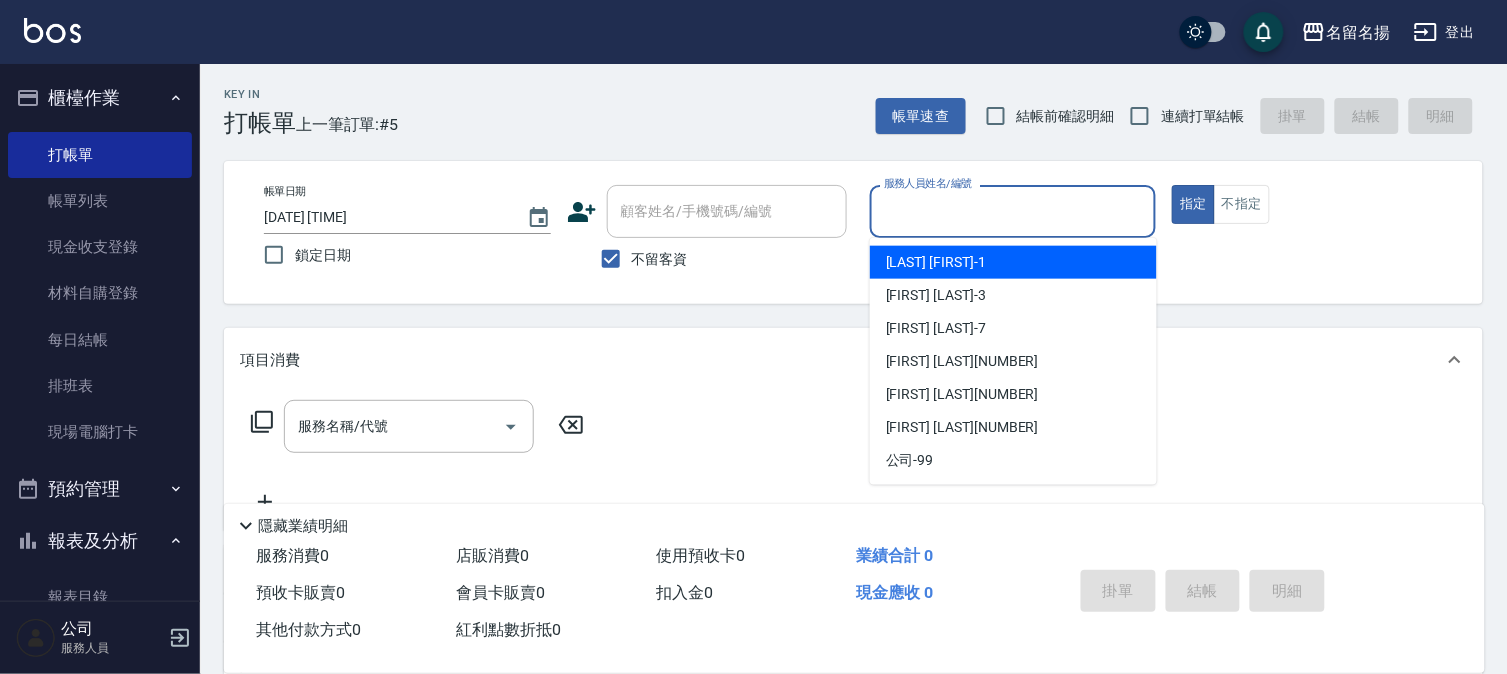 click on "服務人員姓名/編號" at bounding box center (1013, 211) 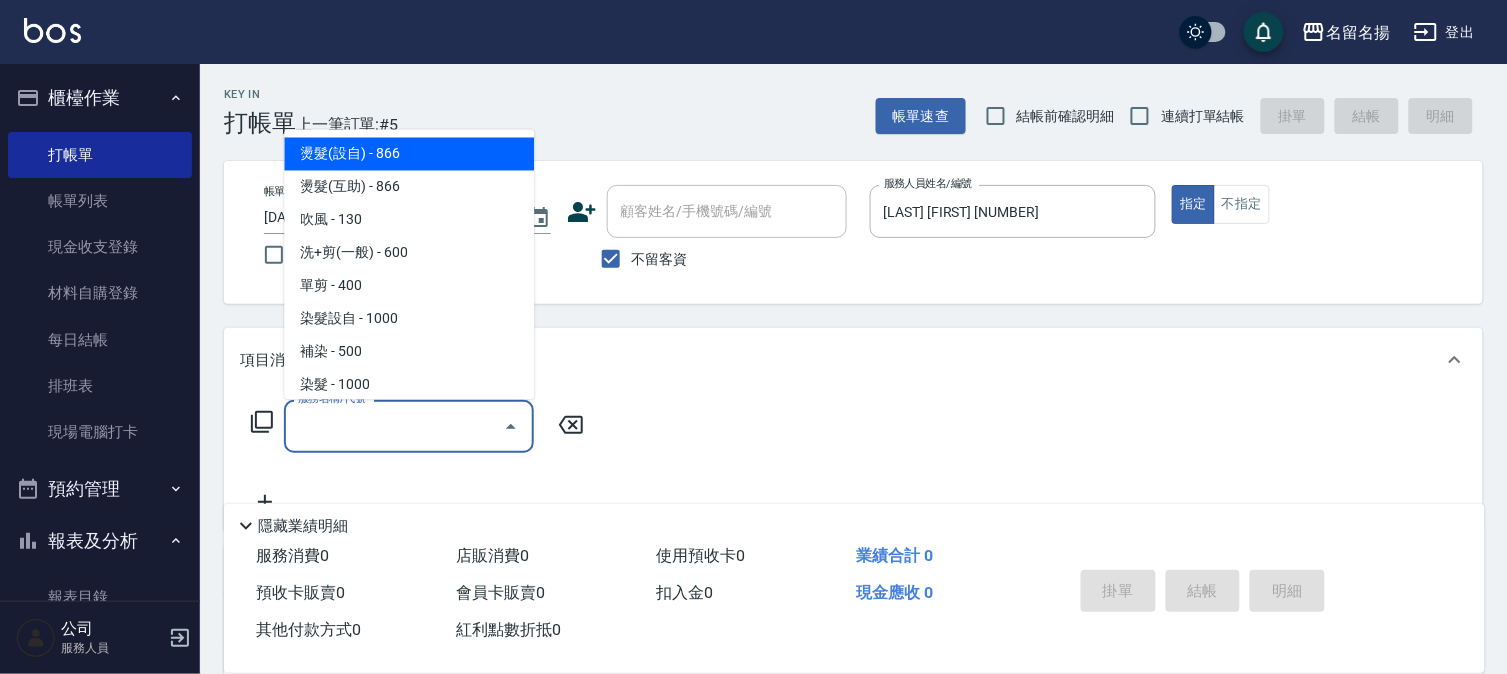 click on "服務名稱/代號" at bounding box center [394, 426] 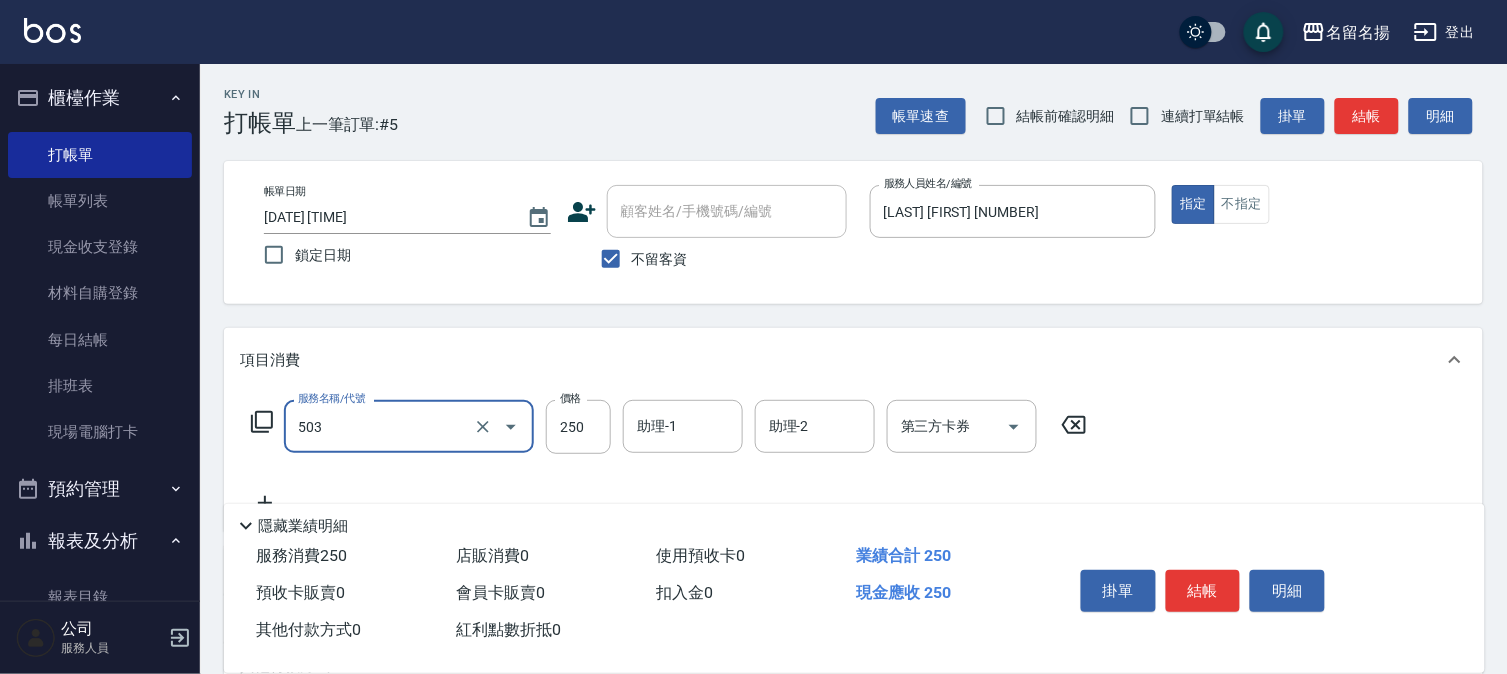 type on "指定洗髮(503)" 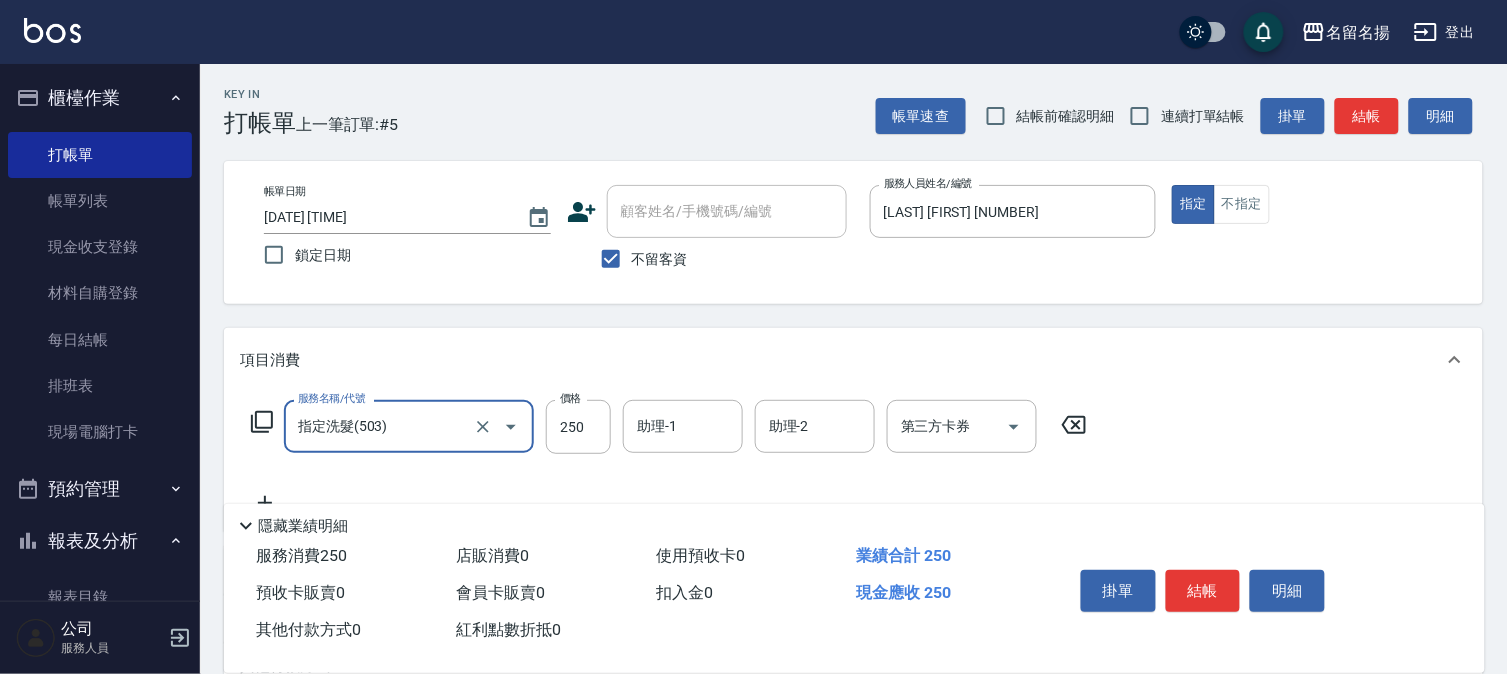 click on "助理-1" at bounding box center (683, 426) 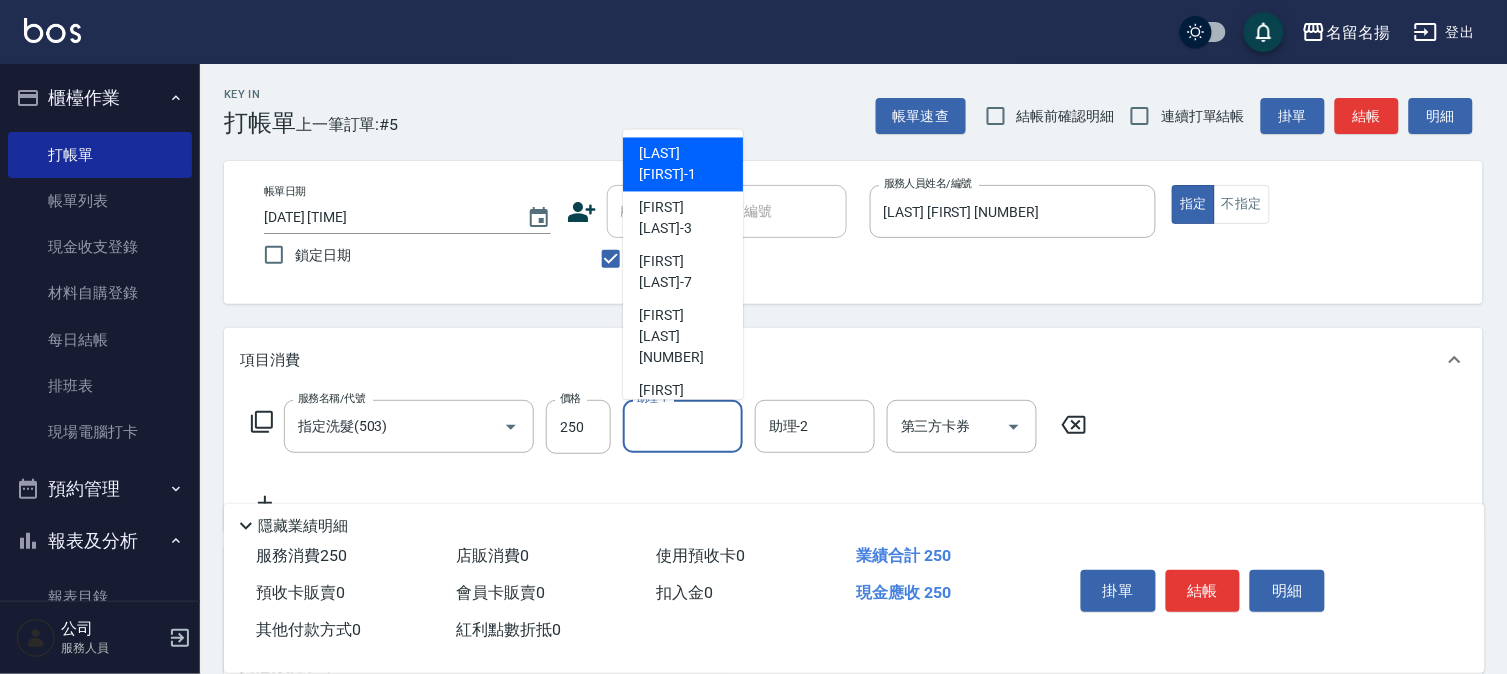 click on "[LAST] [FIRST] [NUMBER]" at bounding box center (683, 165) 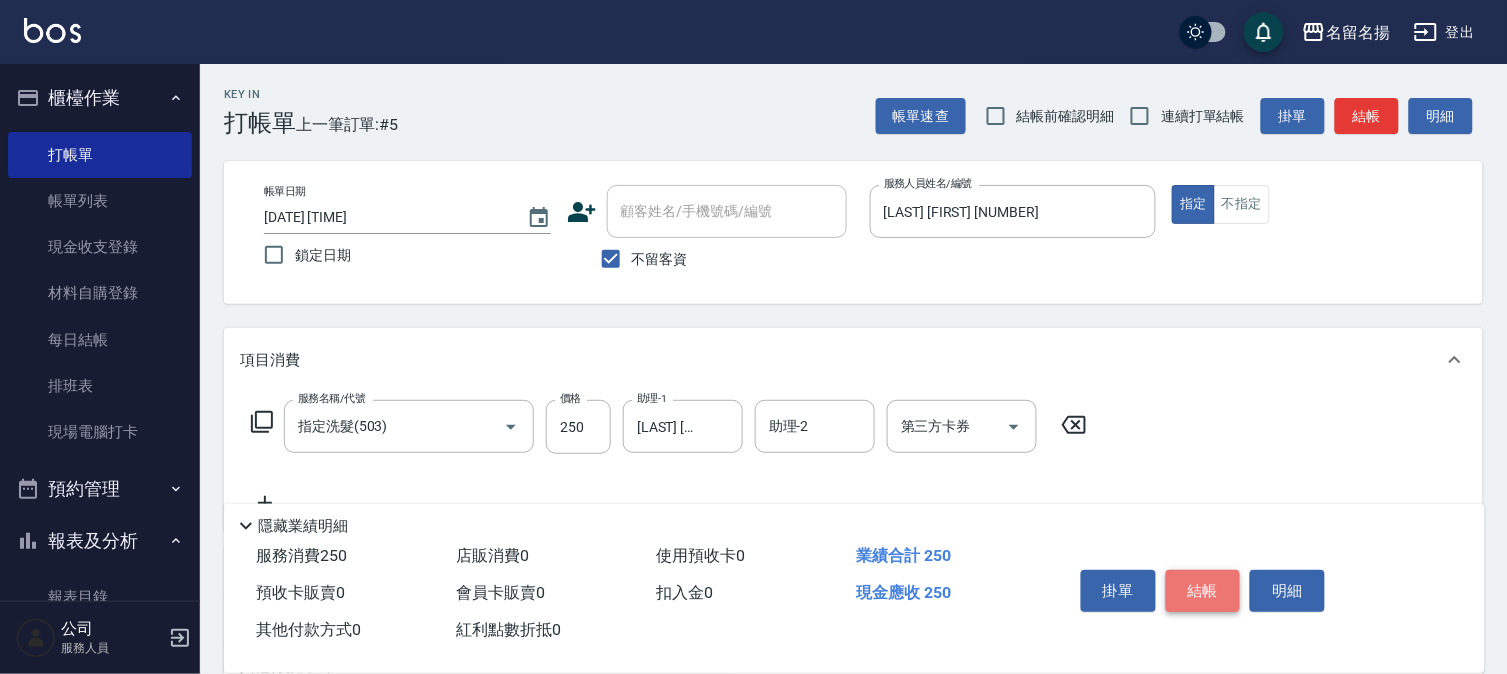 click on "結帳" at bounding box center [1203, 591] 